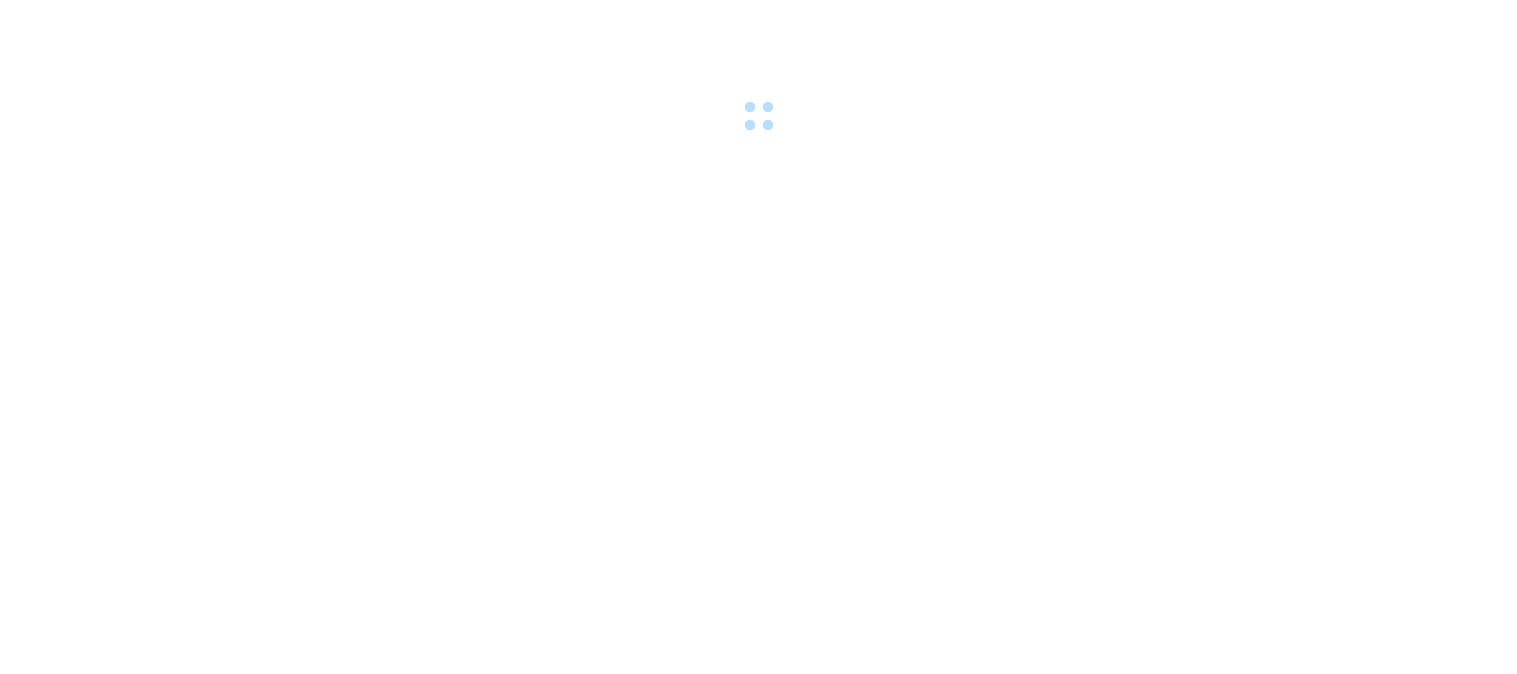 scroll, scrollTop: 0, scrollLeft: 0, axis: both 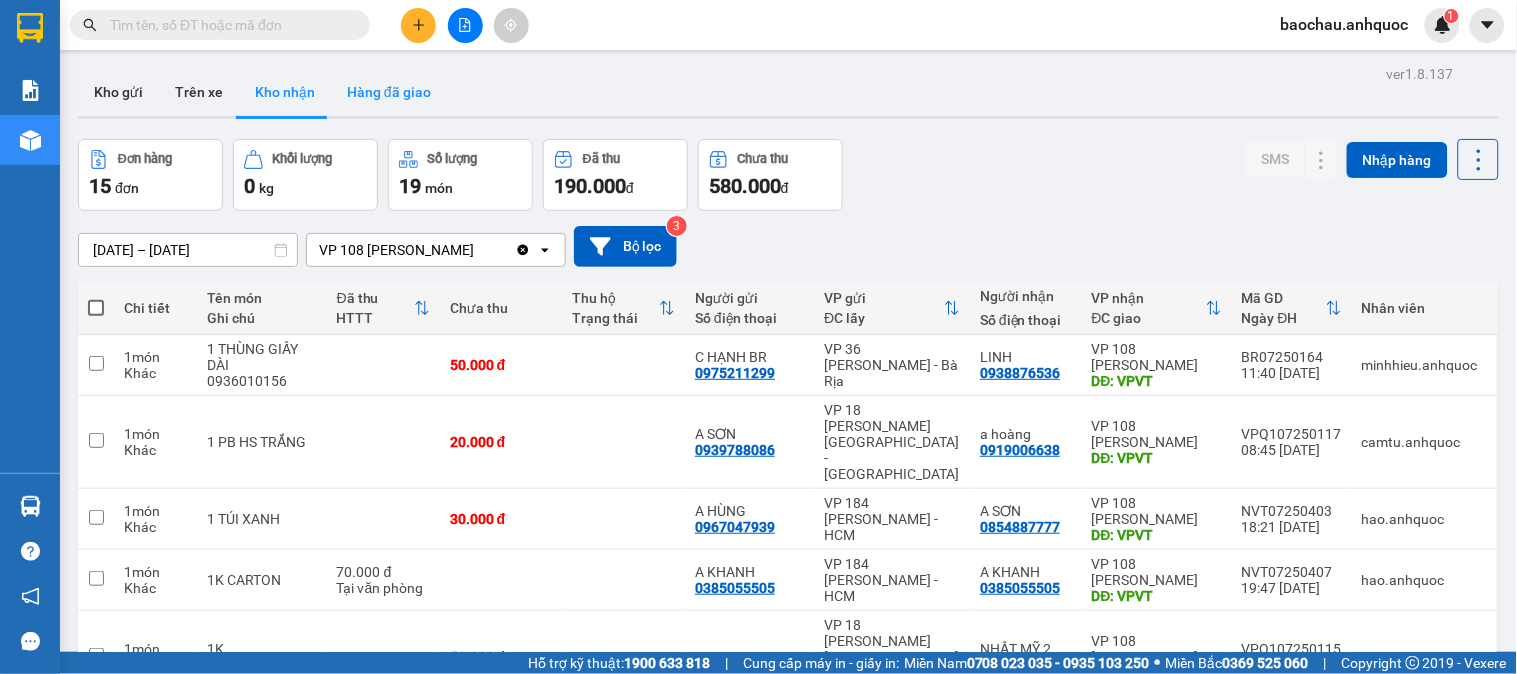 click on "Hàng đã giao" at bounding box center [389, 92] 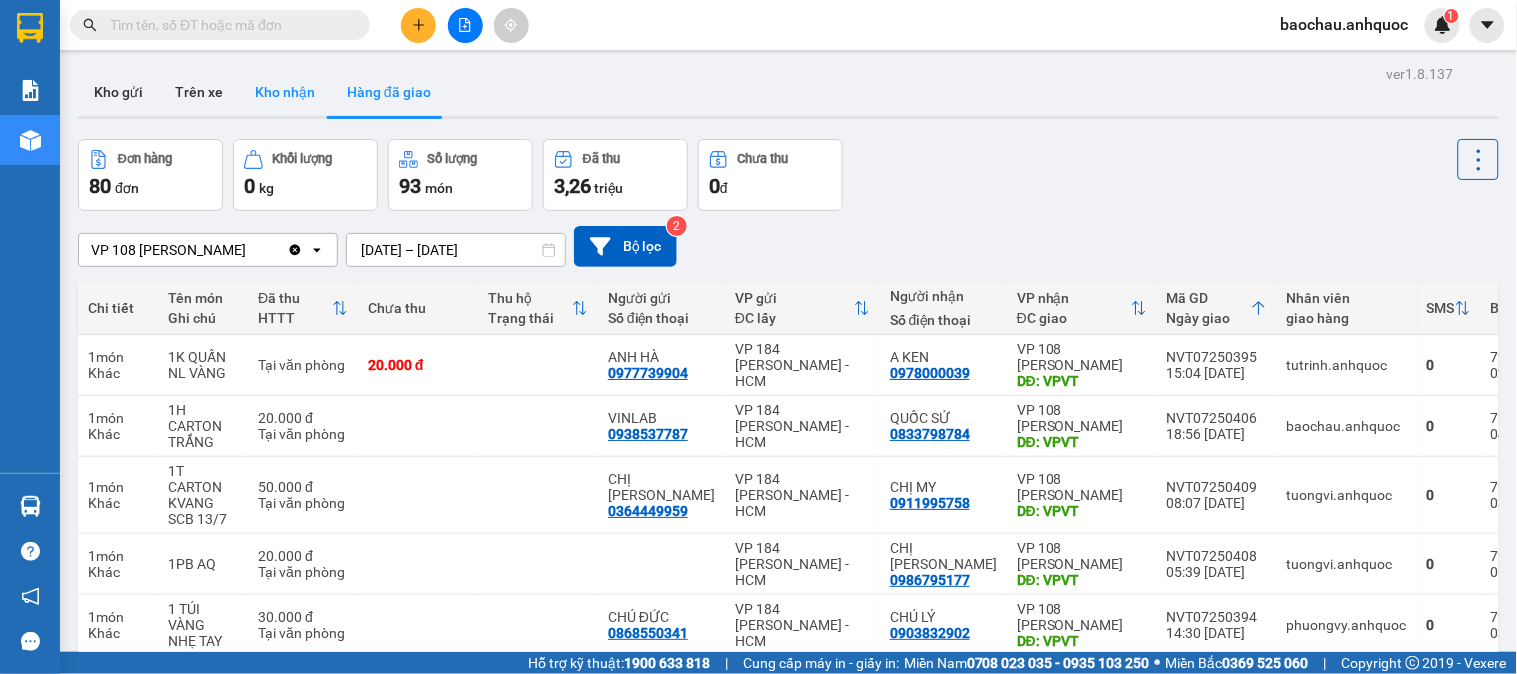 click on "Kho nhận" at bounding box center (285, 92) 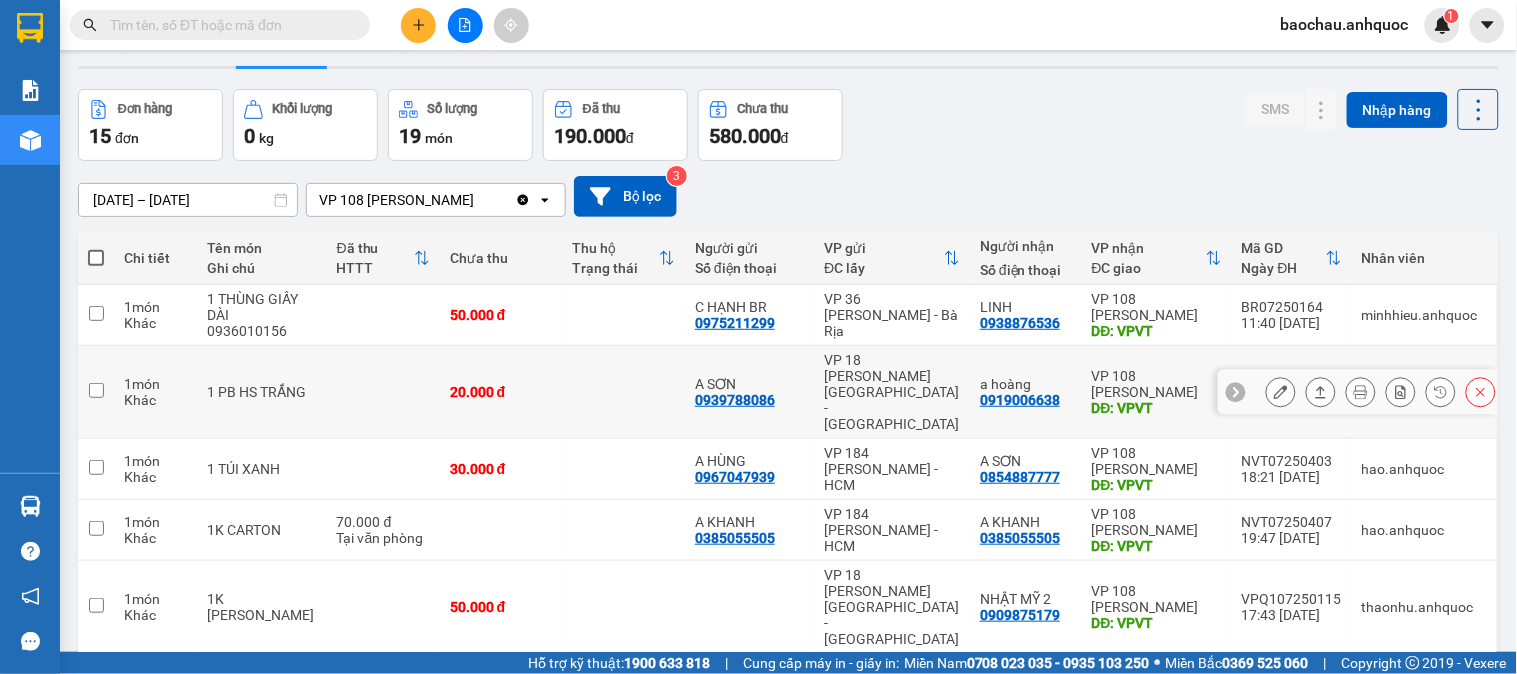 scroll, scrollTop: 0, scrollLeft: 0, axis: both 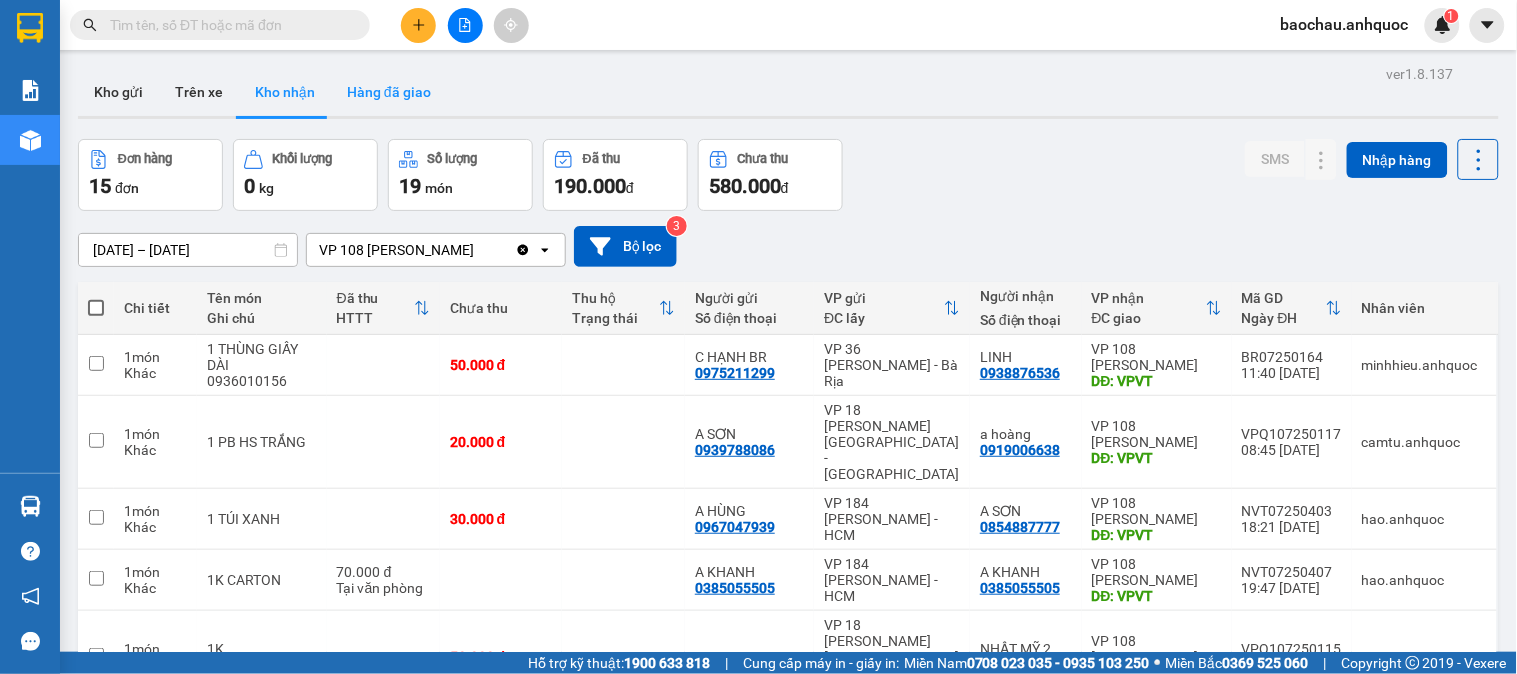 click on "Hàng đã giao" at bounding box center (389, 92) 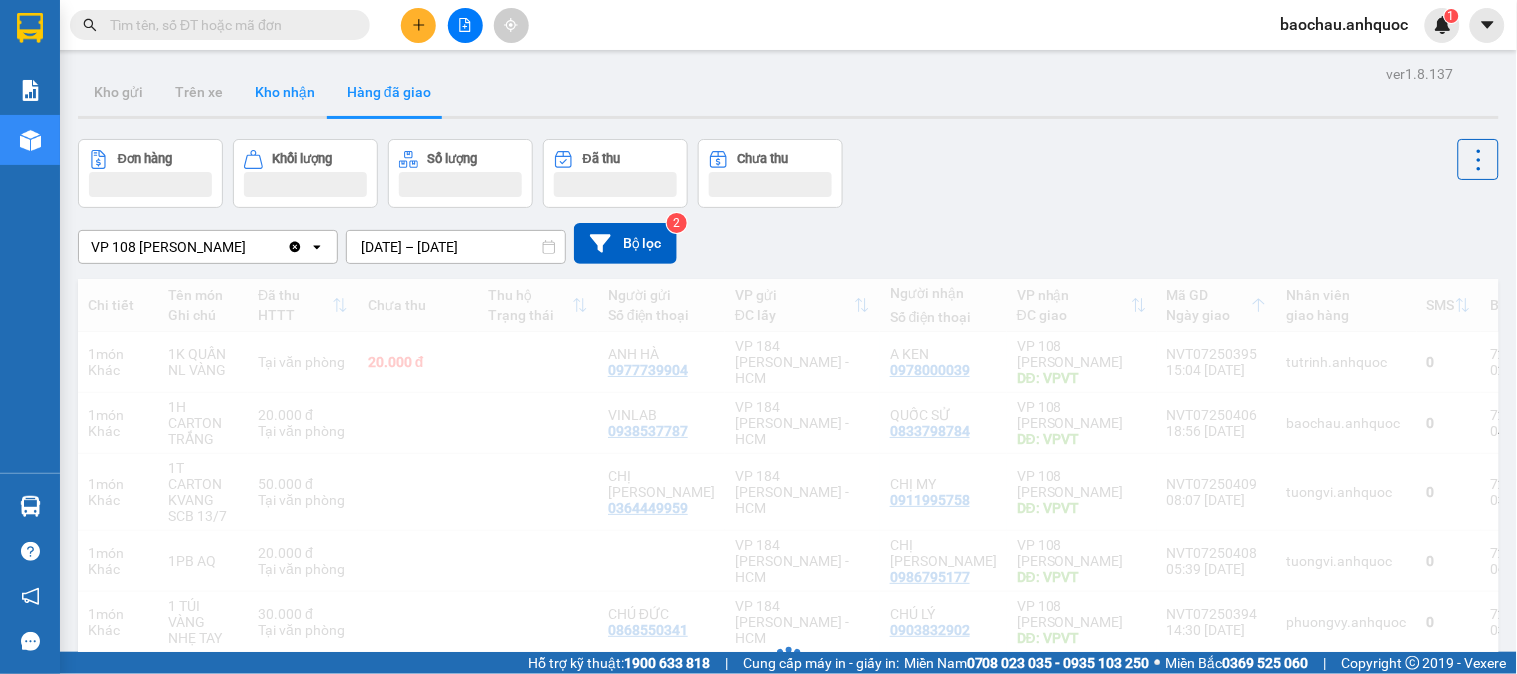 click on "Kho nhận" at bounding box center (285, 92) 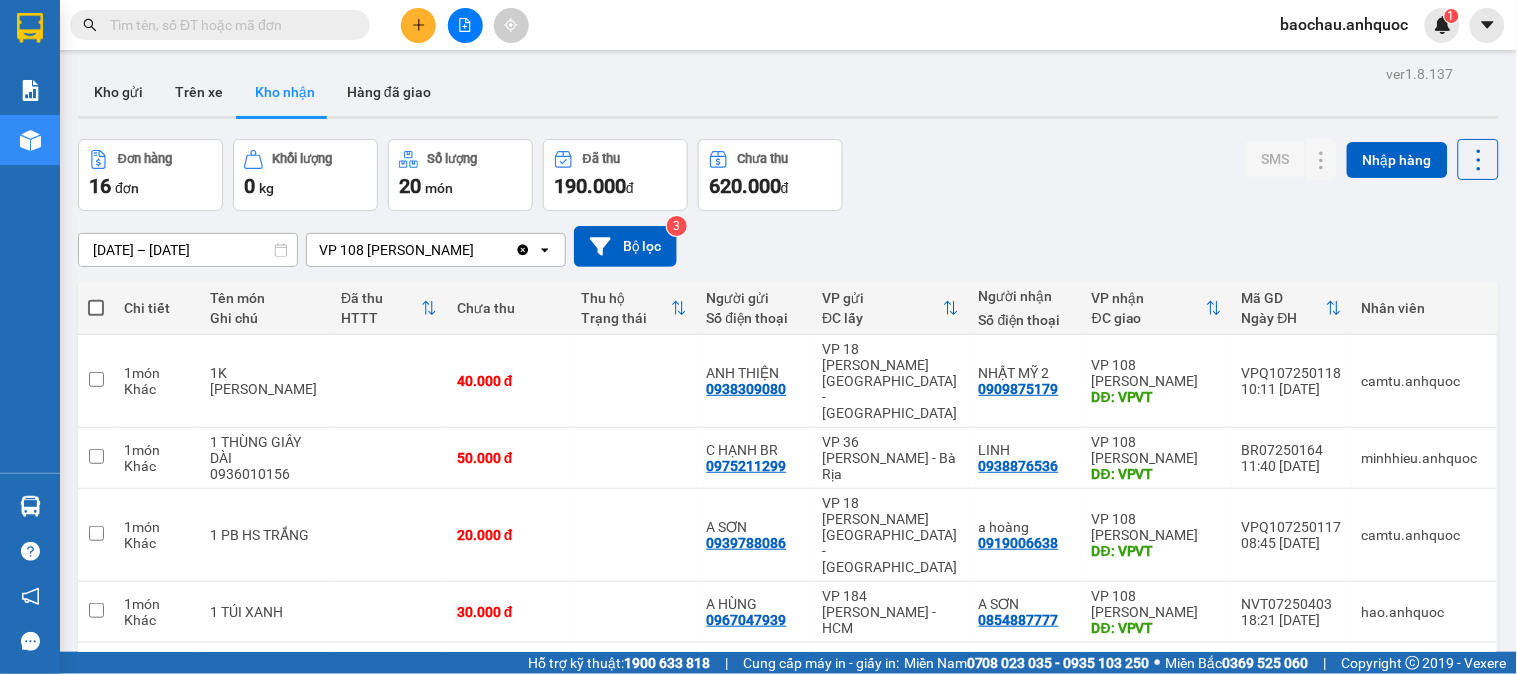 scroll, scrollTop: 111, scrollLeft: 0, axis: vertical 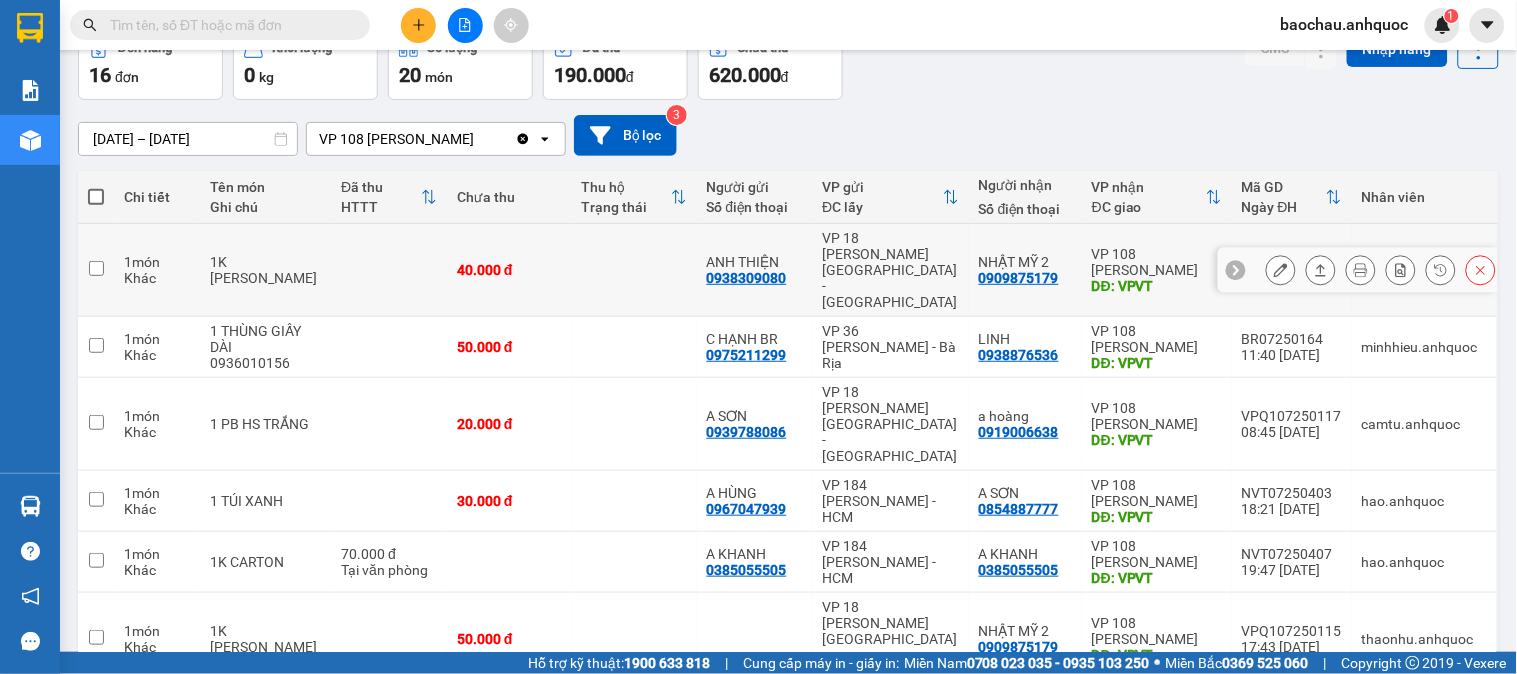 click at bounding box center [634, 270] 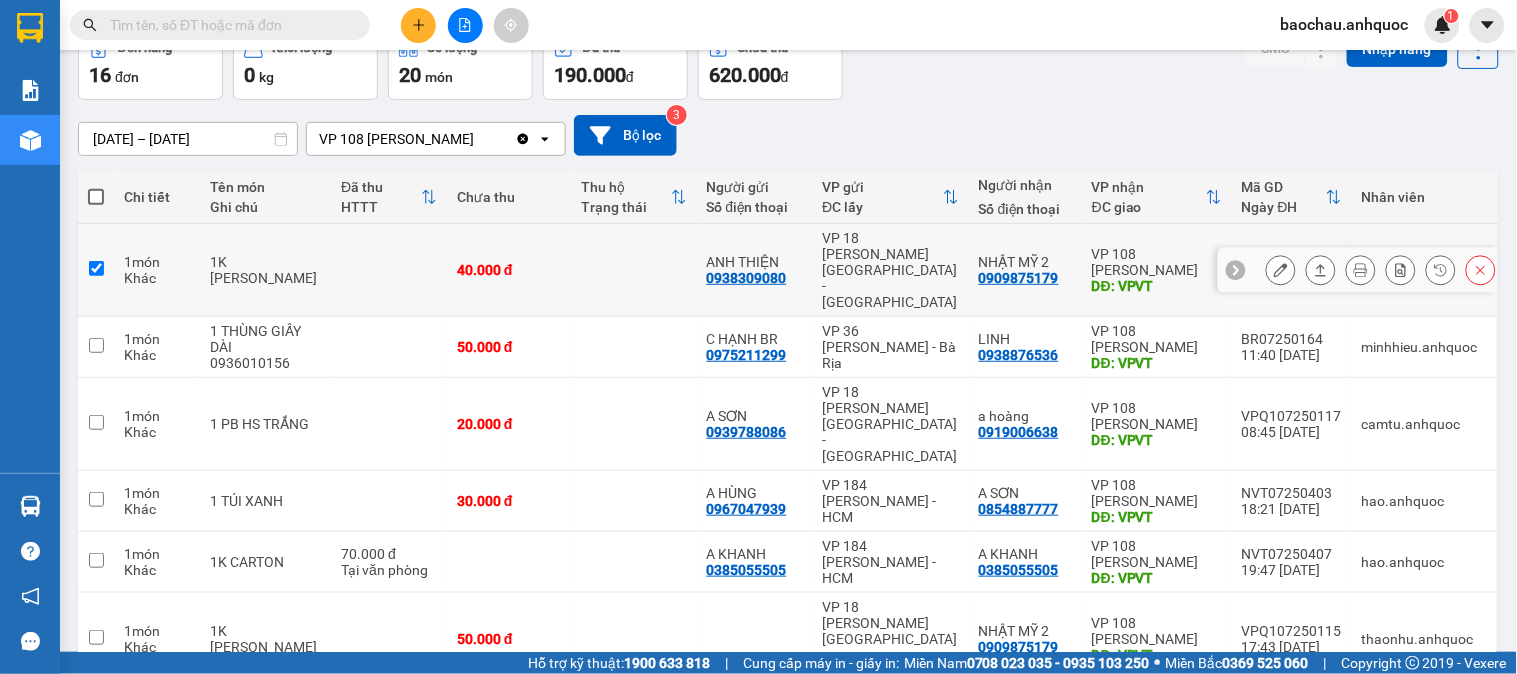 checkbox on "true" 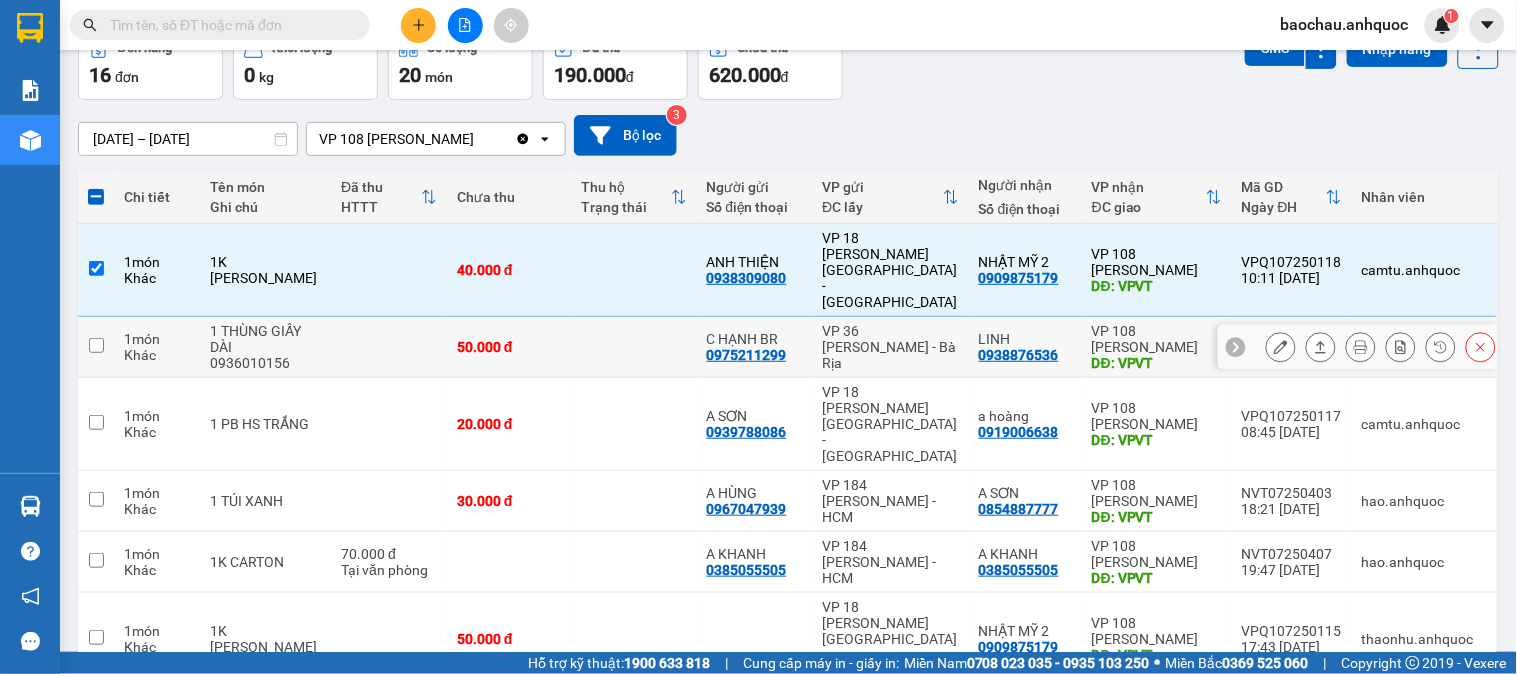 click at bounding box center [634, 347] 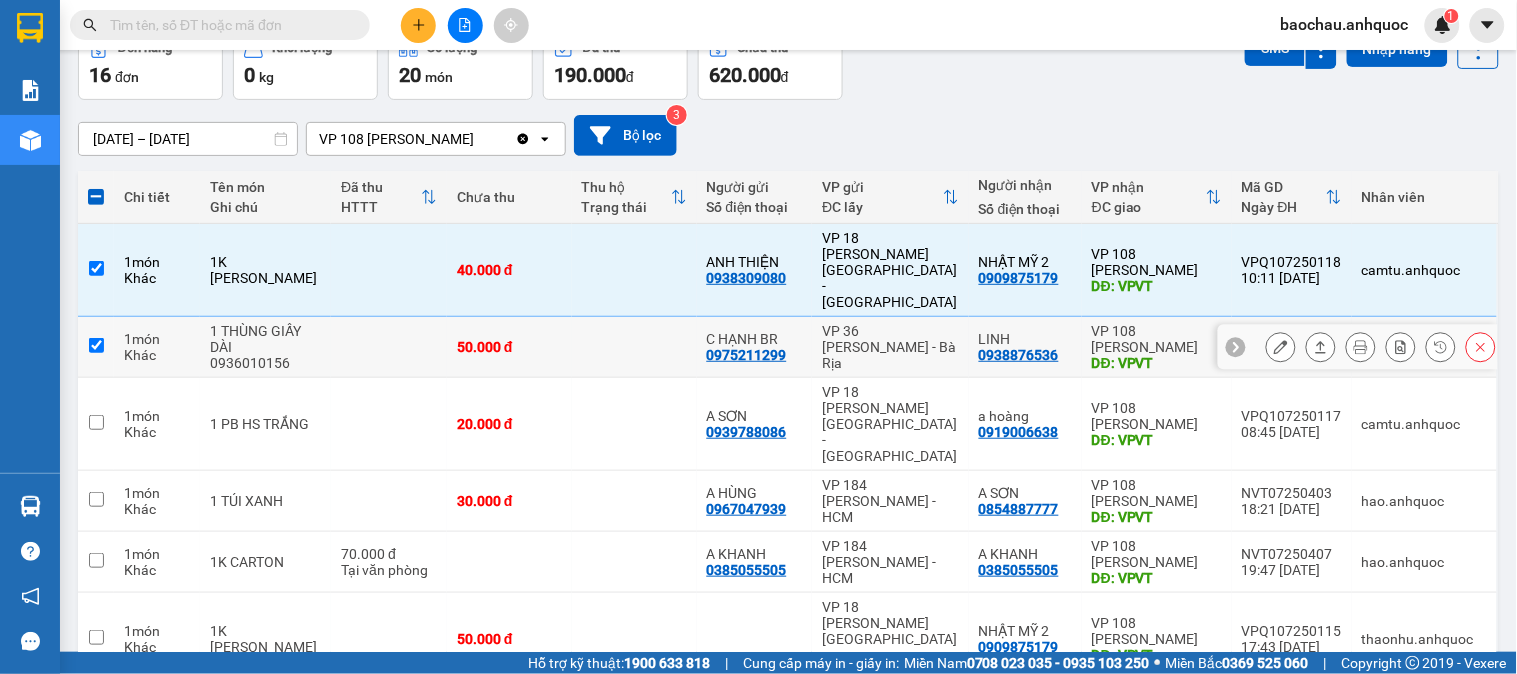 checkbox on "true" 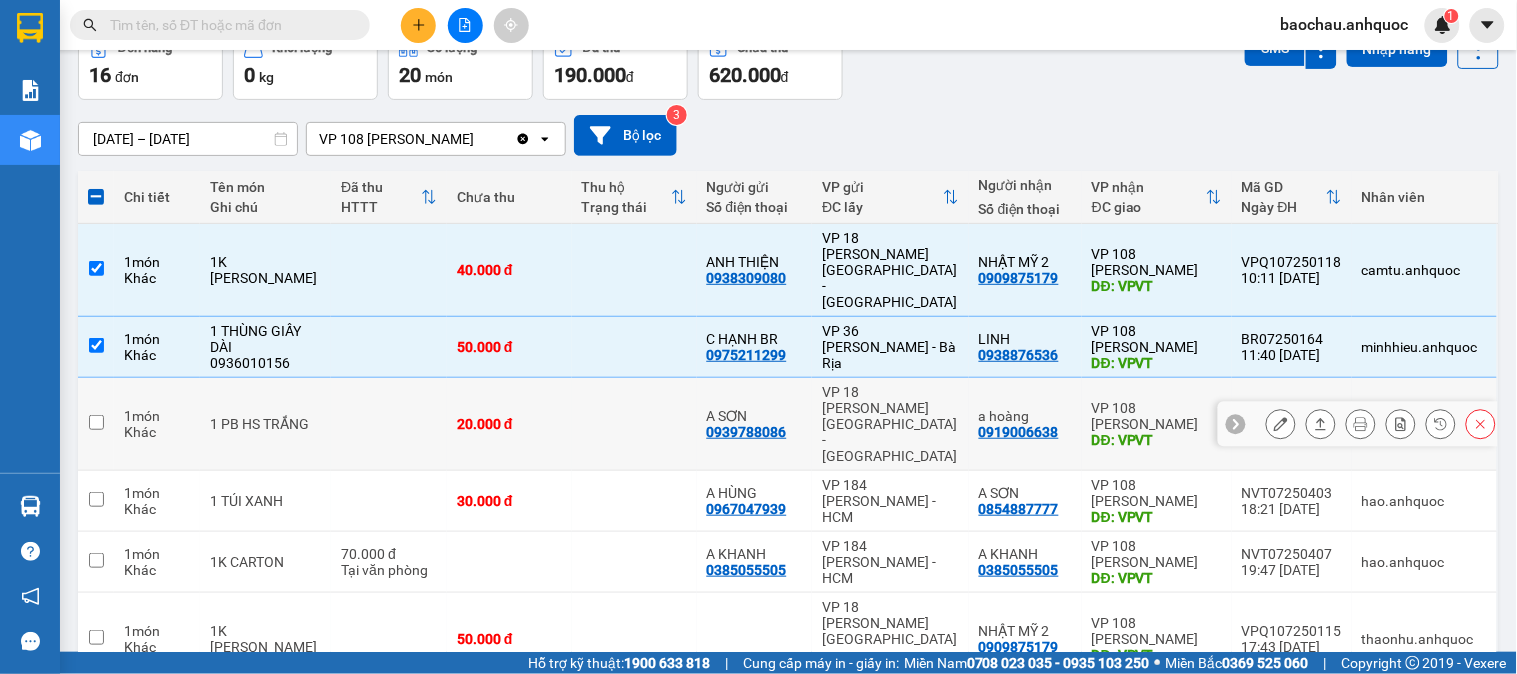 click at bounding box center (634, 424) 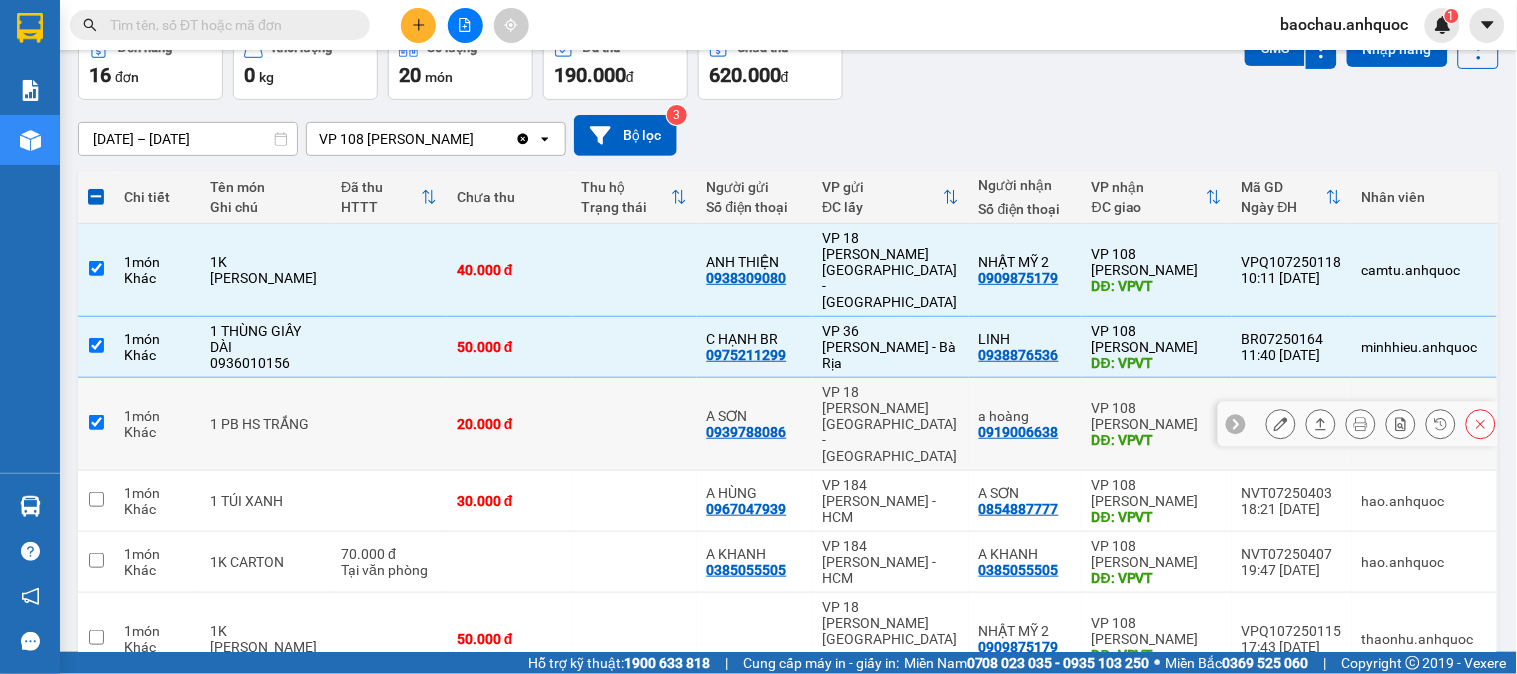 checkbox on "true" 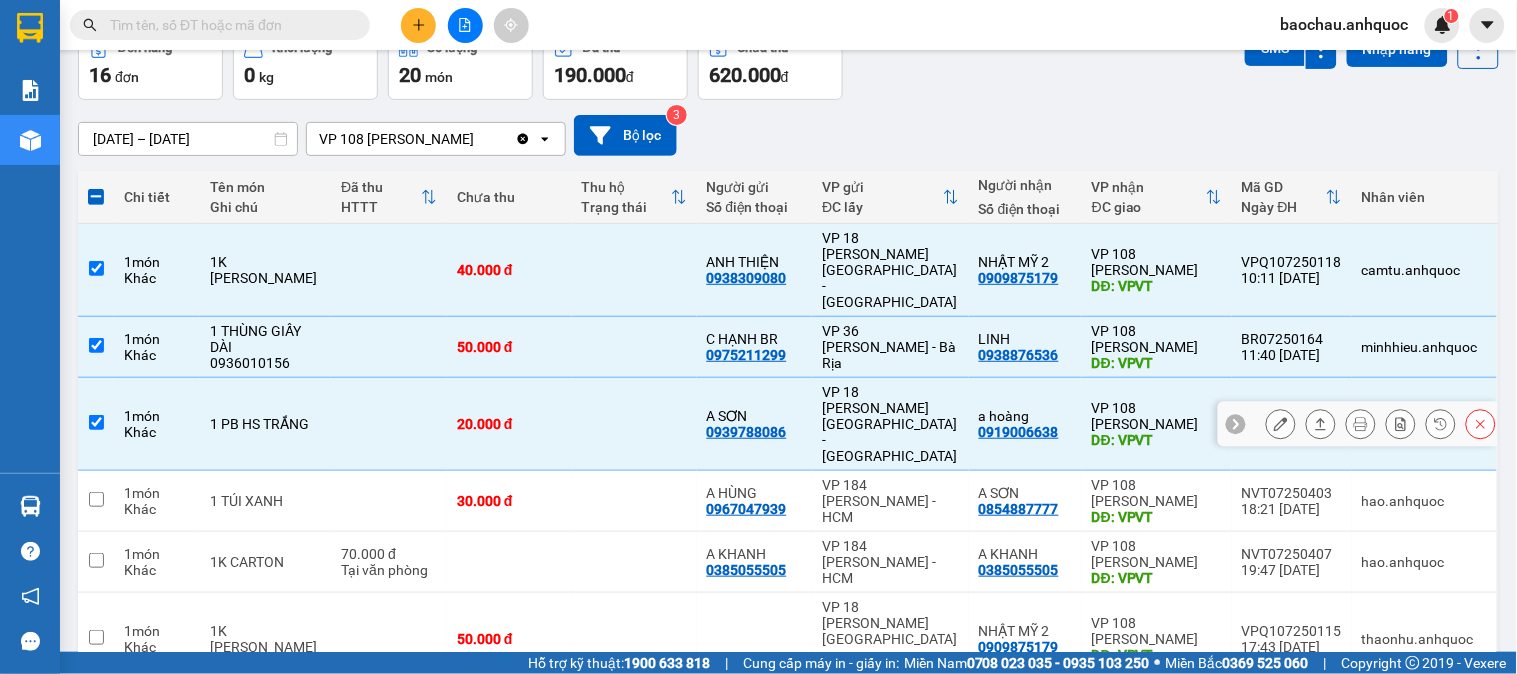 scroll, scrollTop: 222, scrollLeft: 0, axis: vertical 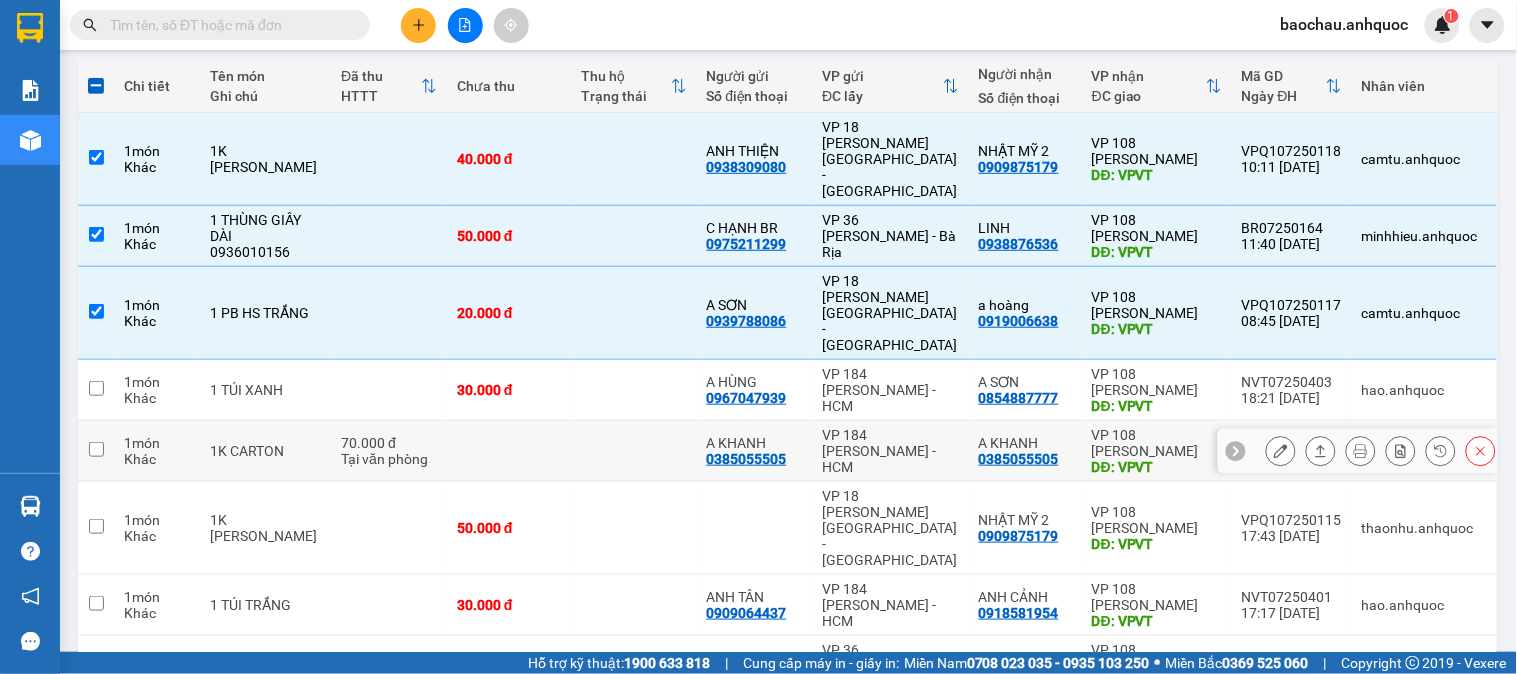 click at bounding box center [634, 451] 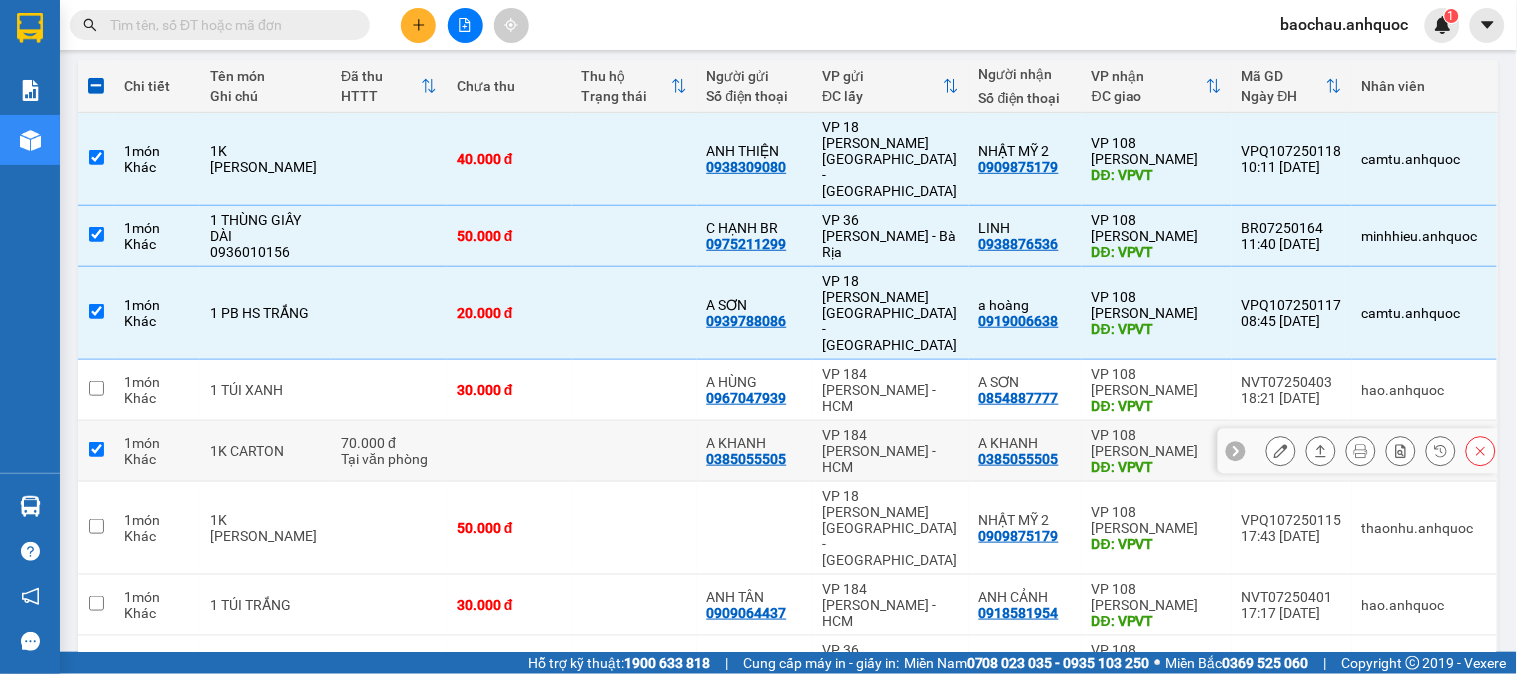 checkbox on "true" 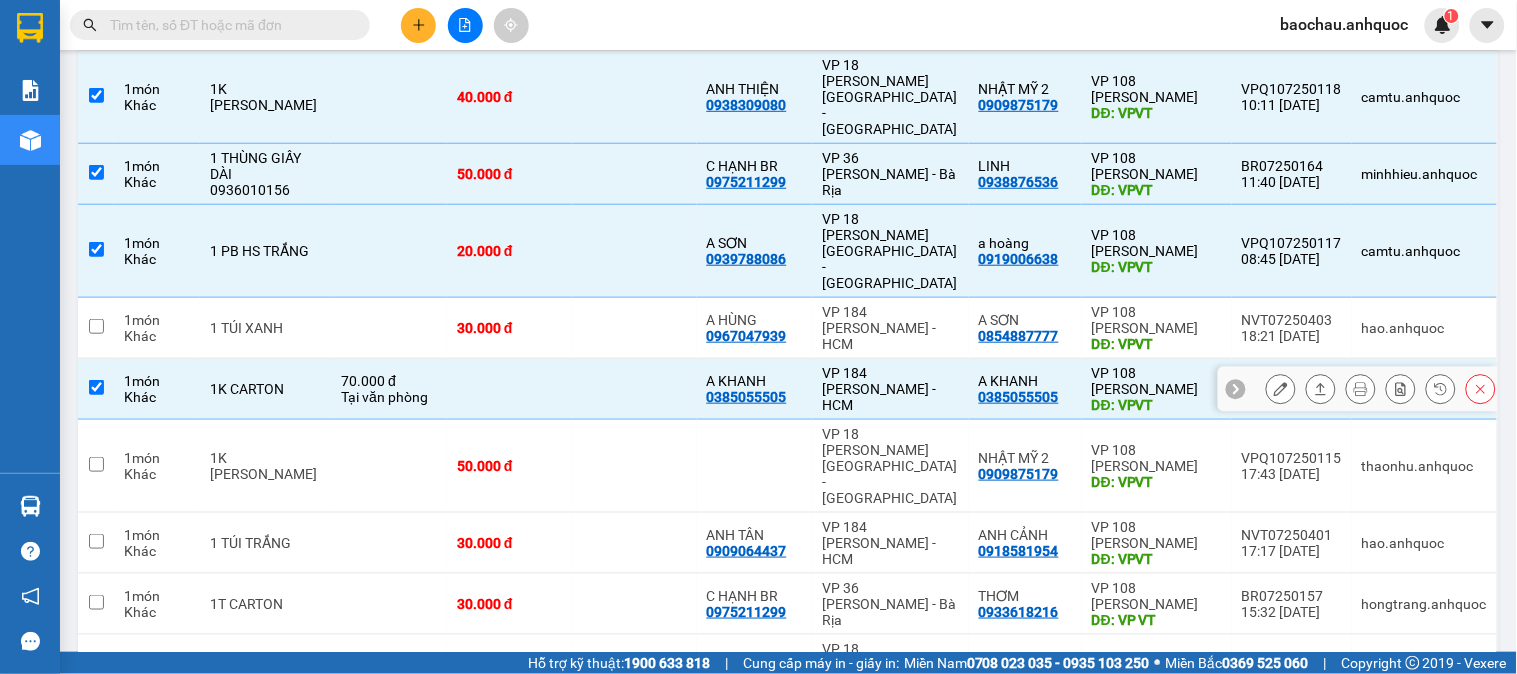 scroll, scrollTop: 333, scrollLeft: 0, axis: vertical 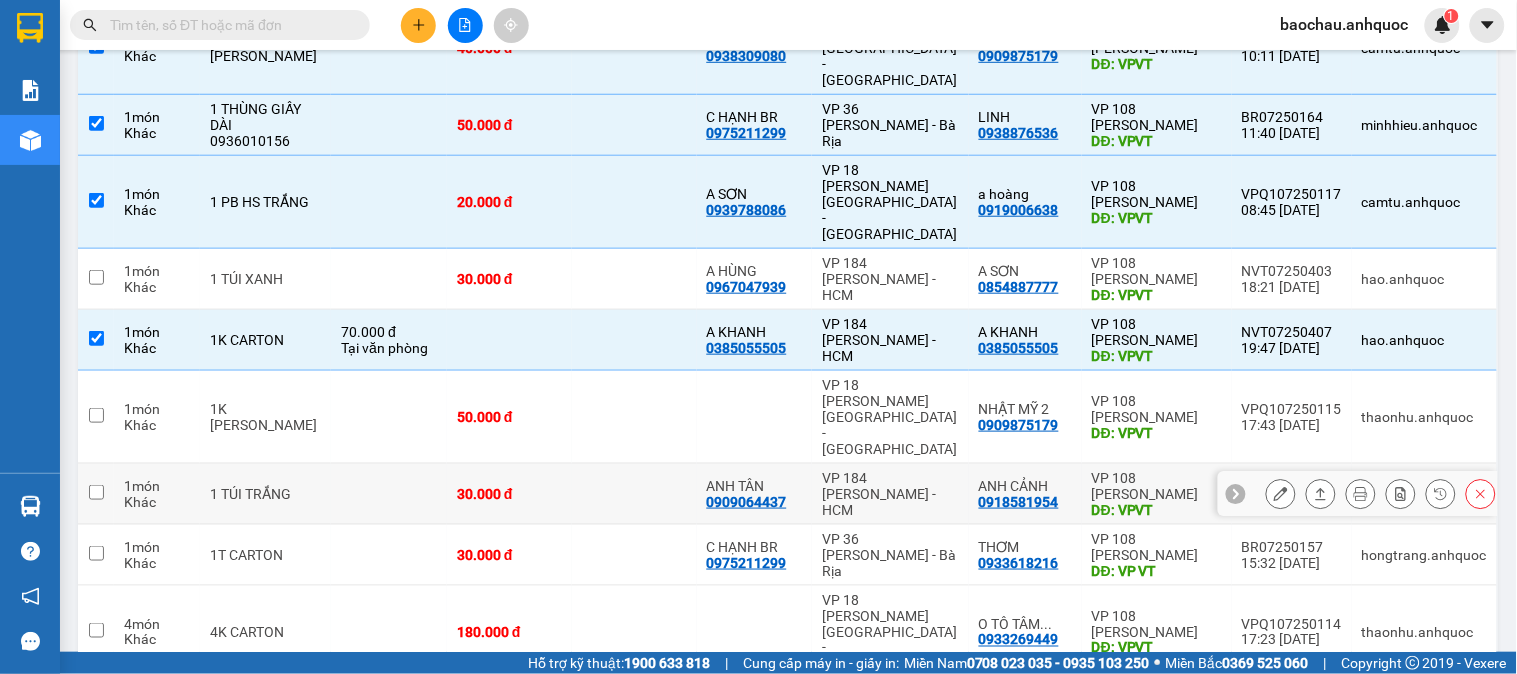 click at bounding box center (634, 494) 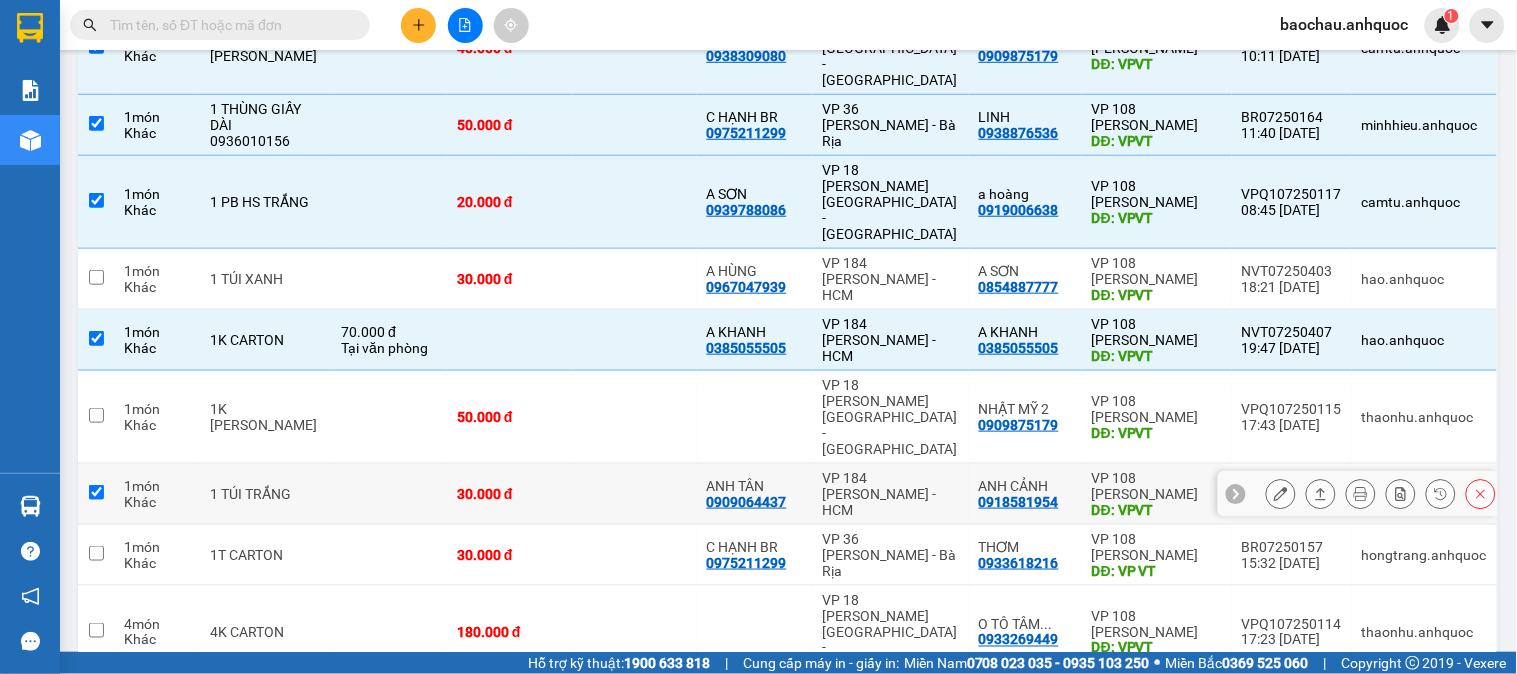 checkbox on "true" 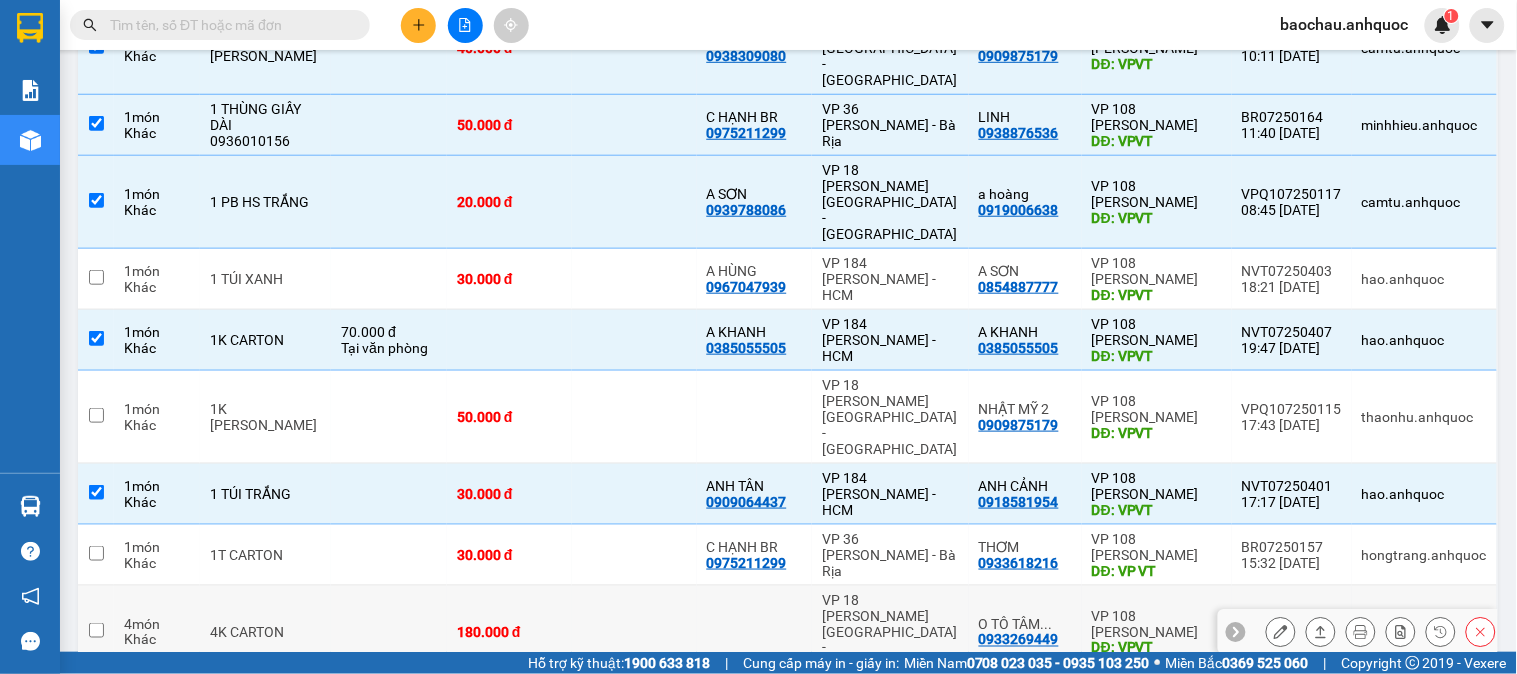 click at bounding box center [634, 632] 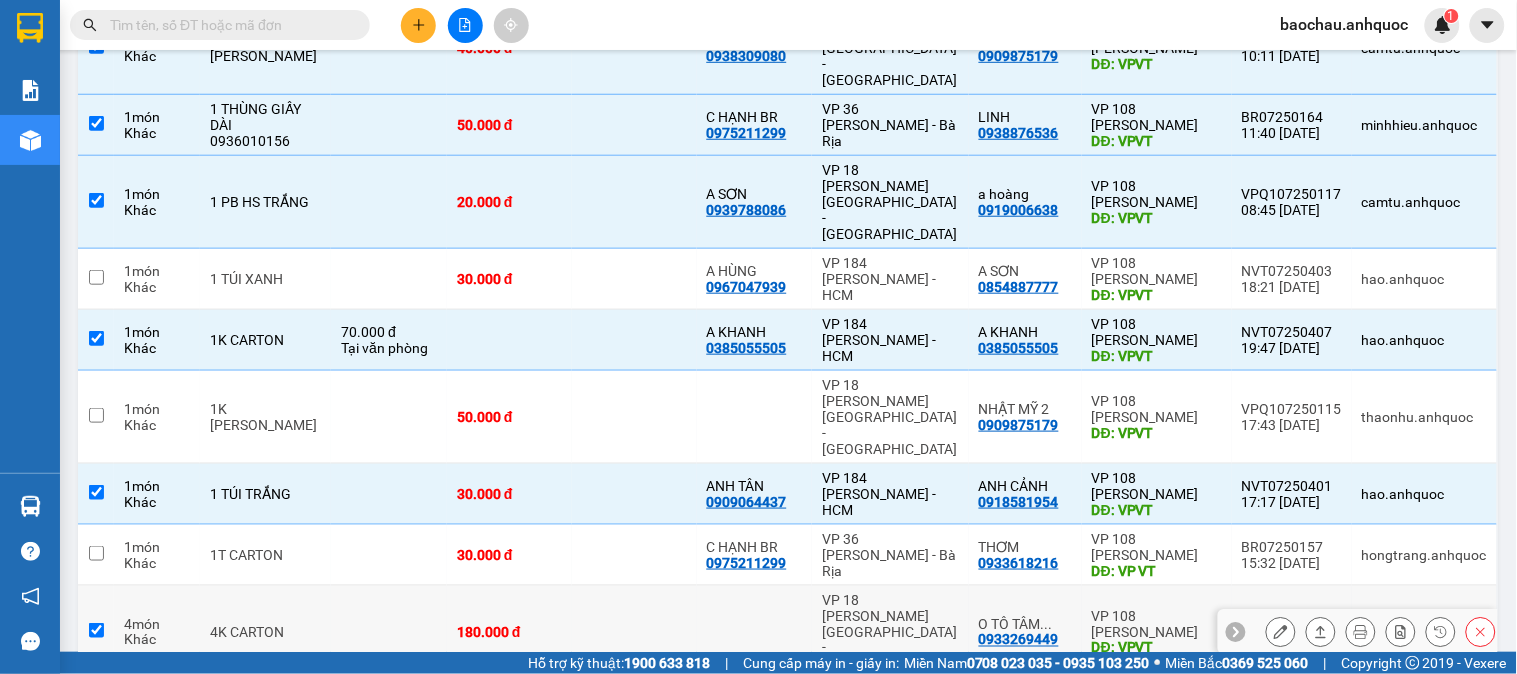 checkbox on "true" 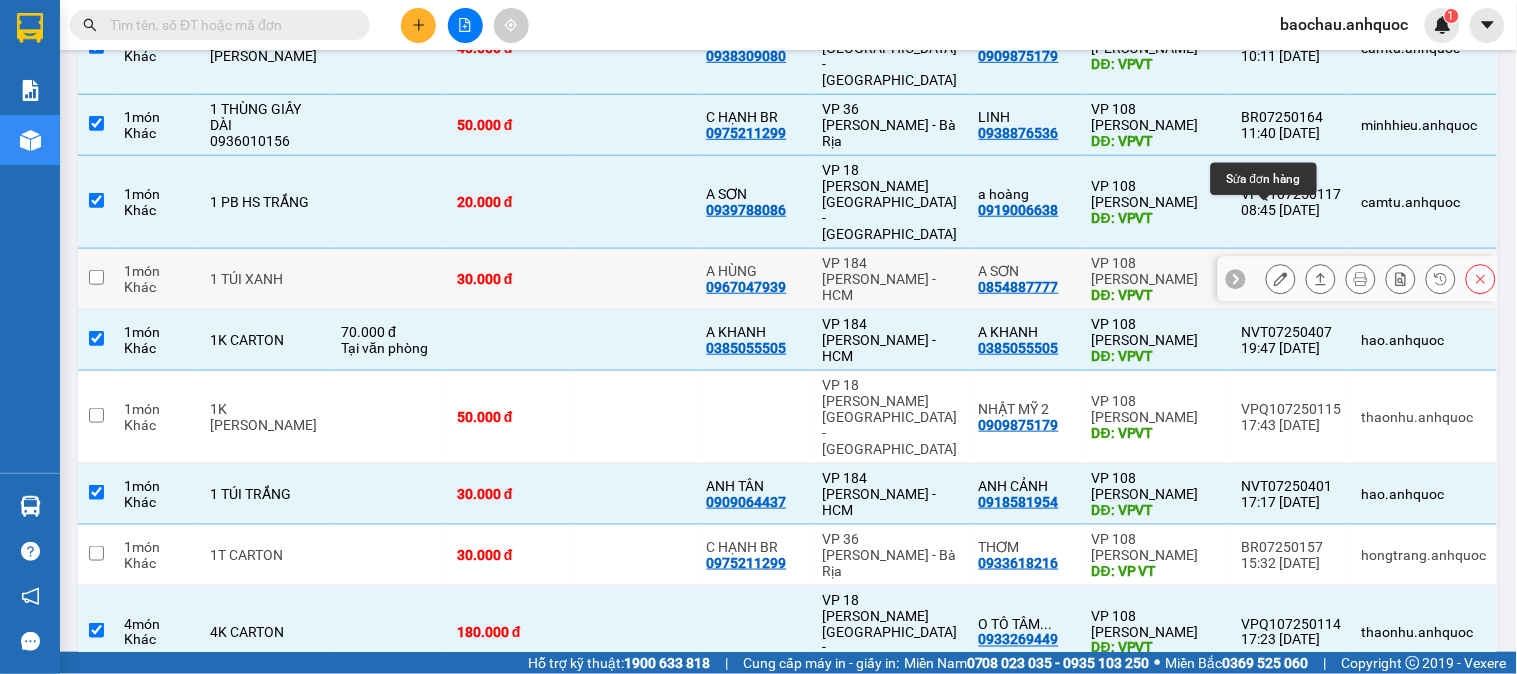 click 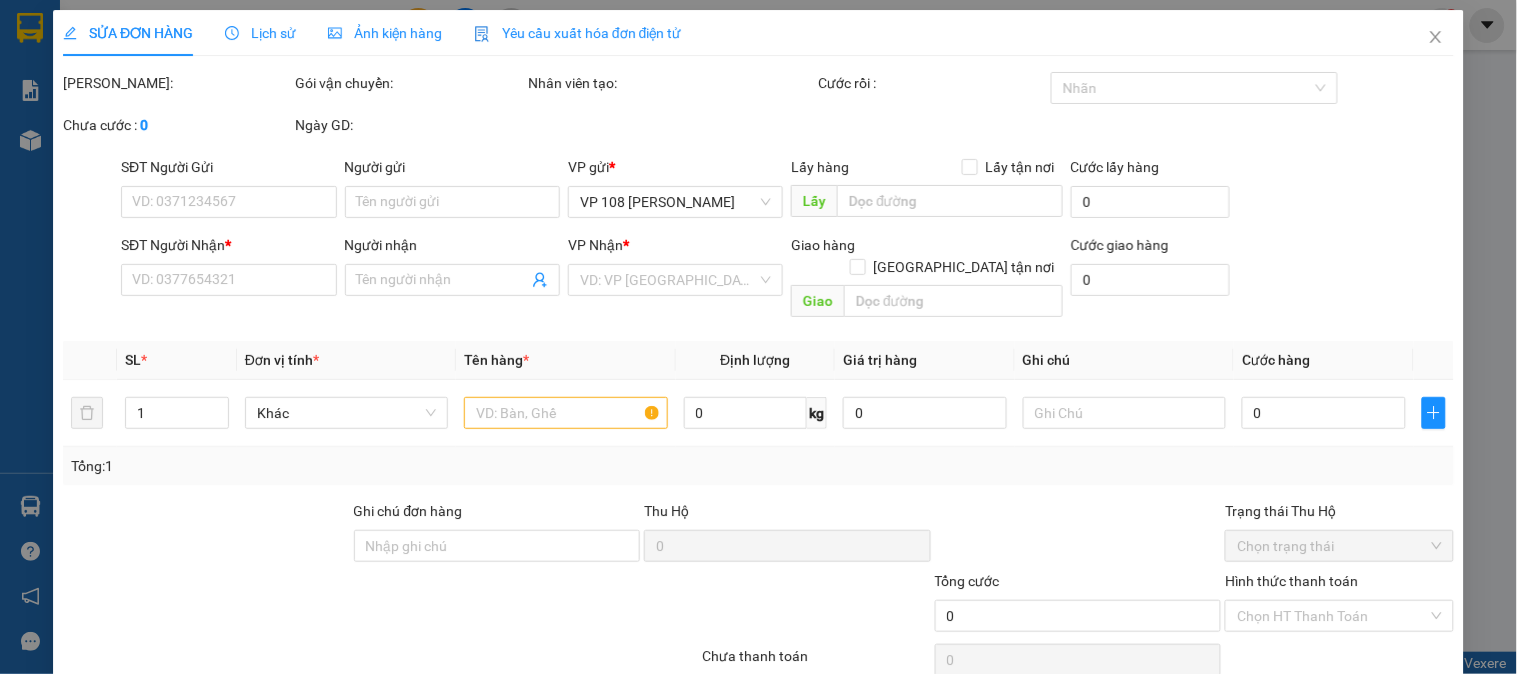 scroll, scrollTop: 0, scrollLeft: 0, axis: both 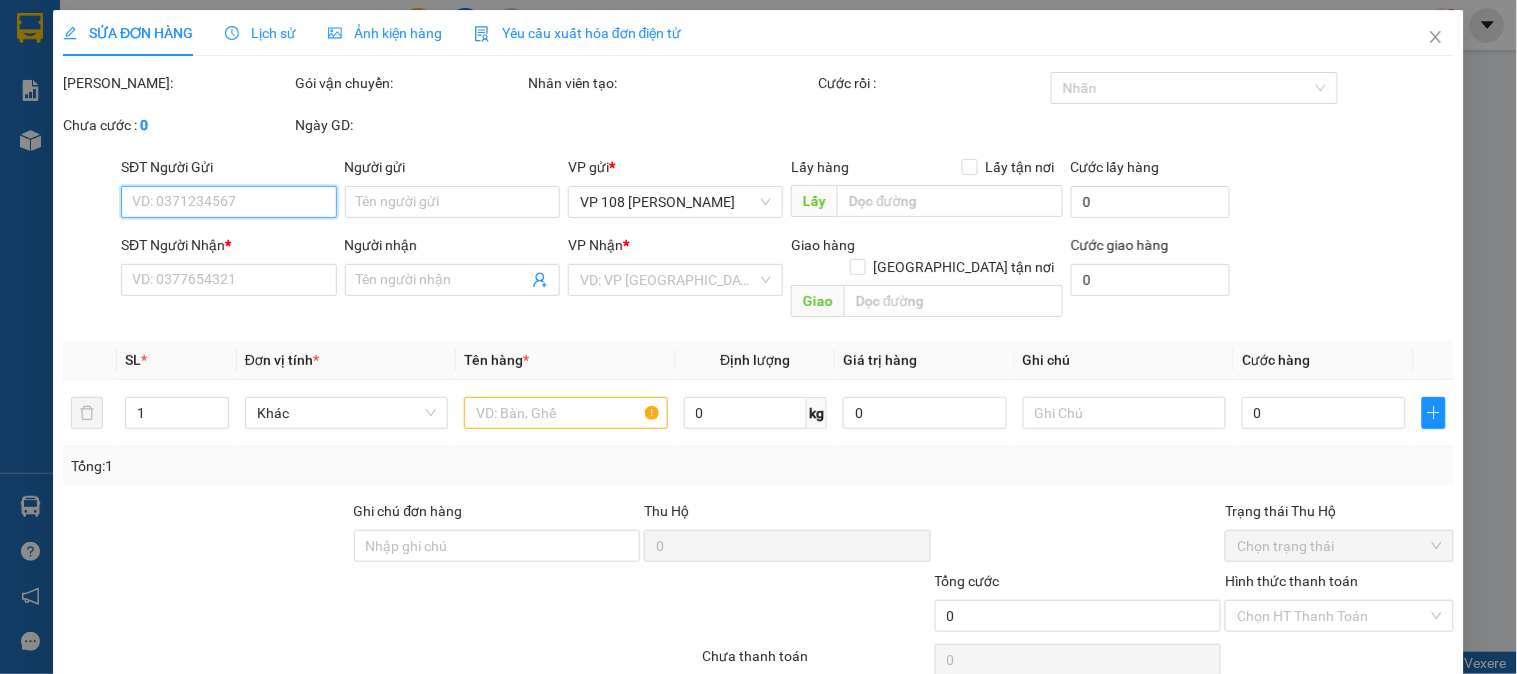 type on "0967047939" 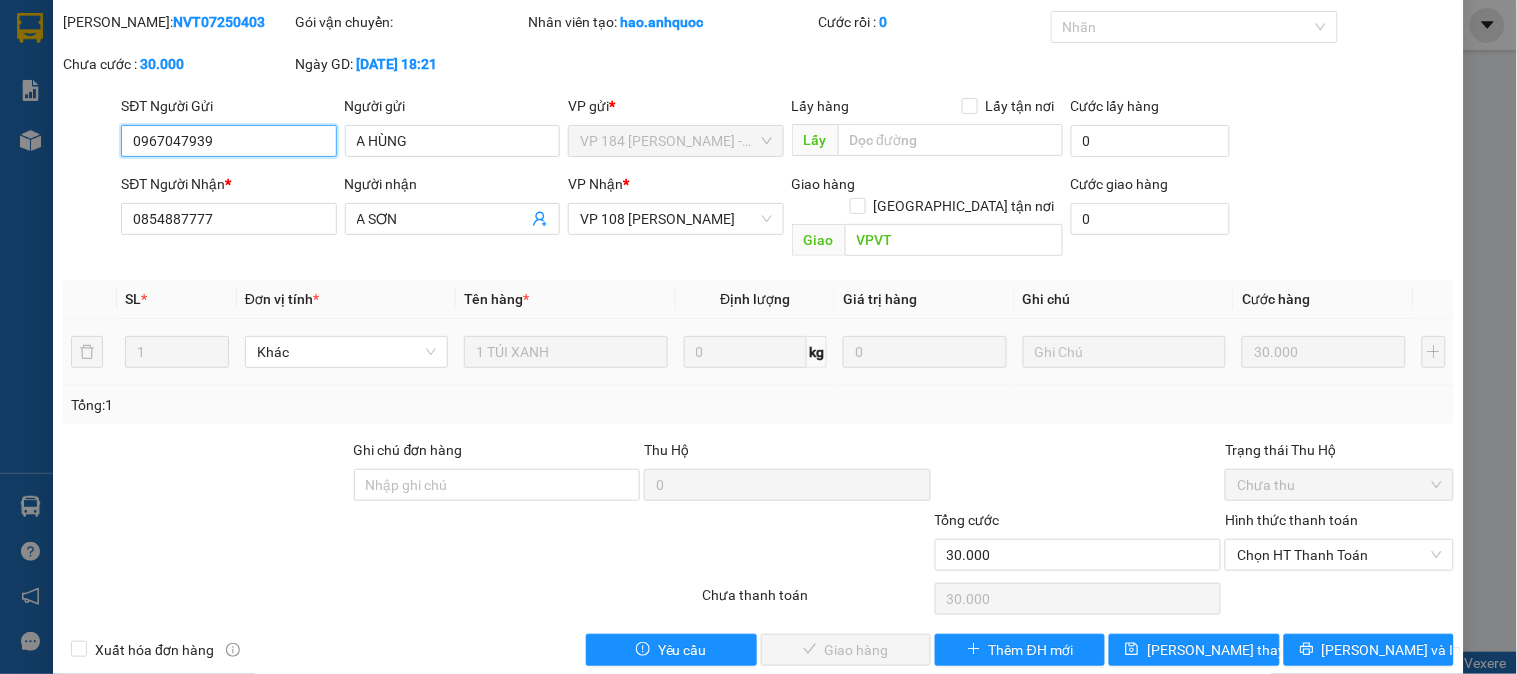 scroll, scrollTop: 70, scrollLeft: 0, axis: vertical 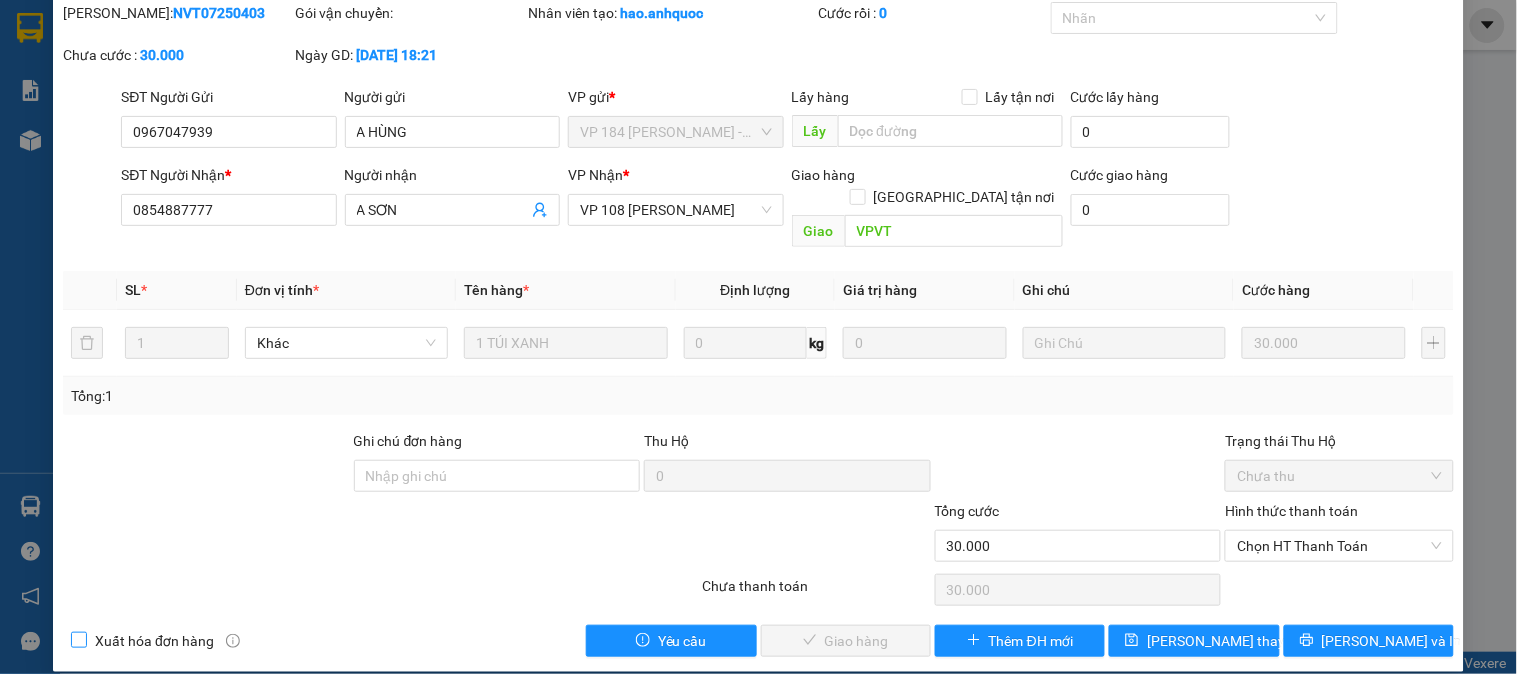 click on "Xuất hóa đơn hàng" at bounding box center [154, 641] 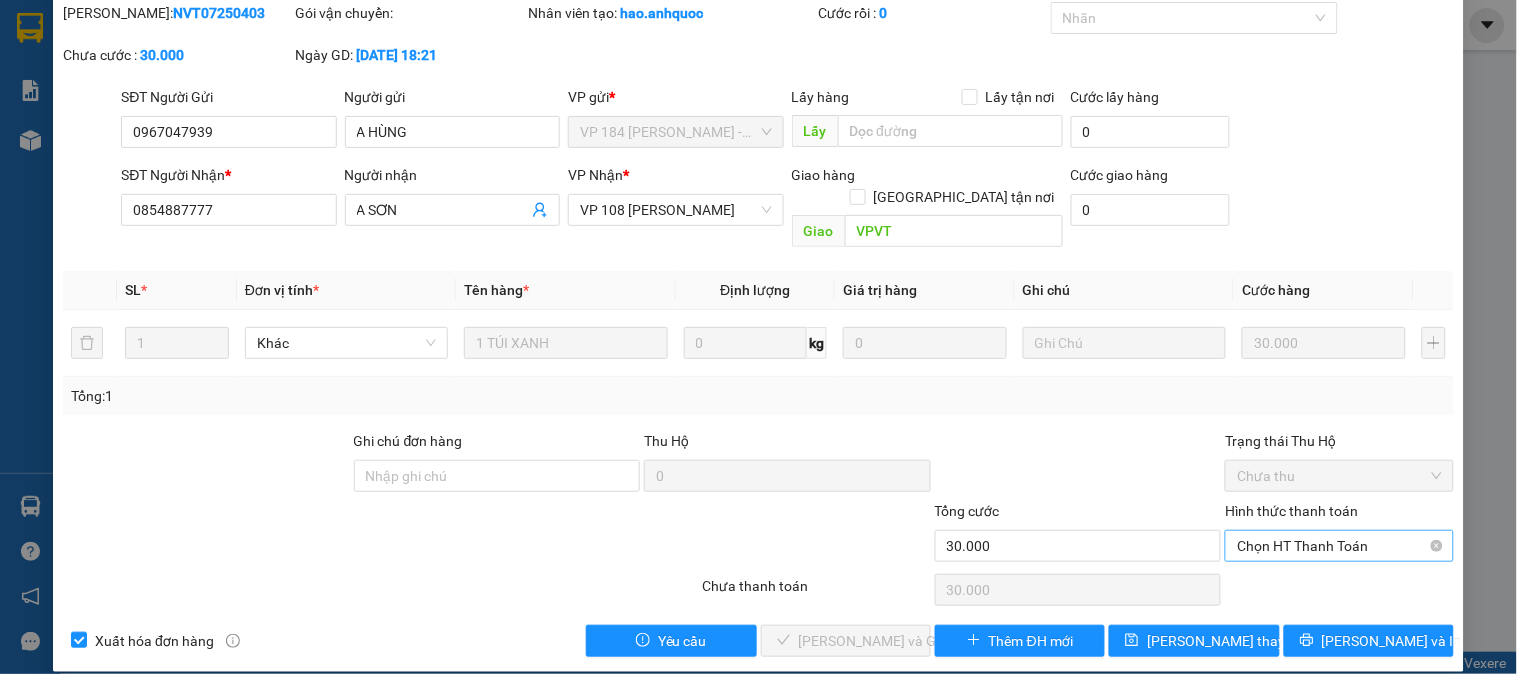 click on "Chọn HT Thanh Toán" at bounding box center [1339, 546] 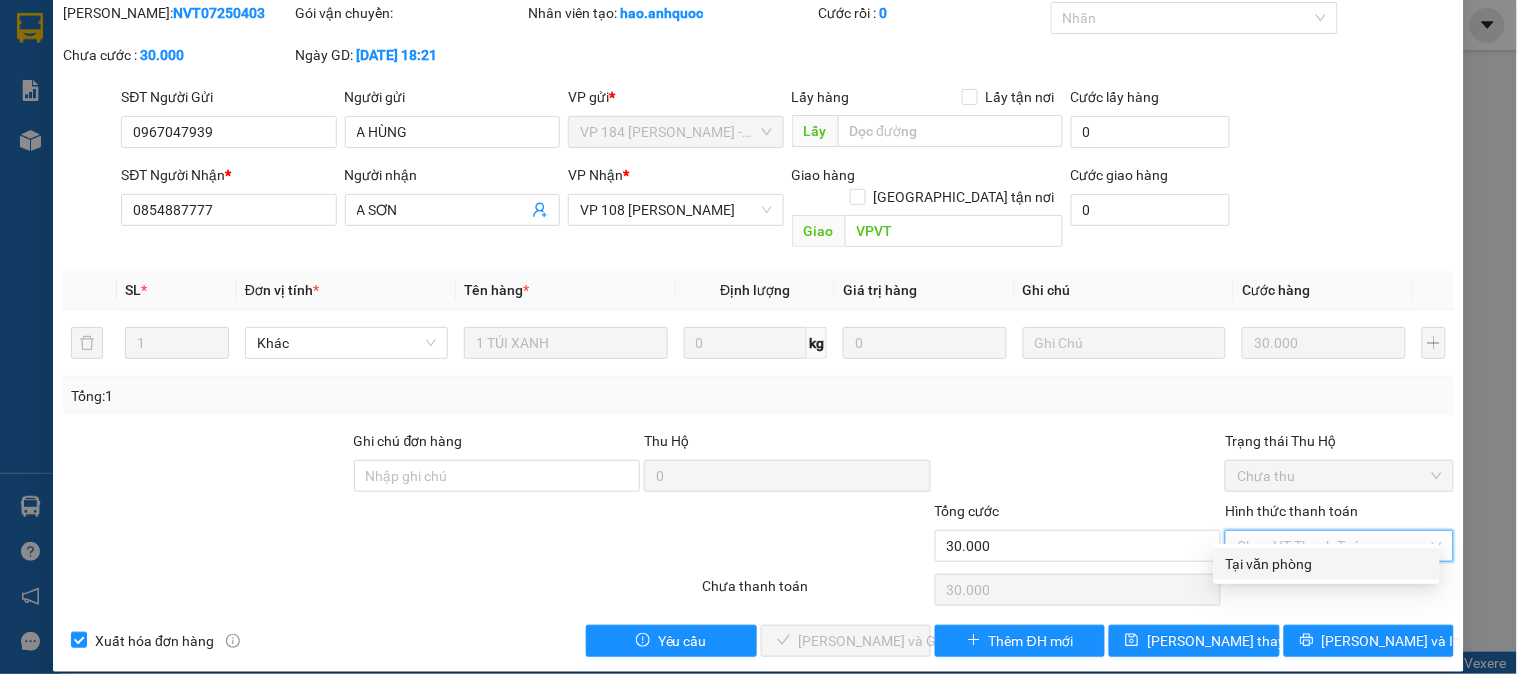 click on "Tại văn phòng" at bounding box center (1327, 564) 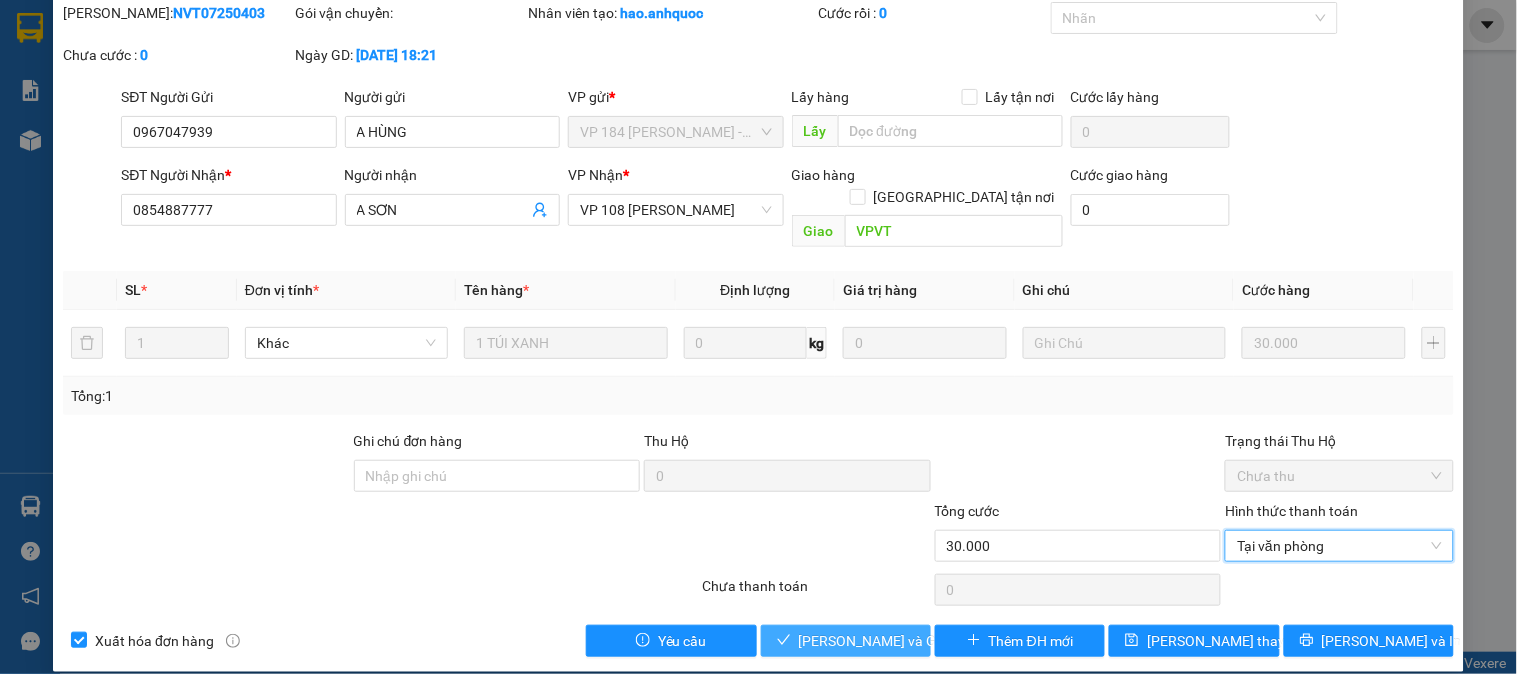 click on "[PERSON_NAME] và Giao hàng" at bounding box center [895, 641] 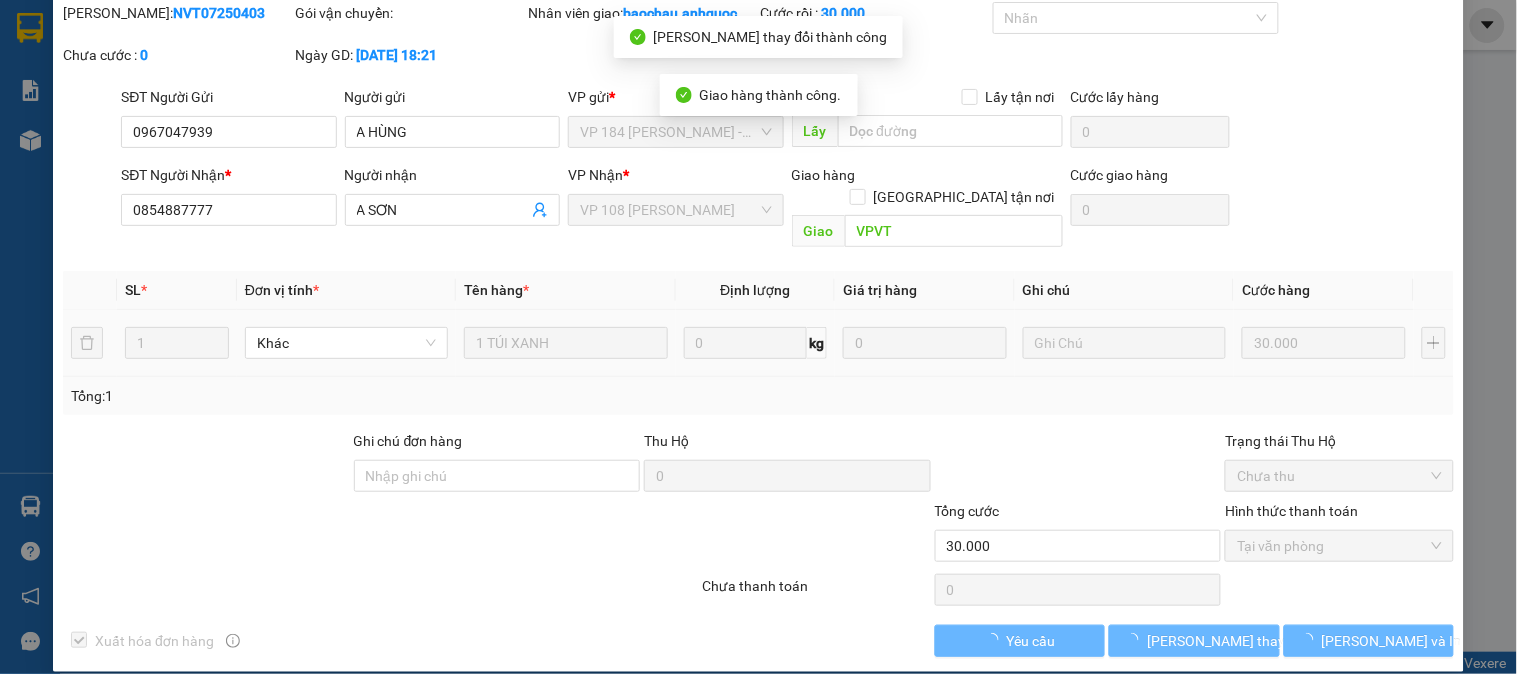 scroll, scrollTop: 0, scrollLeft: 0, axis: both 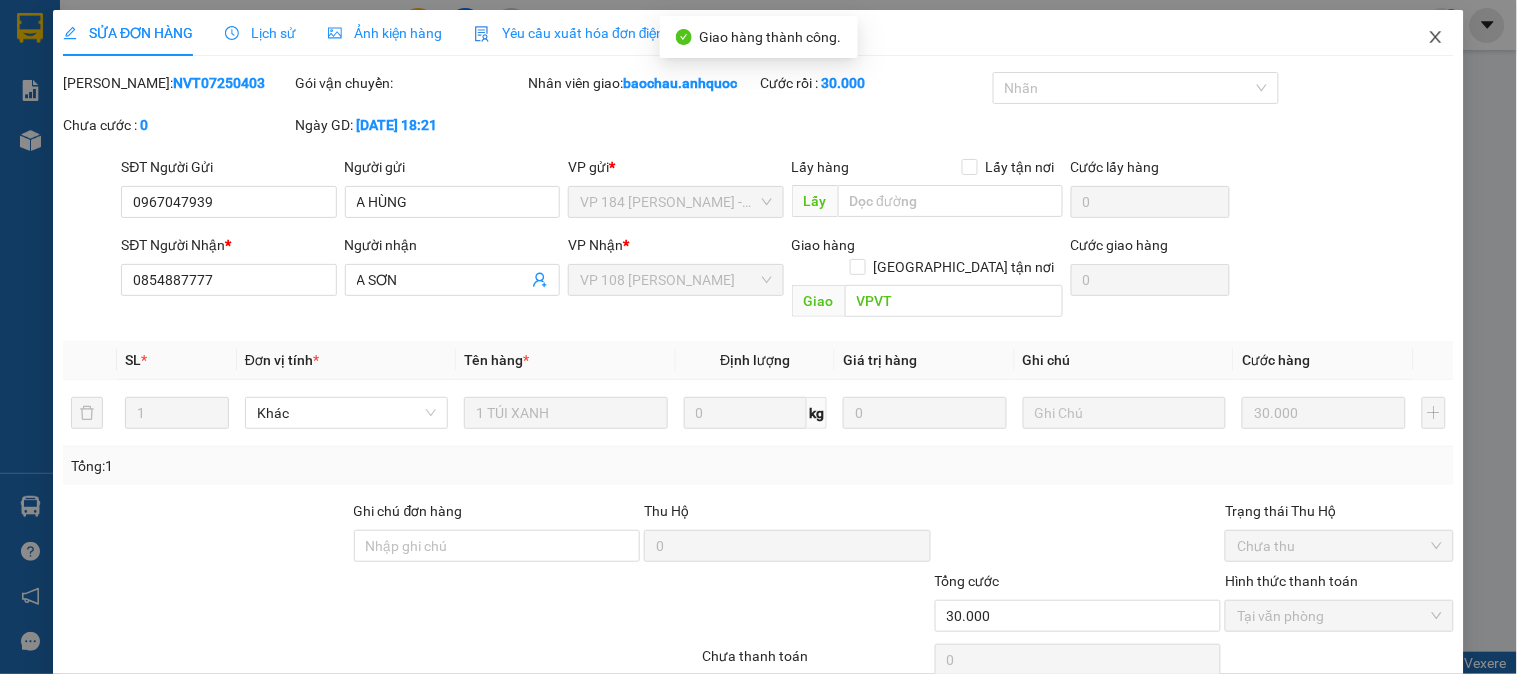 click at bounding box center (1436, 38) 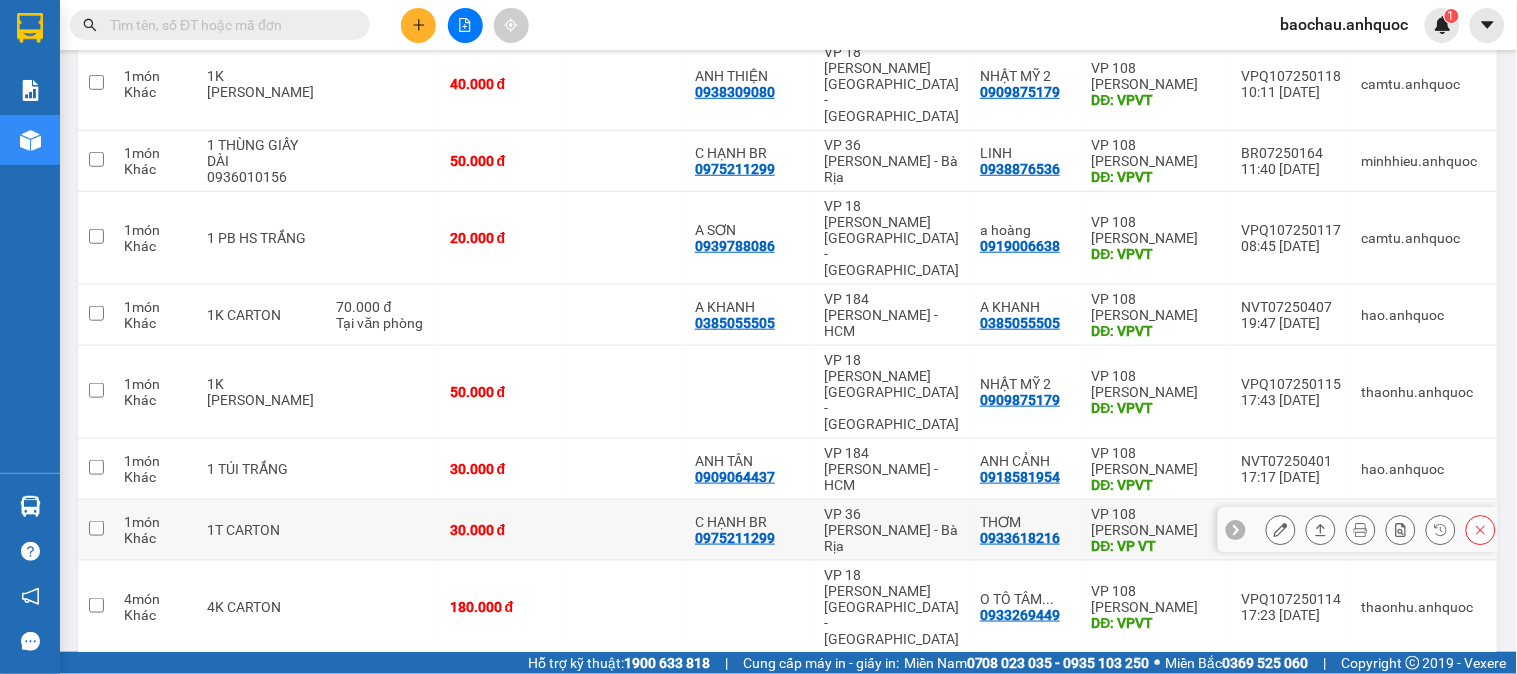 scroll, scrollTop: 265, scrollLeft: 0, axis: vertical 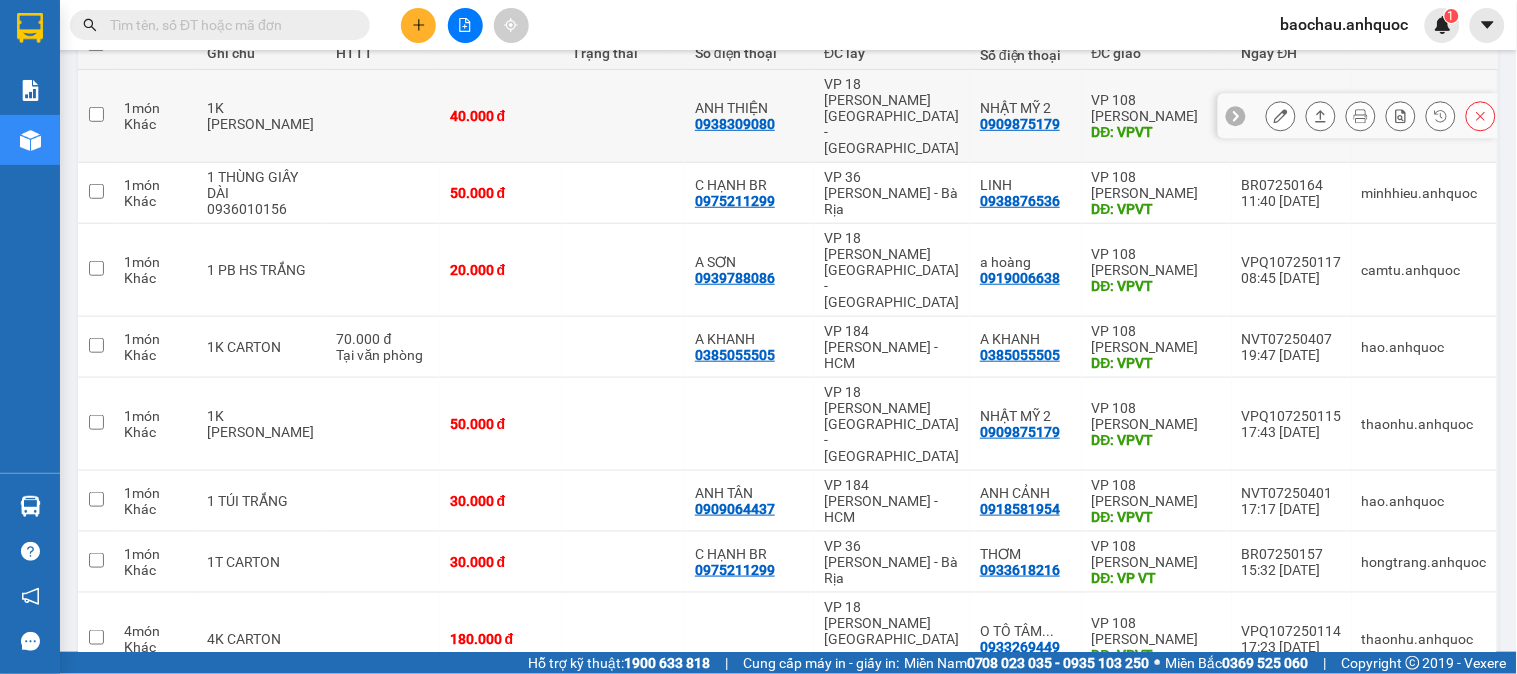click at bounding box center [623, 116] 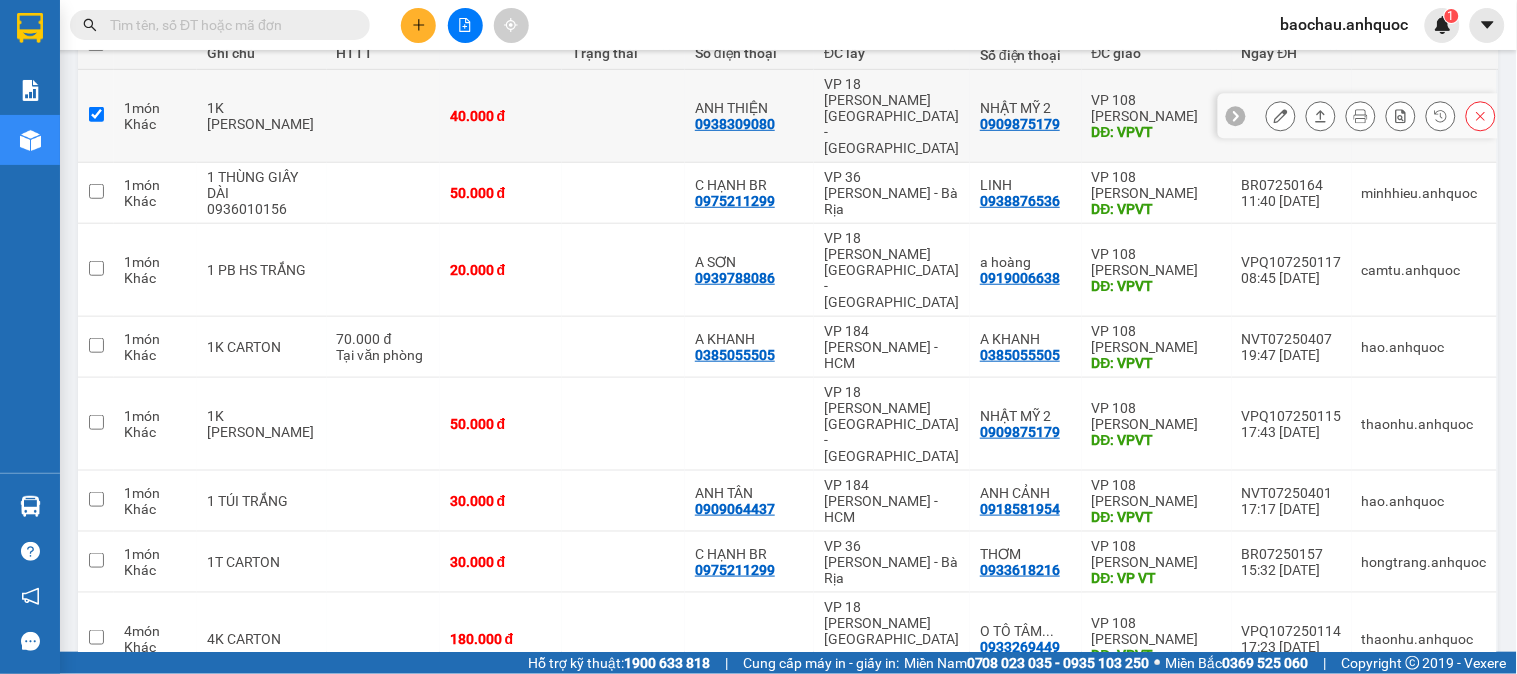 checkbox on "true" 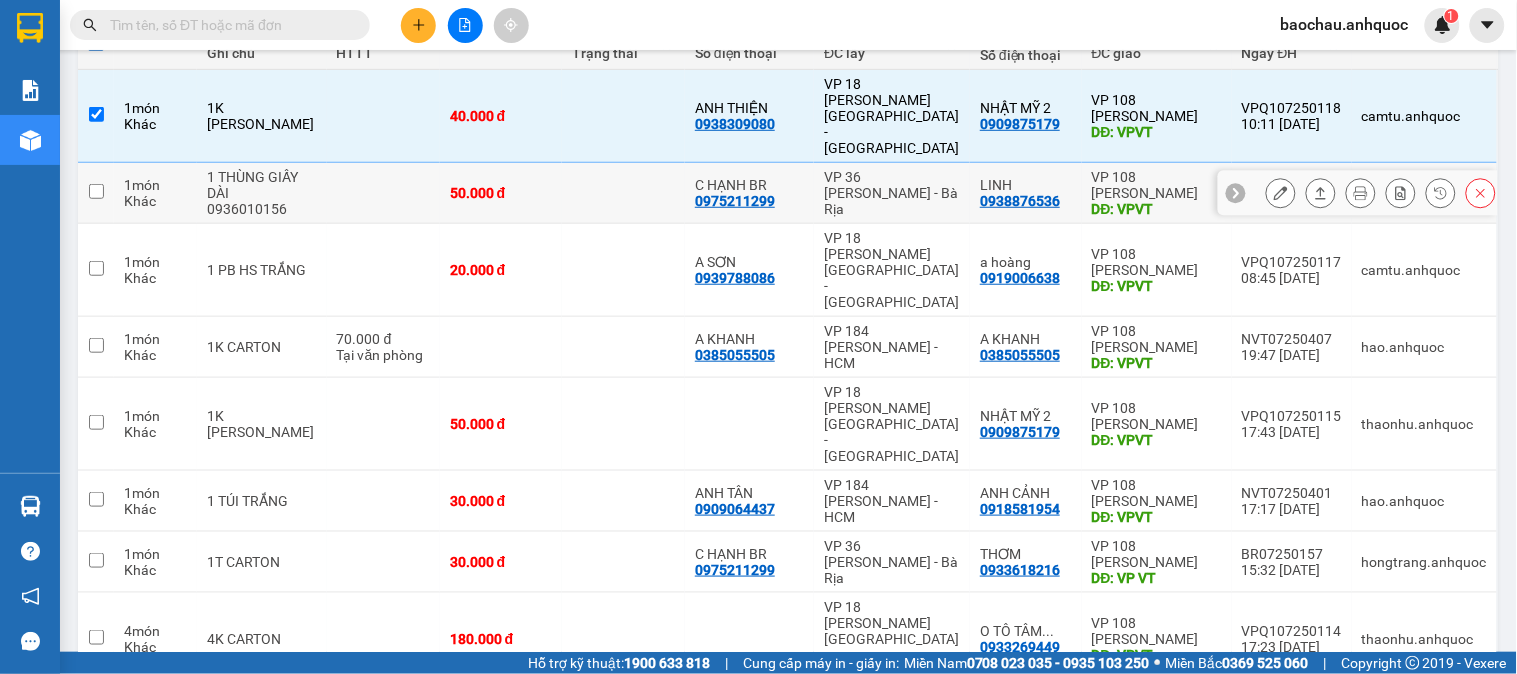 click at bounding box center [623, 193] 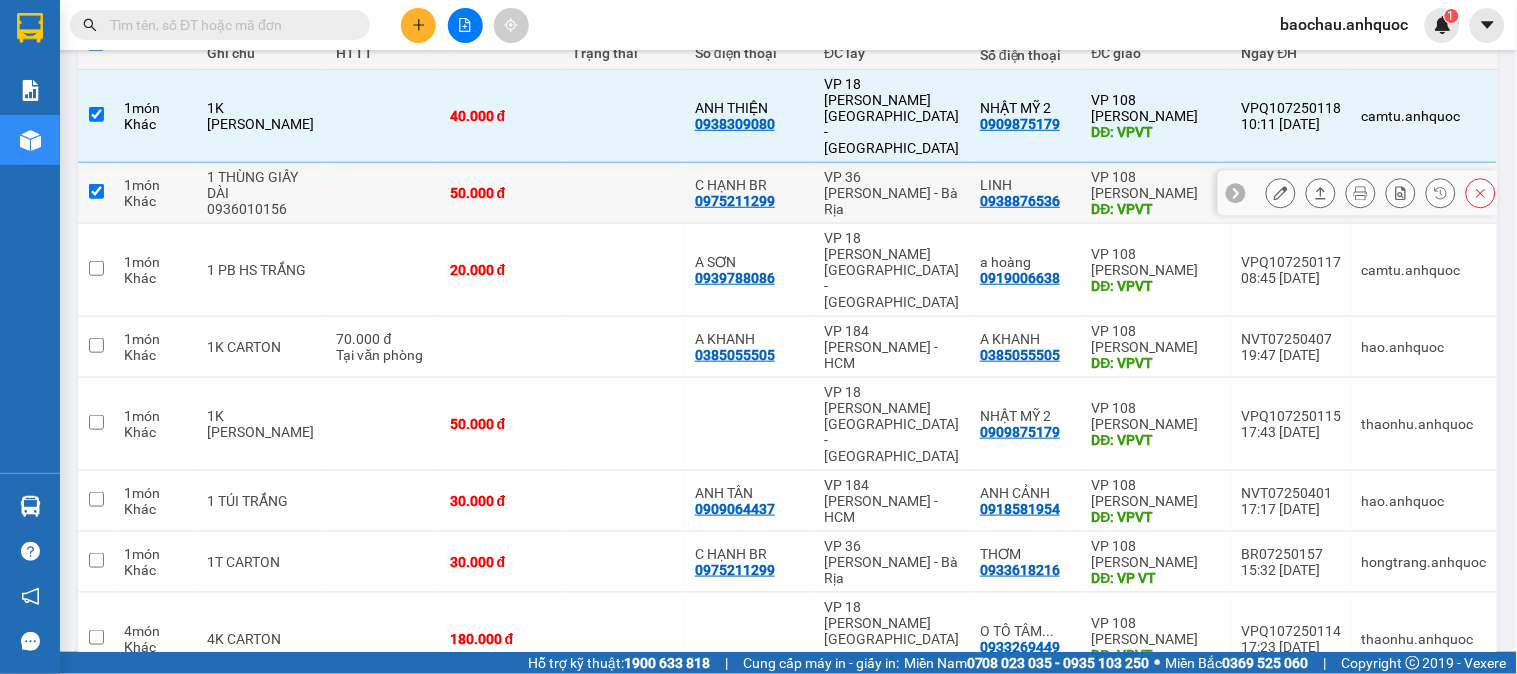 checkbox on "true" 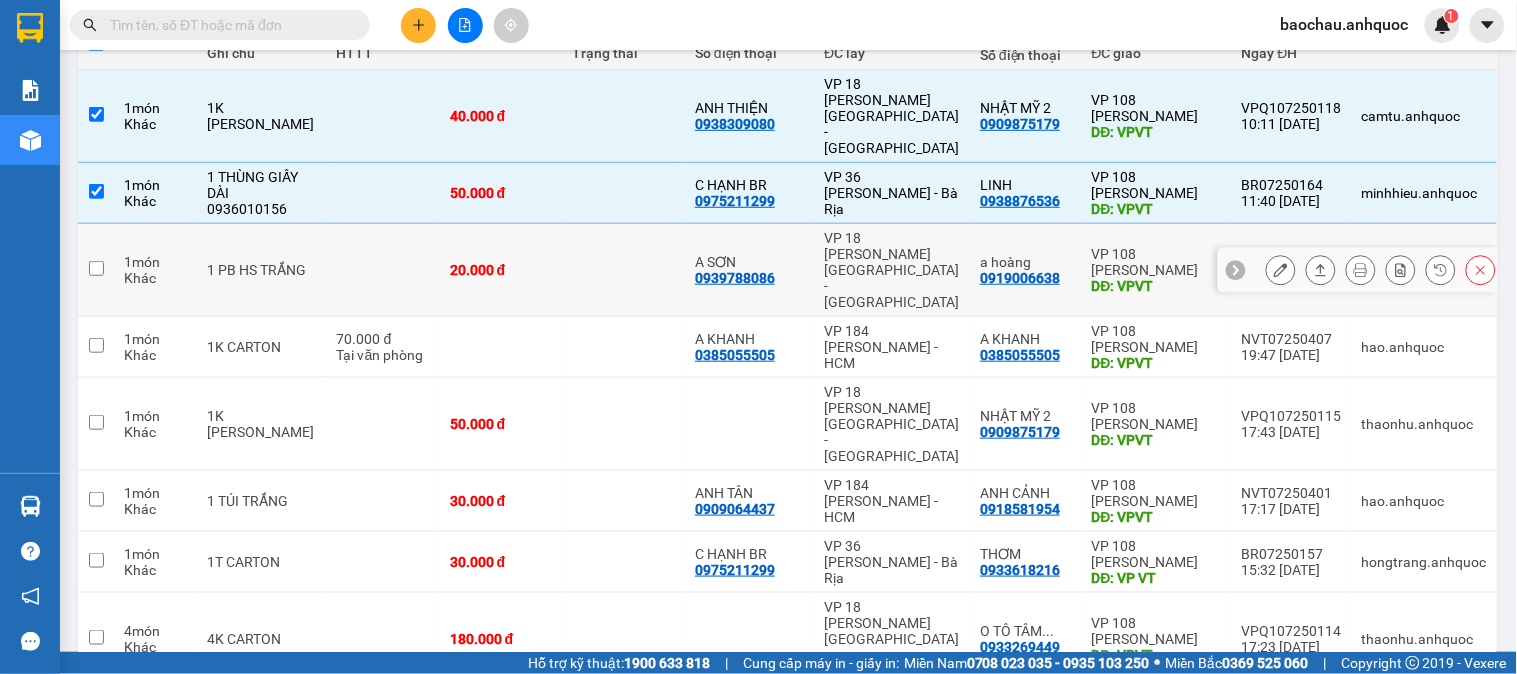 click at bounding box center (623, 270) 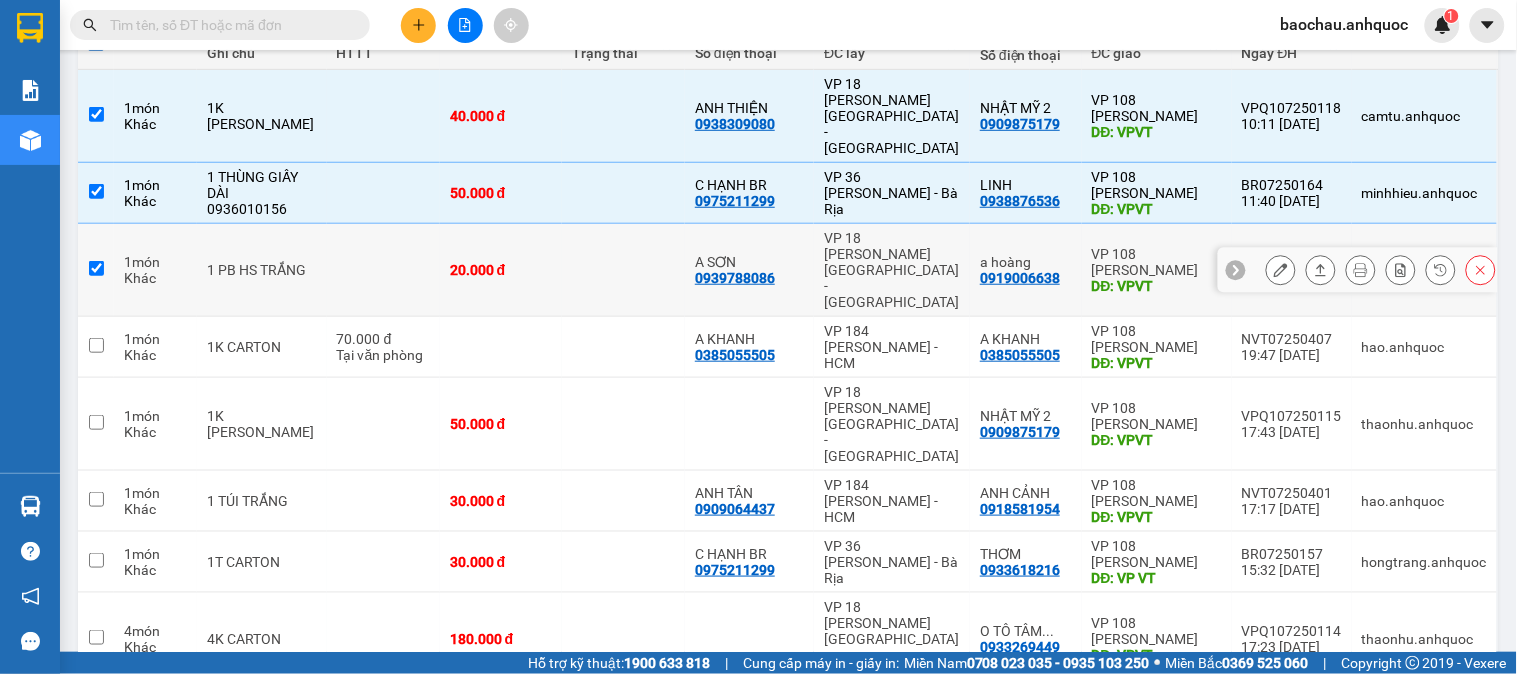 checkbox on "true" 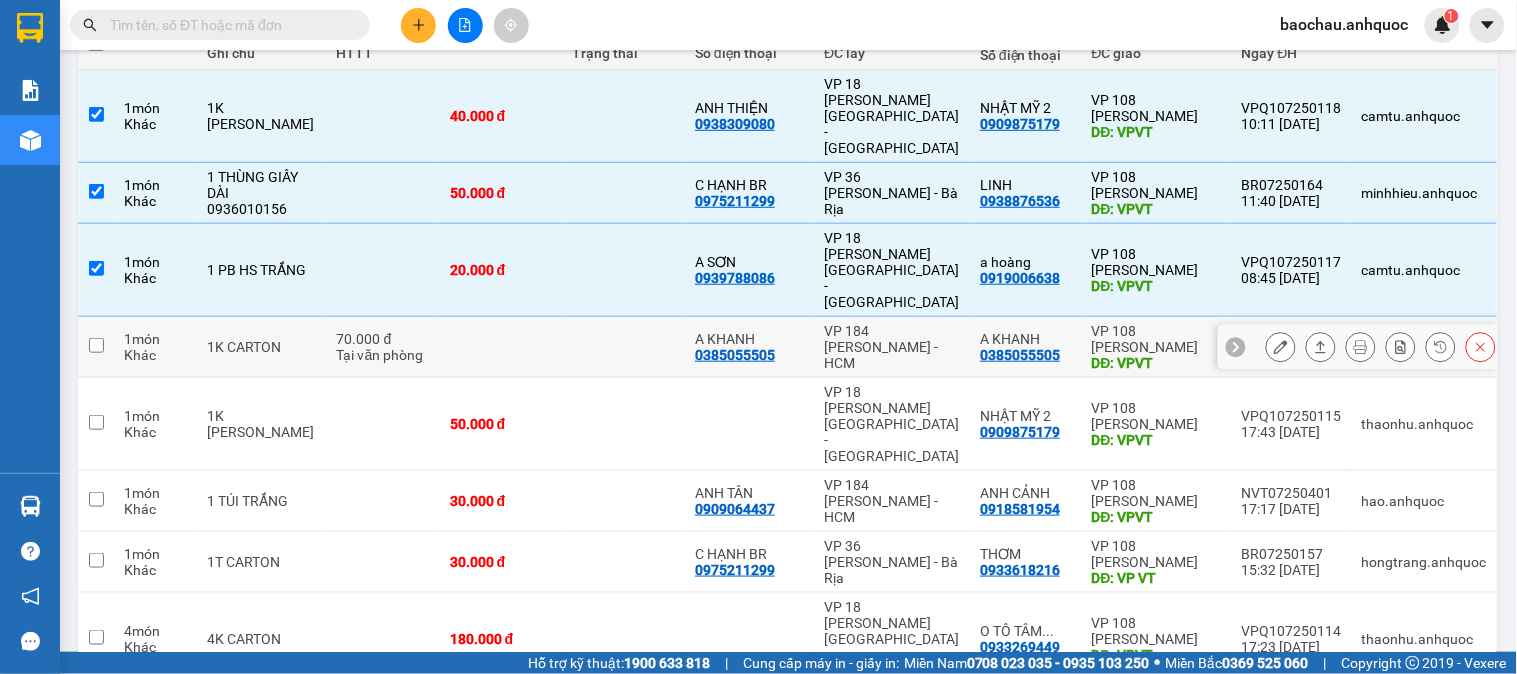 click at bounding box center [623, 347] 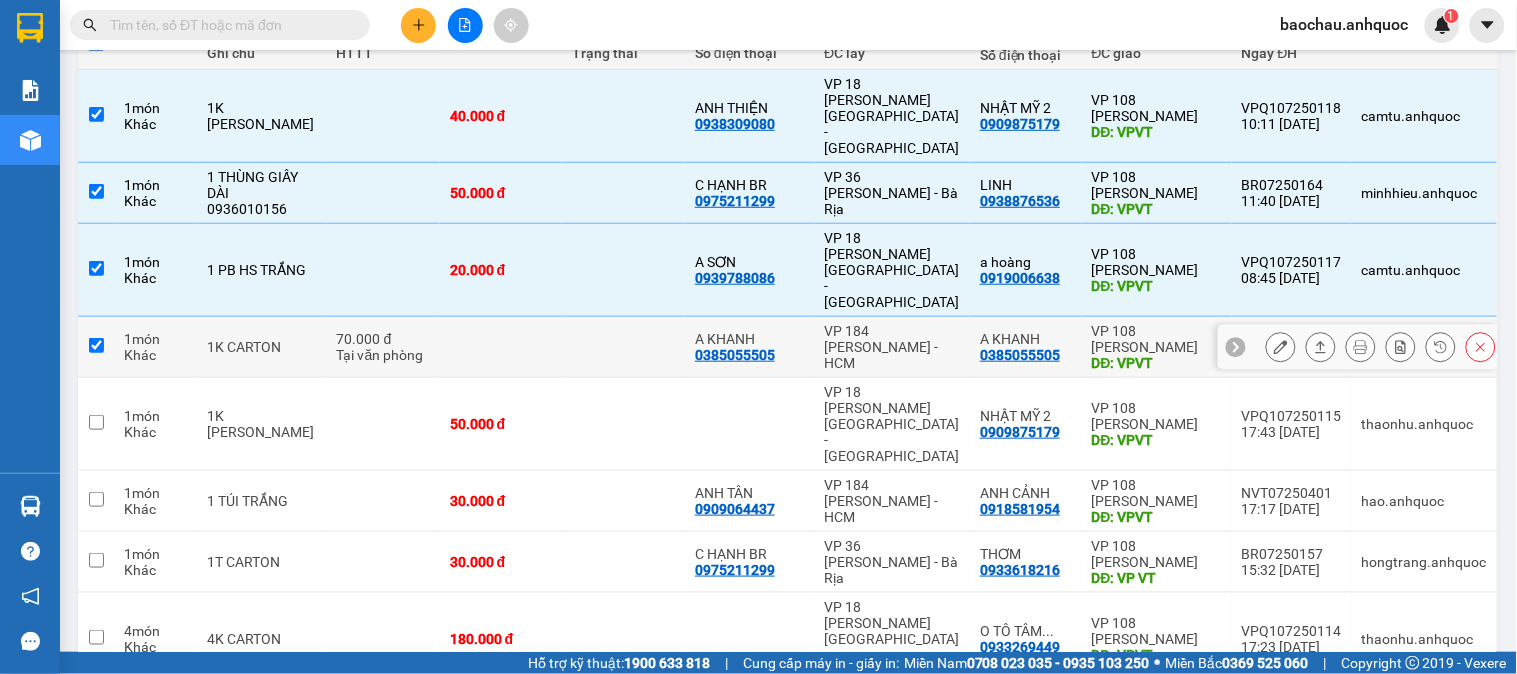 checkbox on "true" 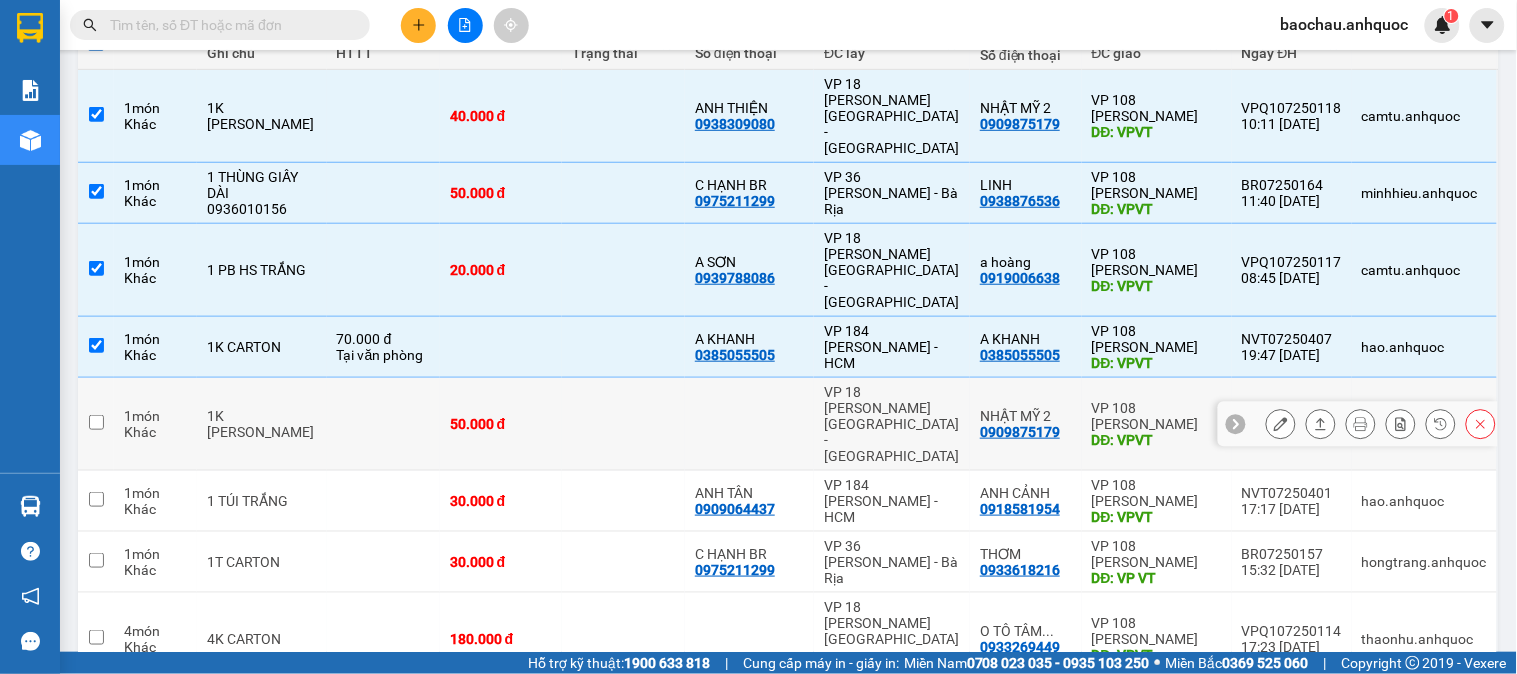 click at bounding box center [623, 424] 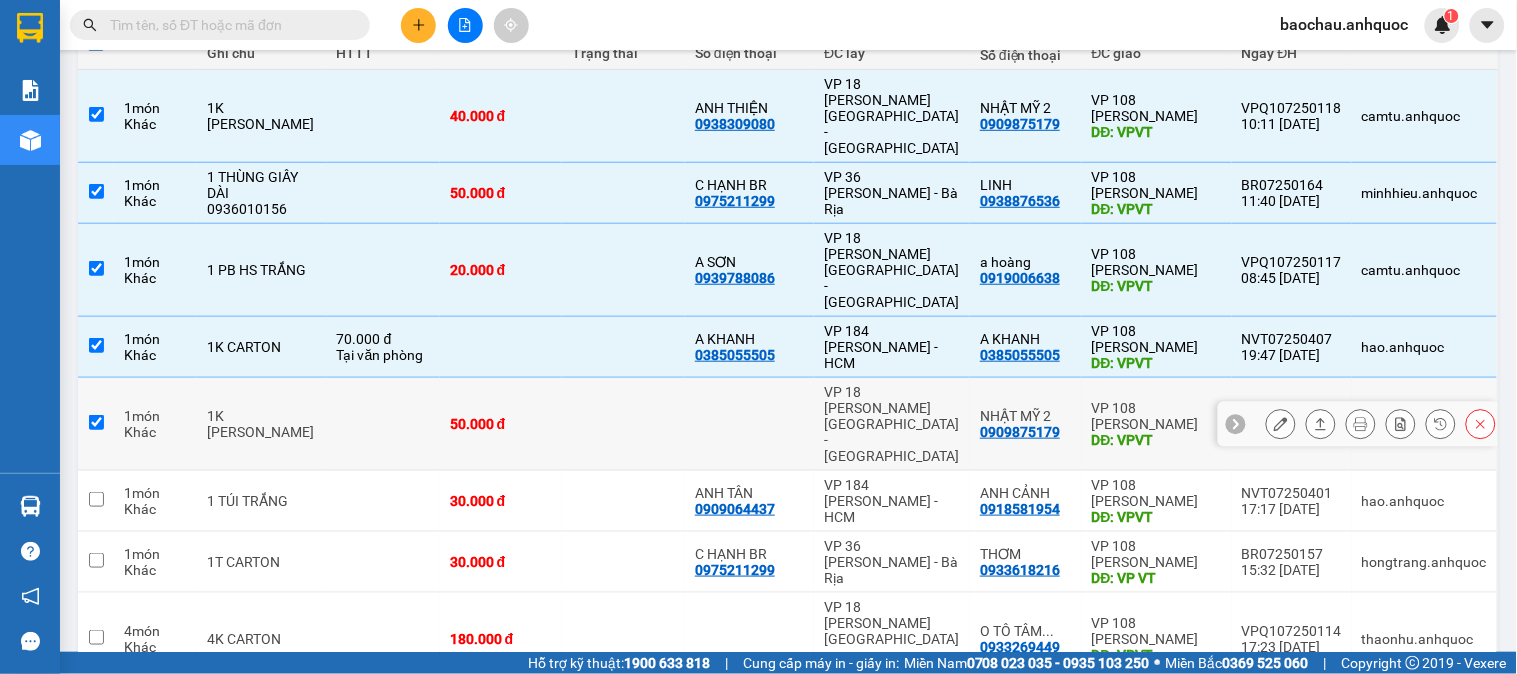 checkbox on "true" 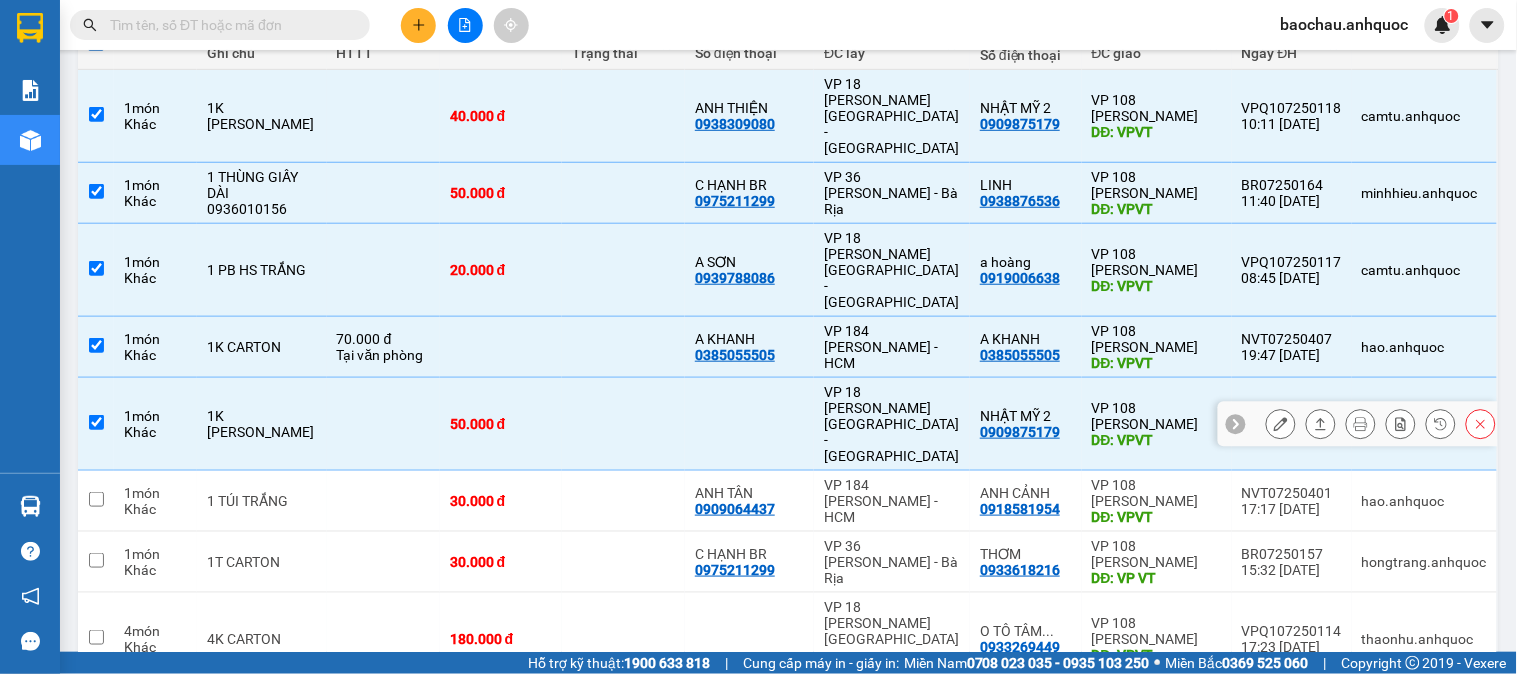 click at bounding box center (623, 501) 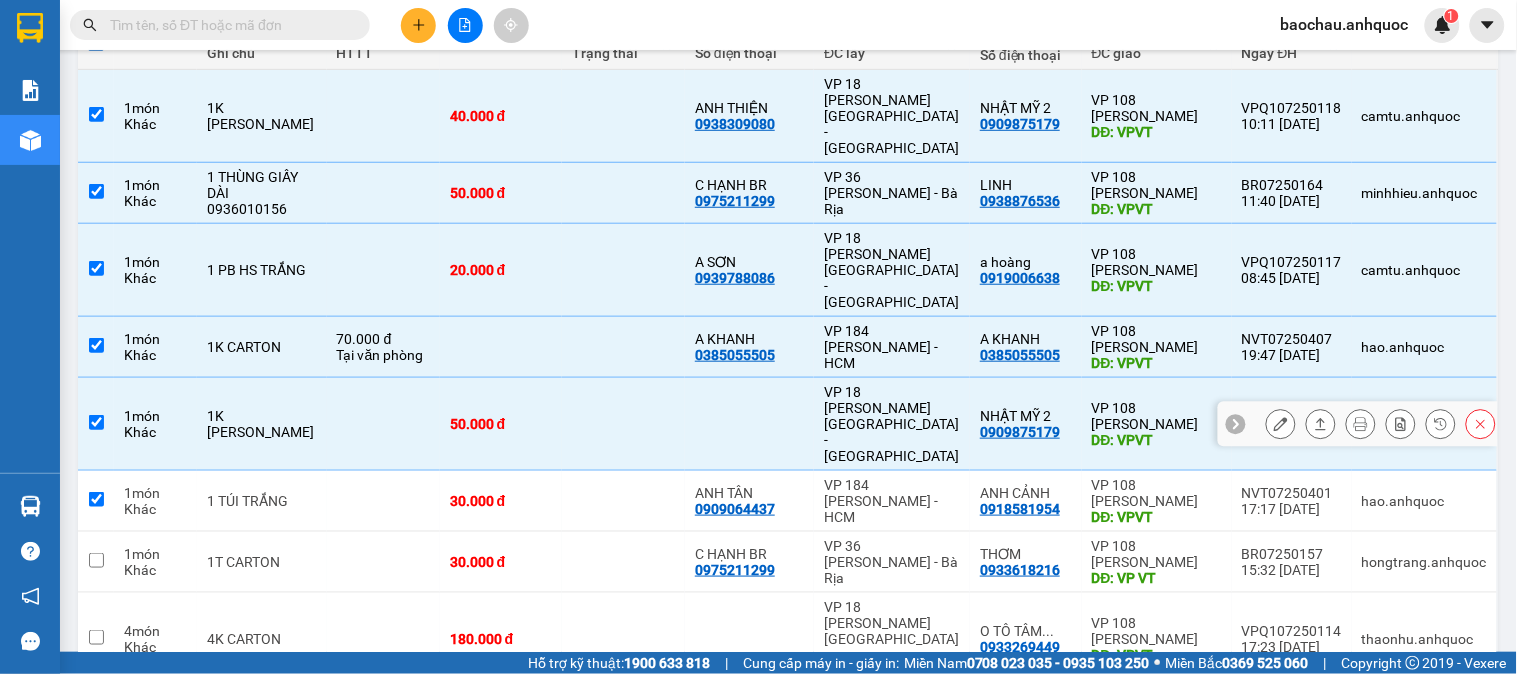 checkbox on "true" 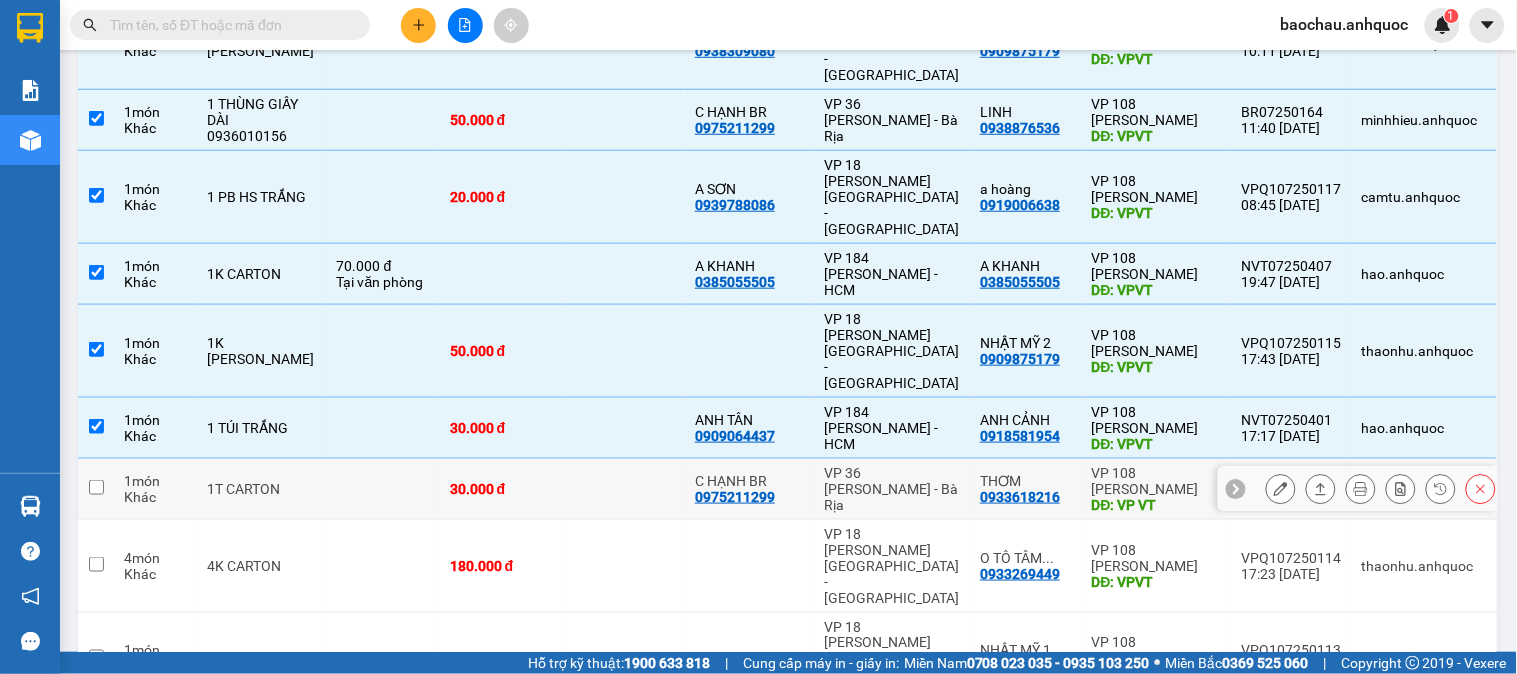 scroll, scrollTop: 376, scrollLeft: 0, axis: vertical 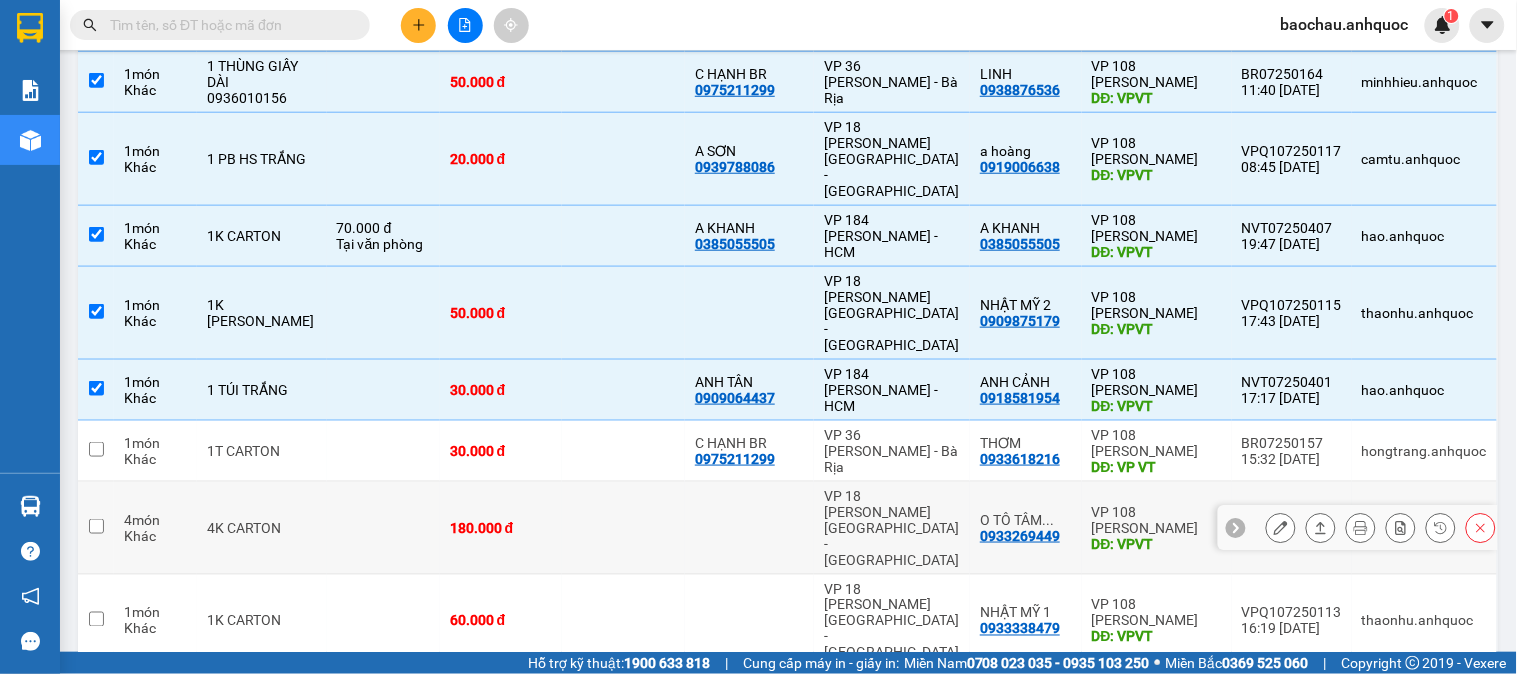 click at bounding box center (623, 528) 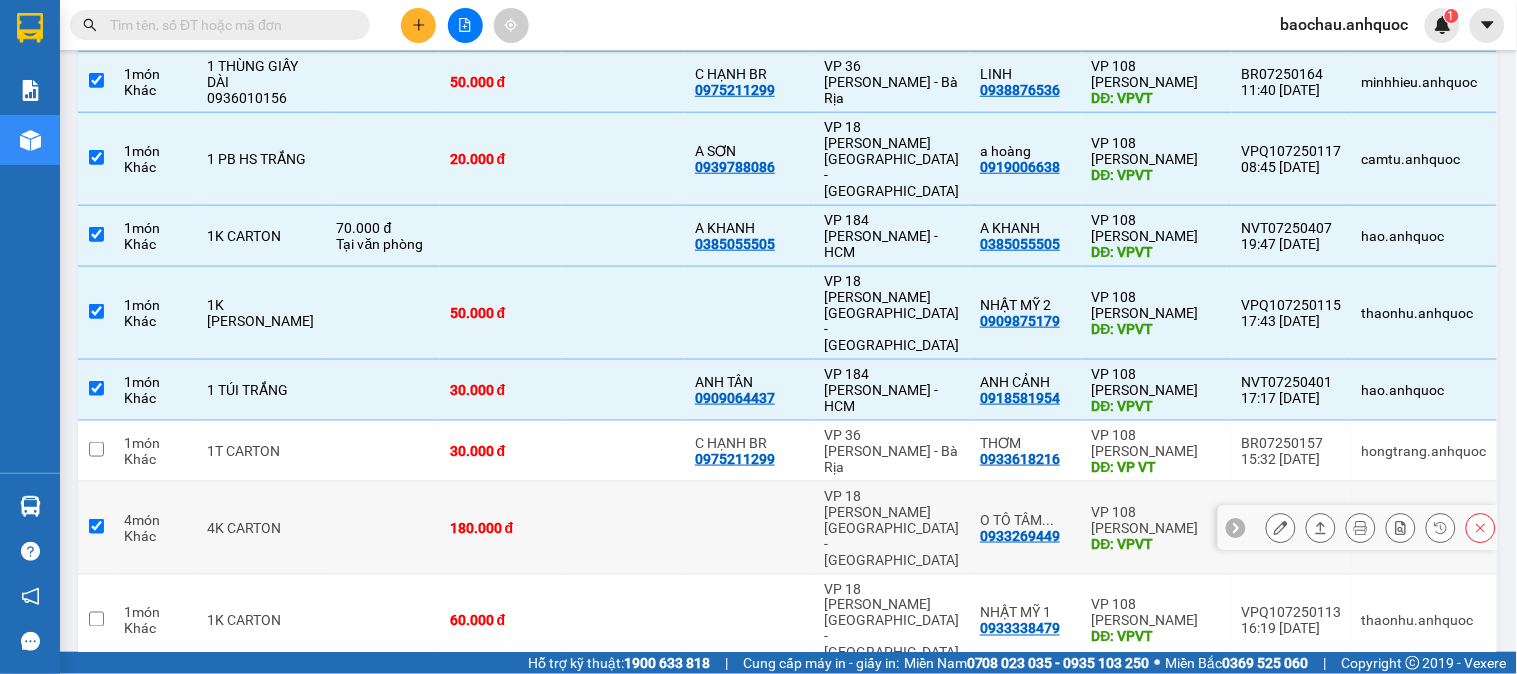 checkbox on "true" 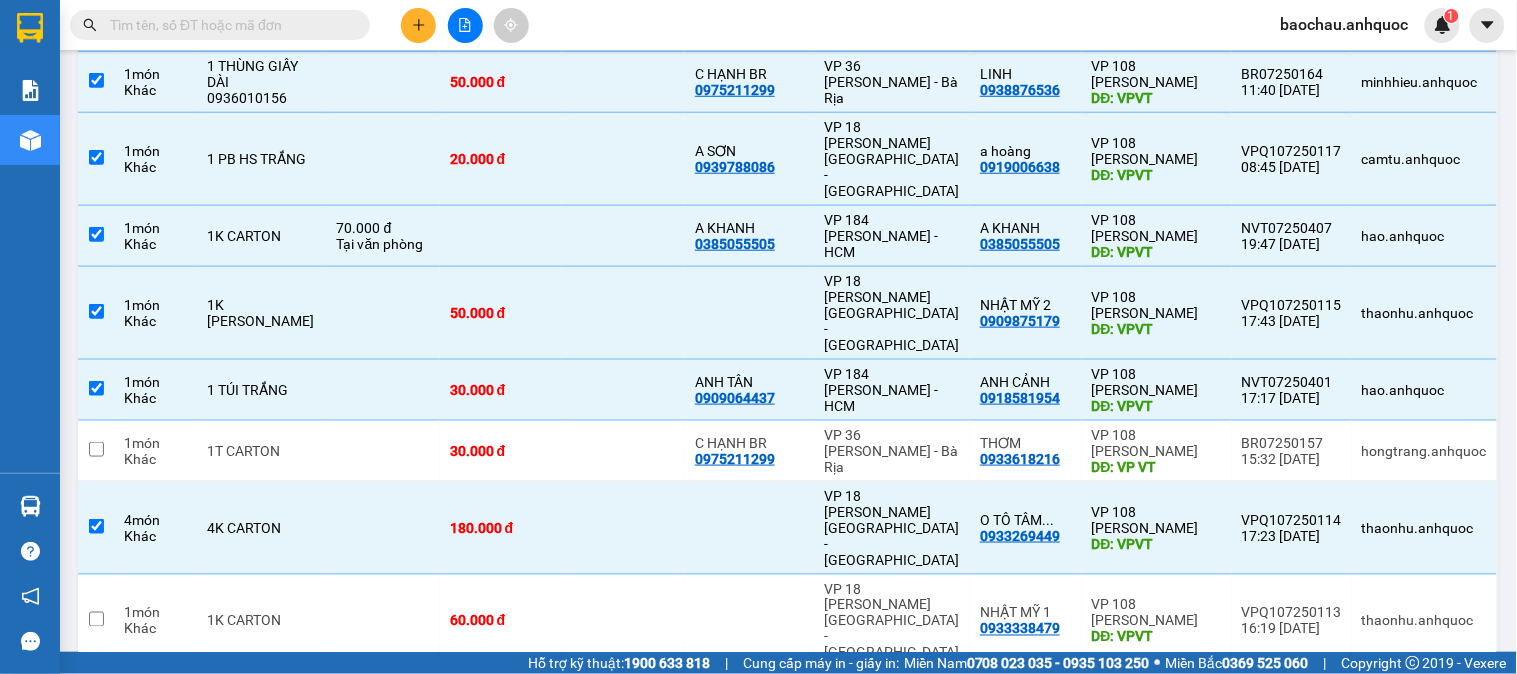 click at bounding box center [623, 698] 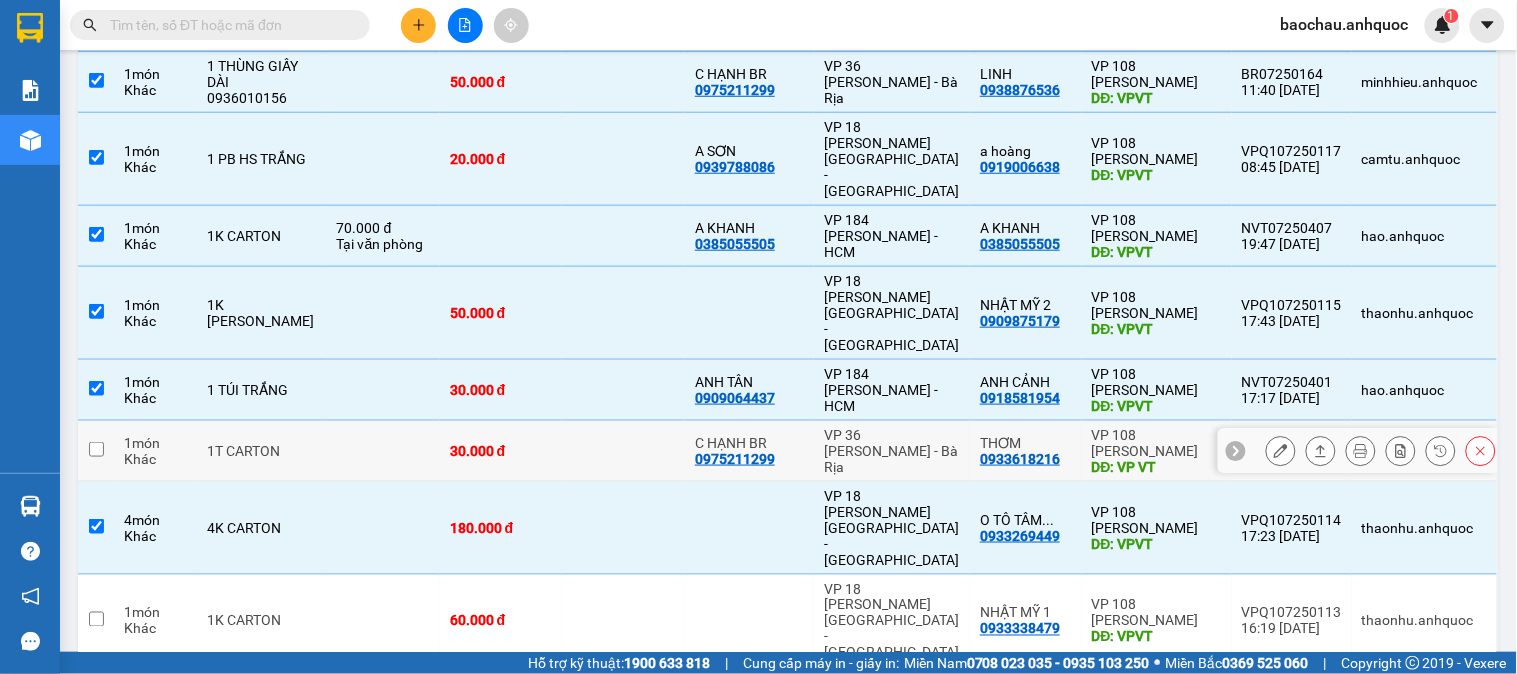 click at bounding box center (623, 451) 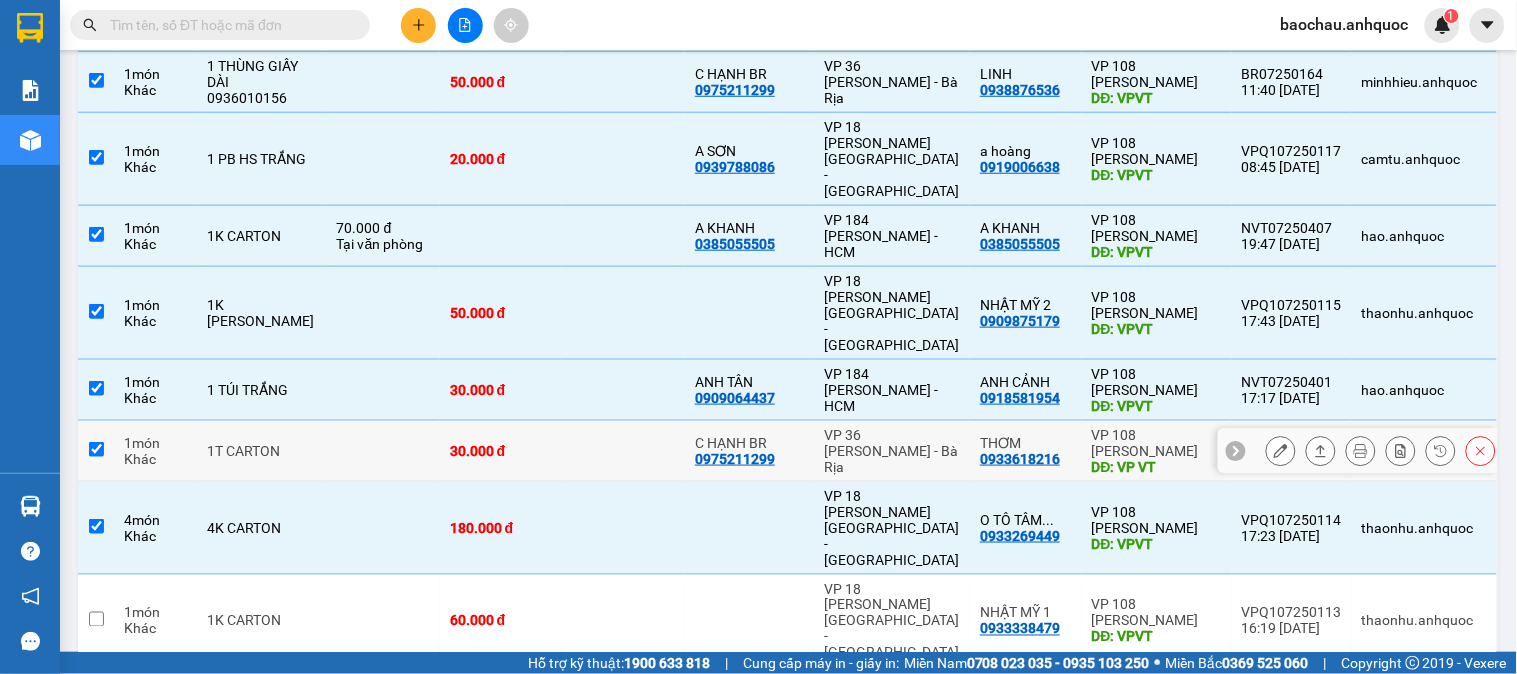 checkbox on "true" 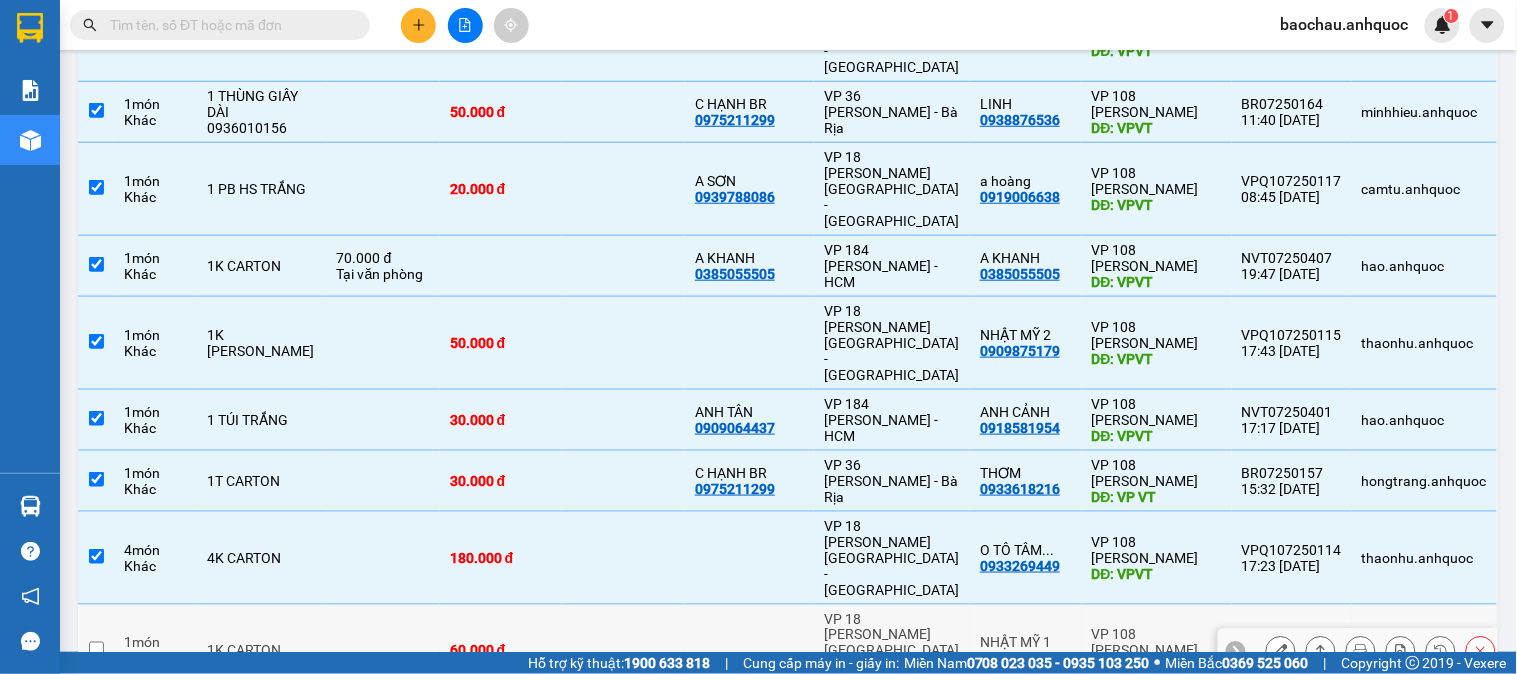 scroll, scrollTop: 376, scrollLeft: 0, axis: vertical 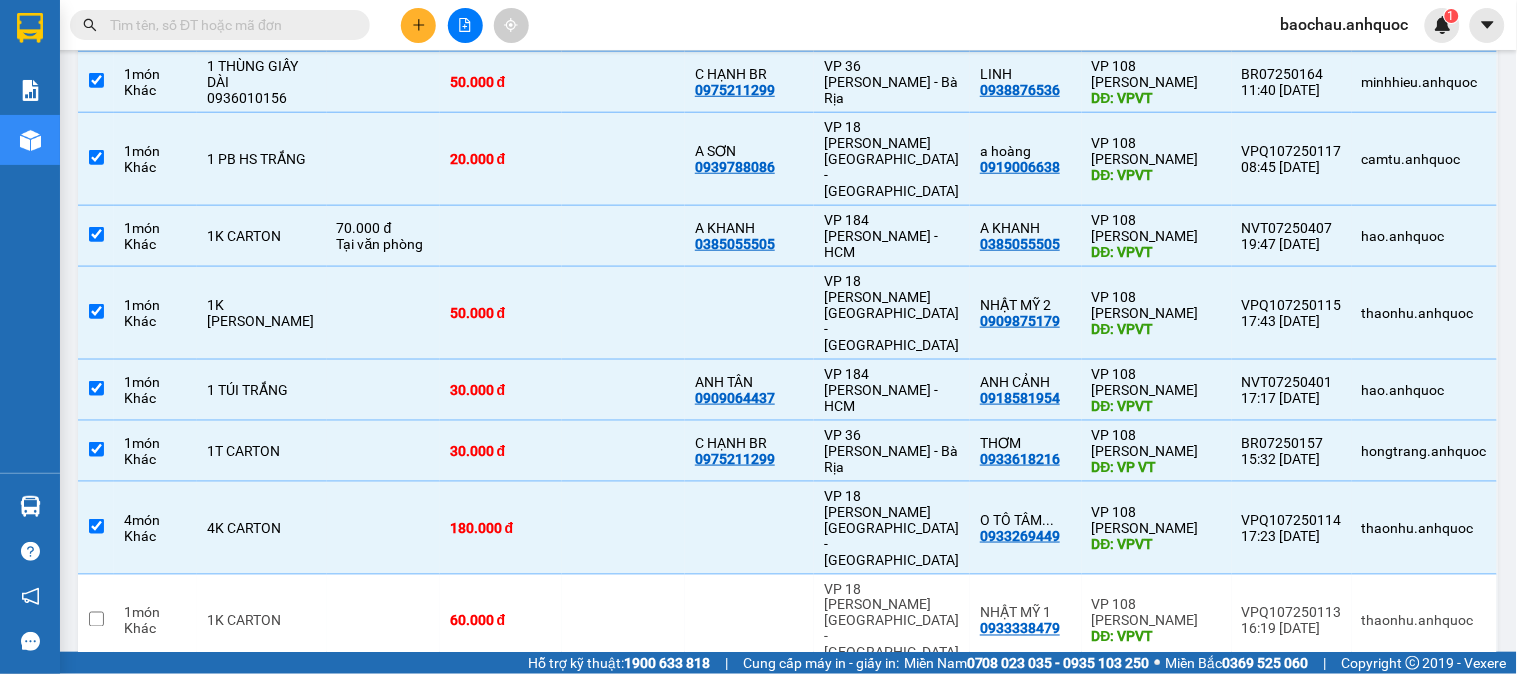 click on "2" at bounding box center (1281, 761) 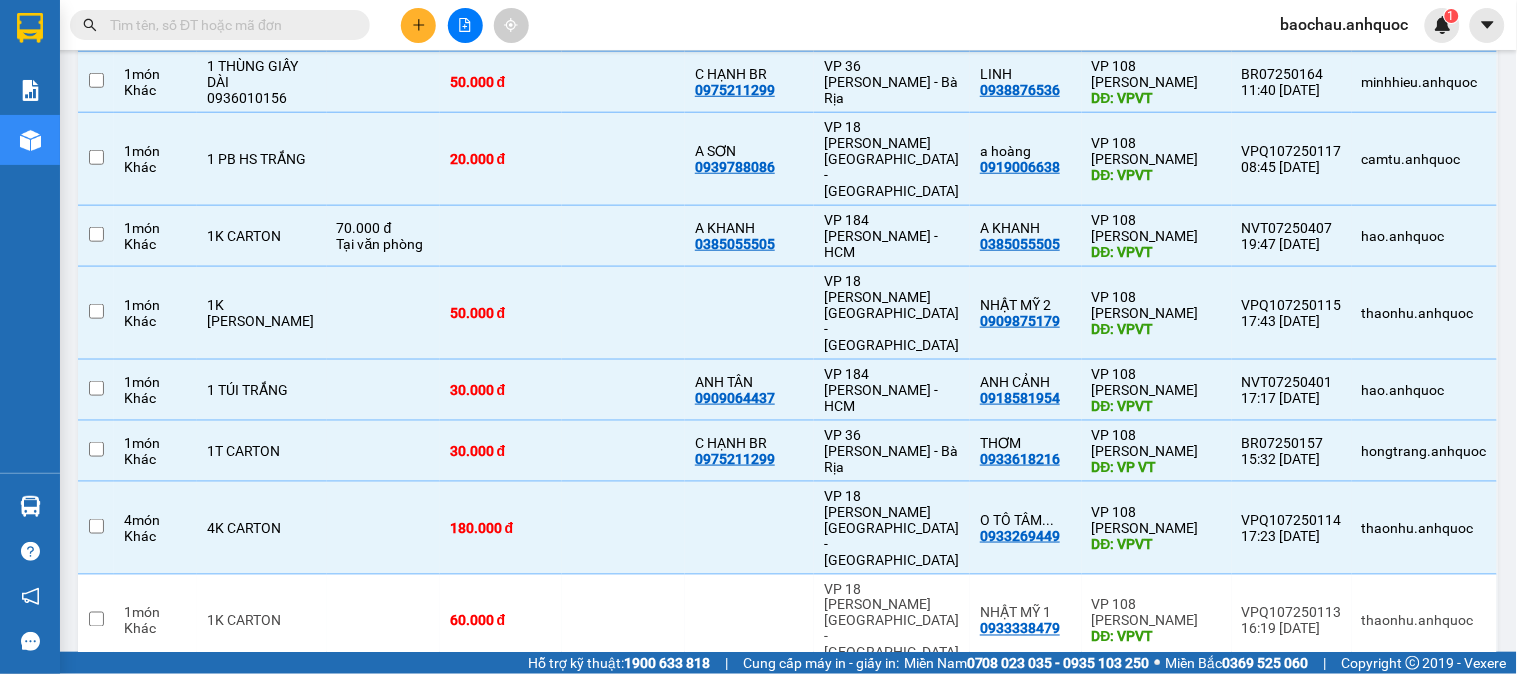 checkbox on "false" 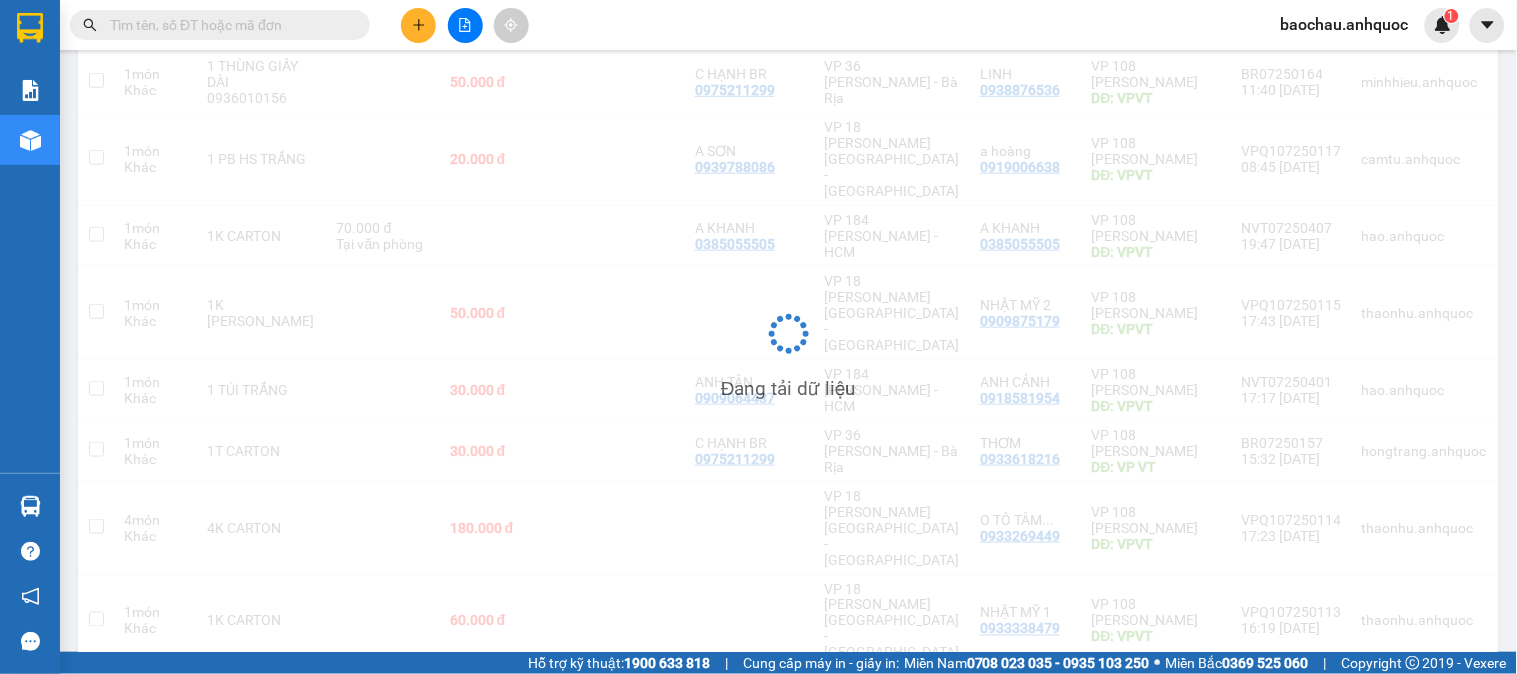 scroll, scrollTop: 92, scrollLeft: 0, axis: vertical 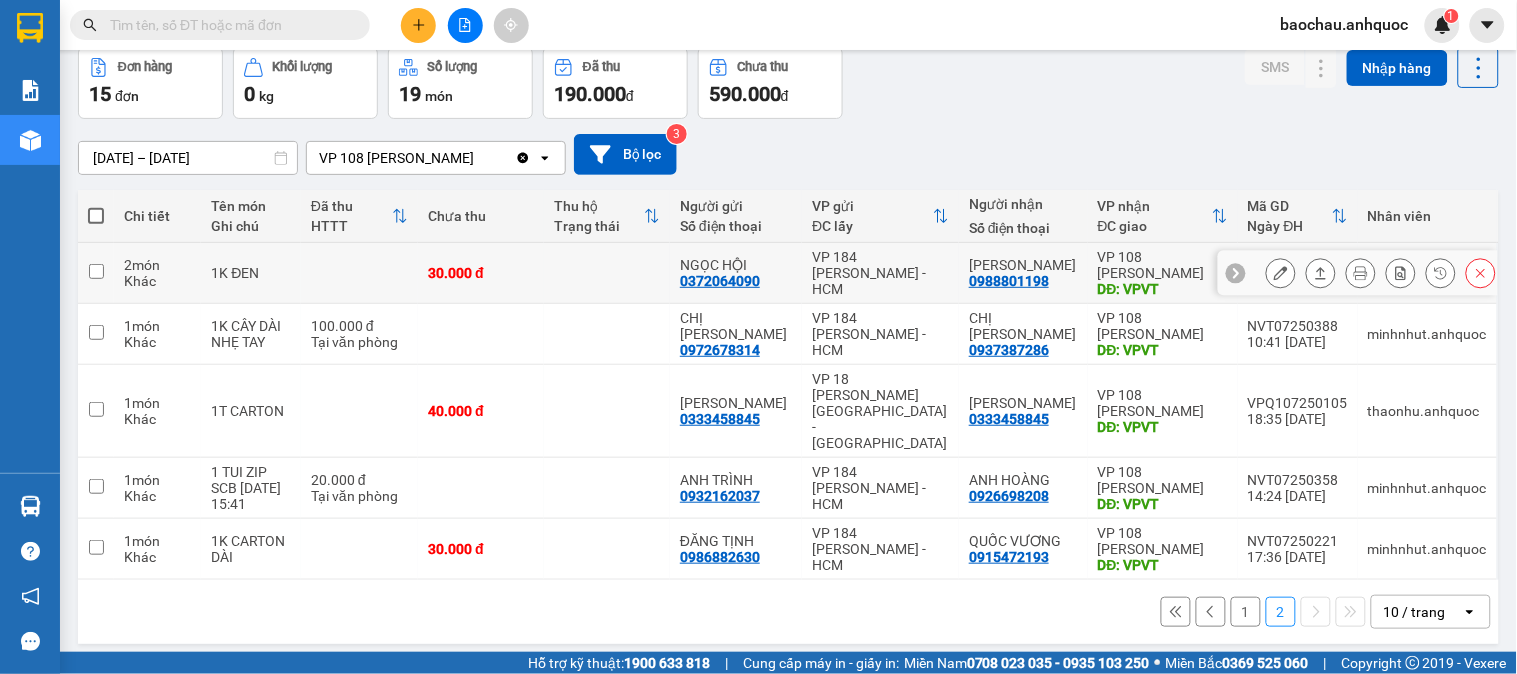 click at bounding box center [607, 273] 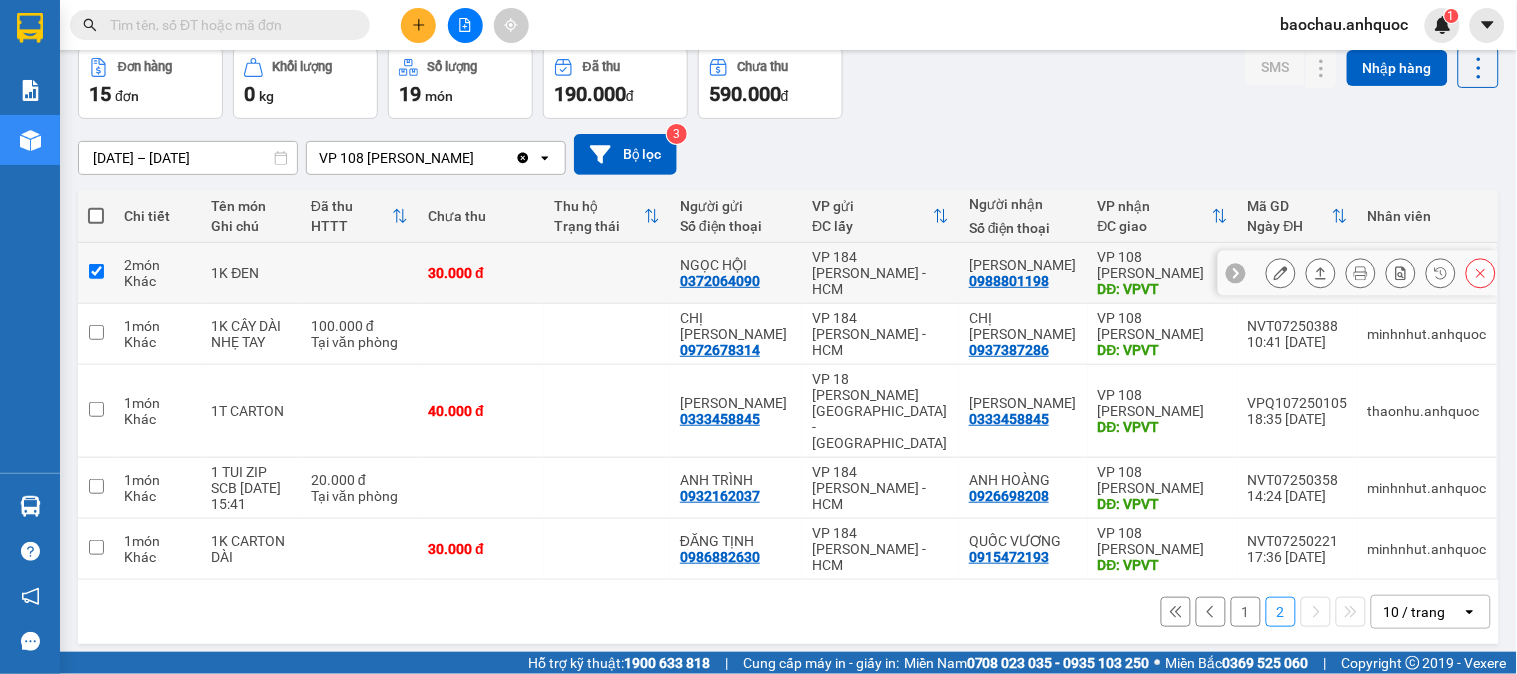 checkbox on "true" 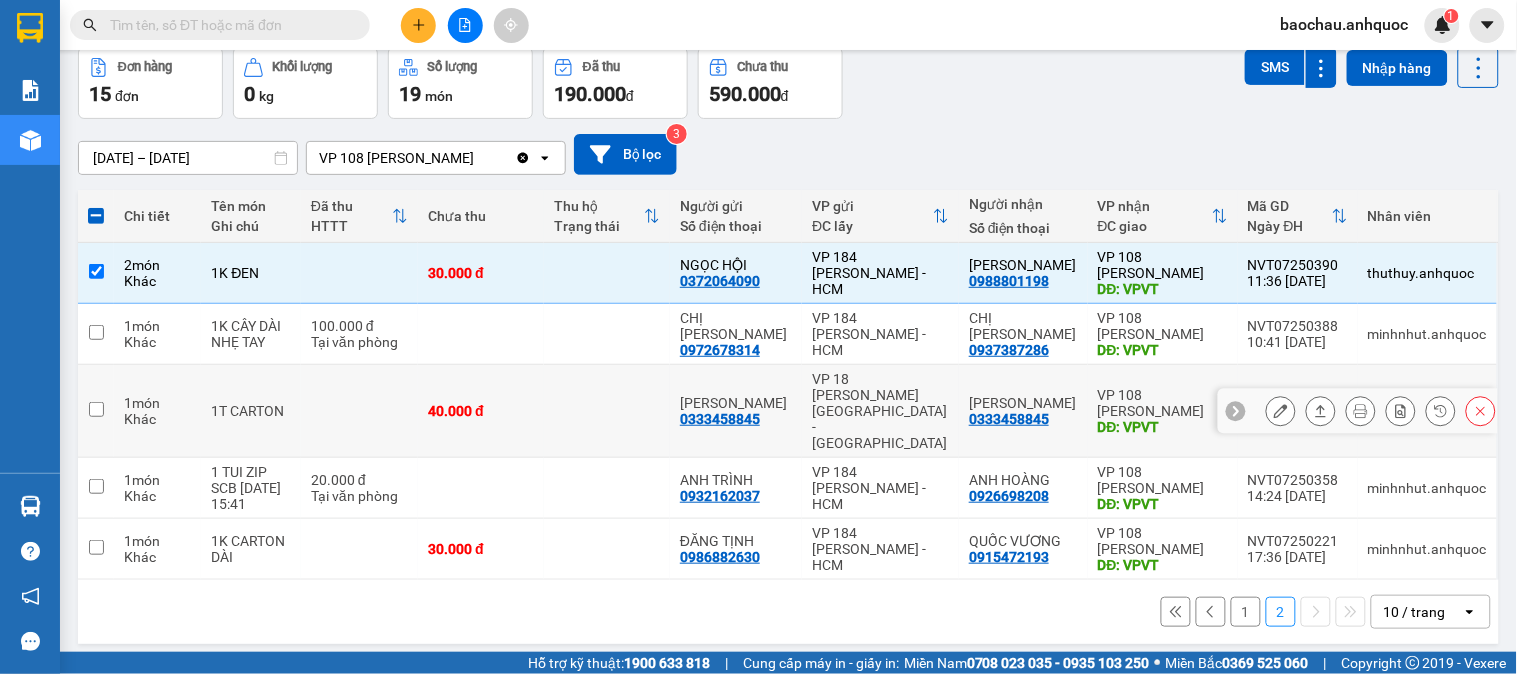 click at bounding box center [607, 411] 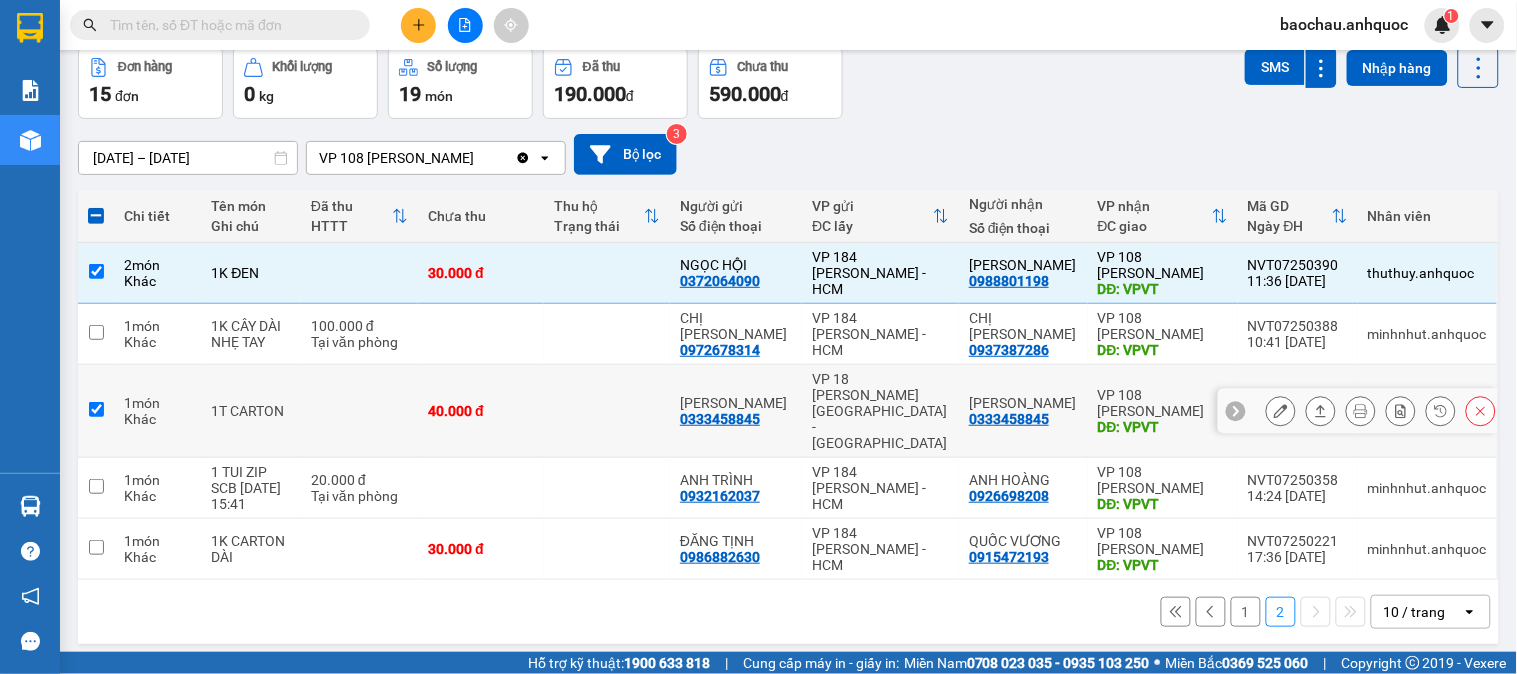 checkbox on "true" 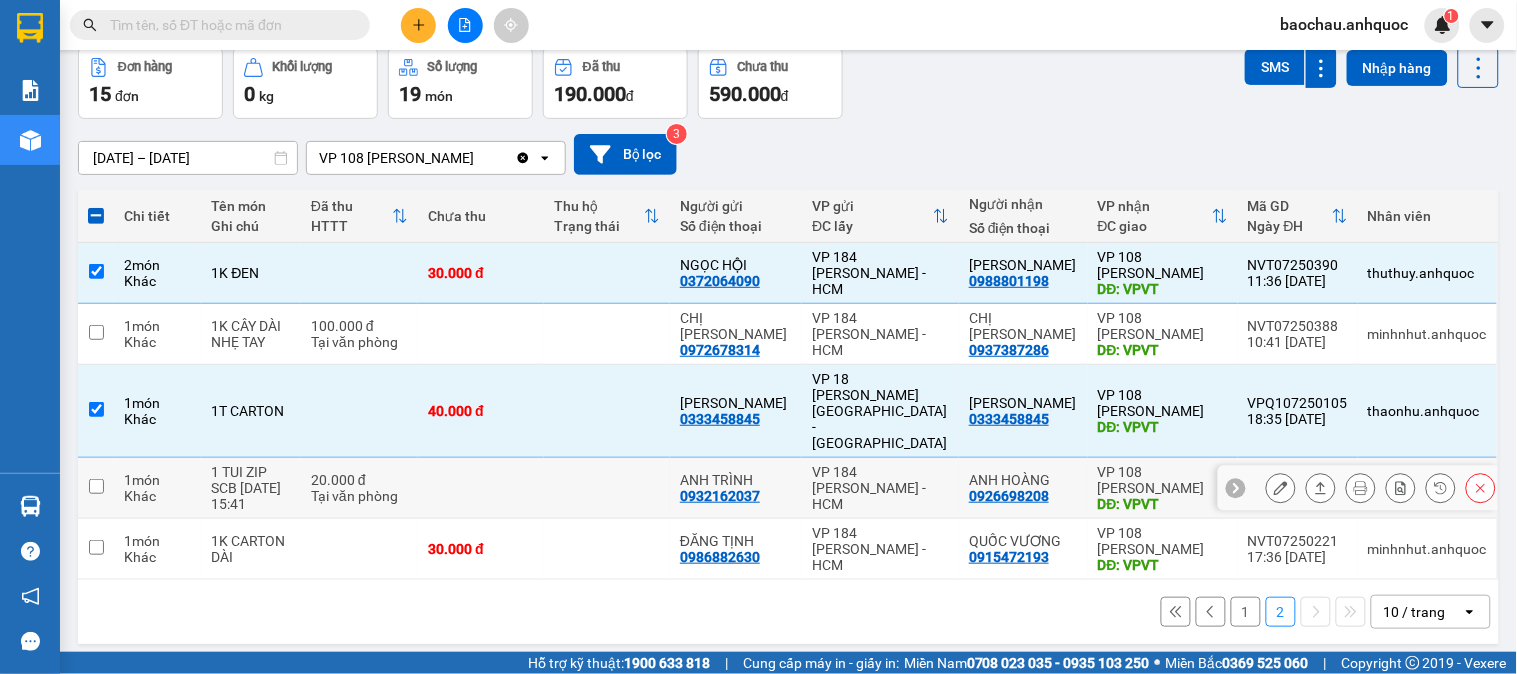 click at bounding box center (607, 488) 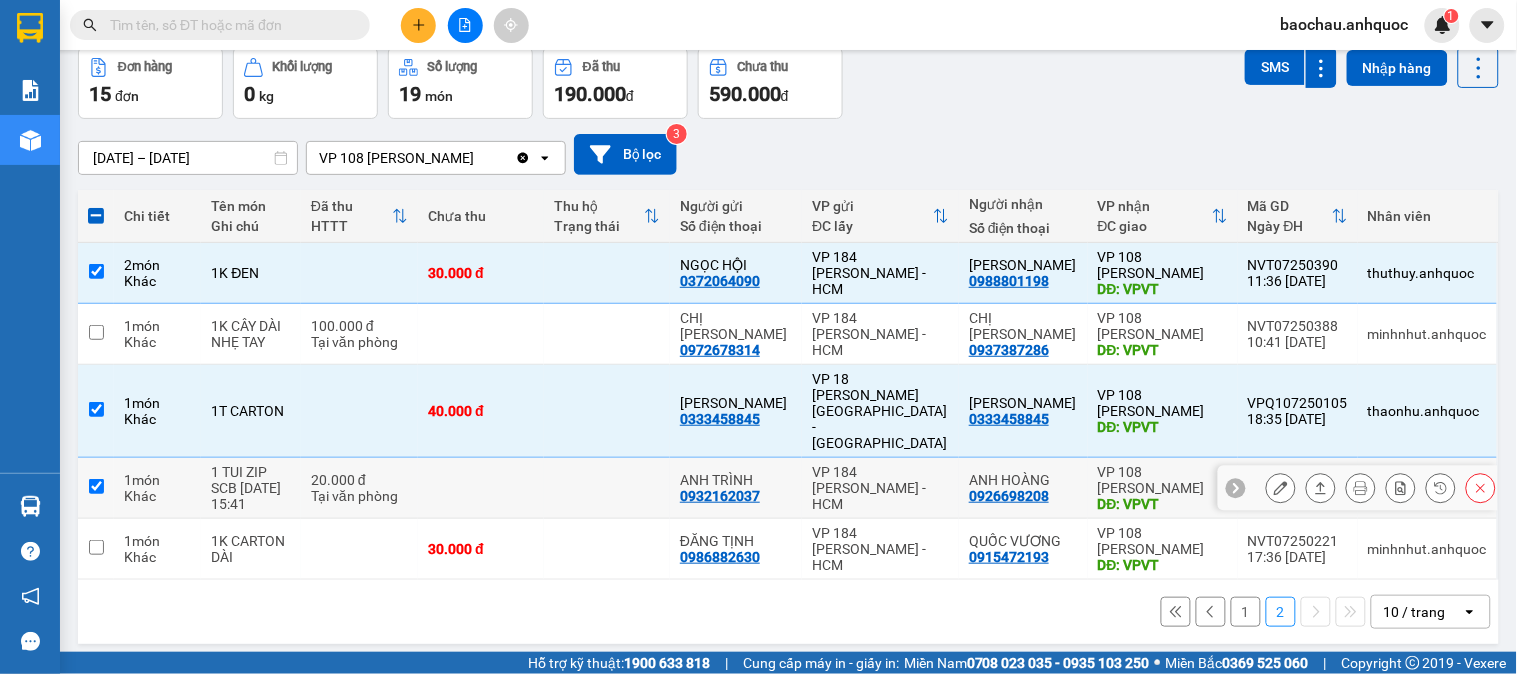 checkbox on "true" 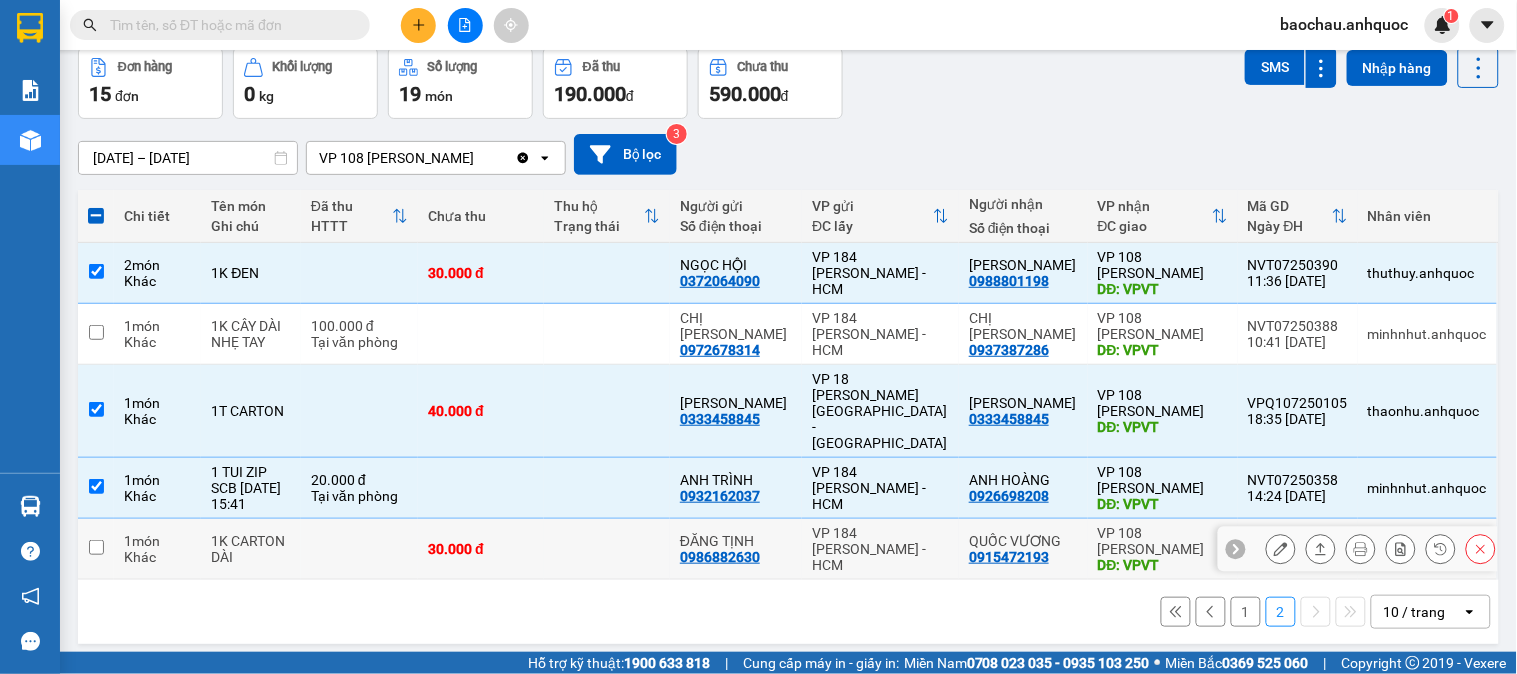 click at bounding box center [607, 549] 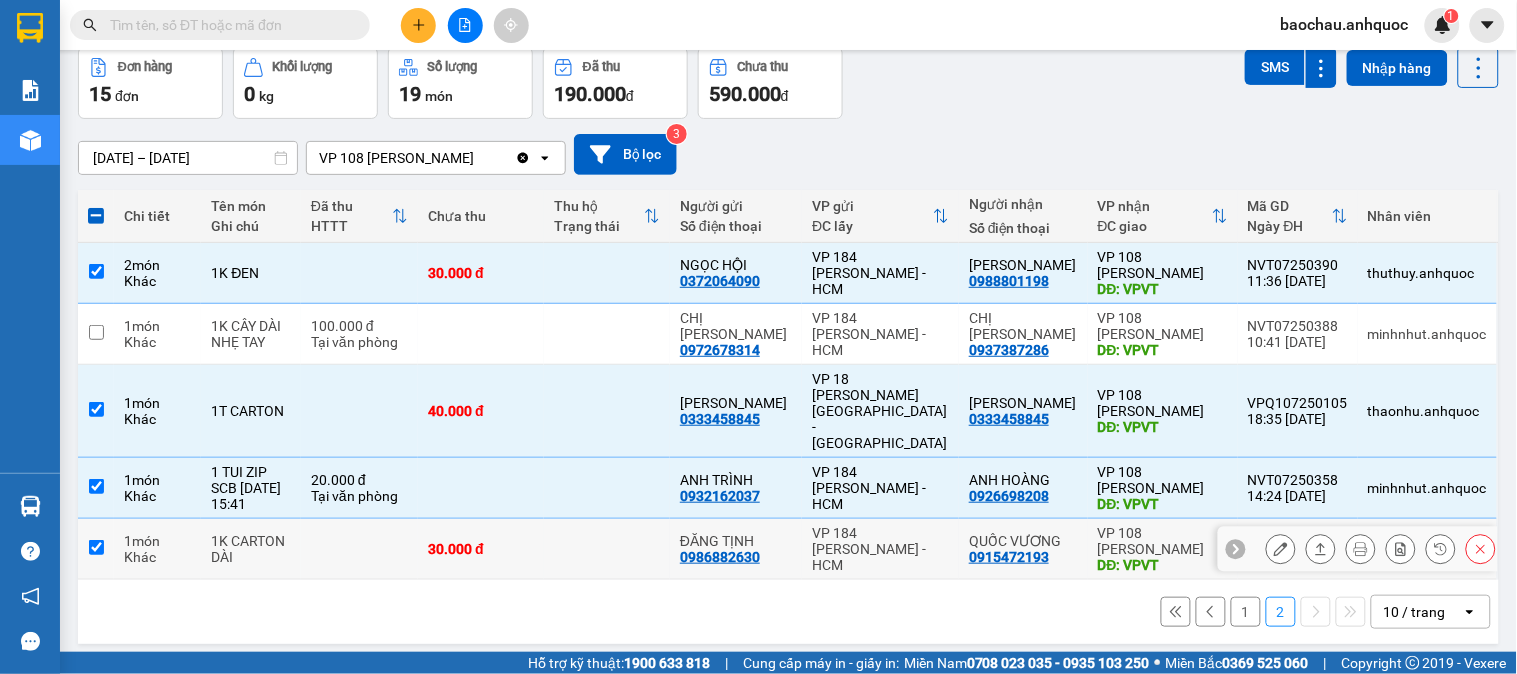 checkbox on "true" 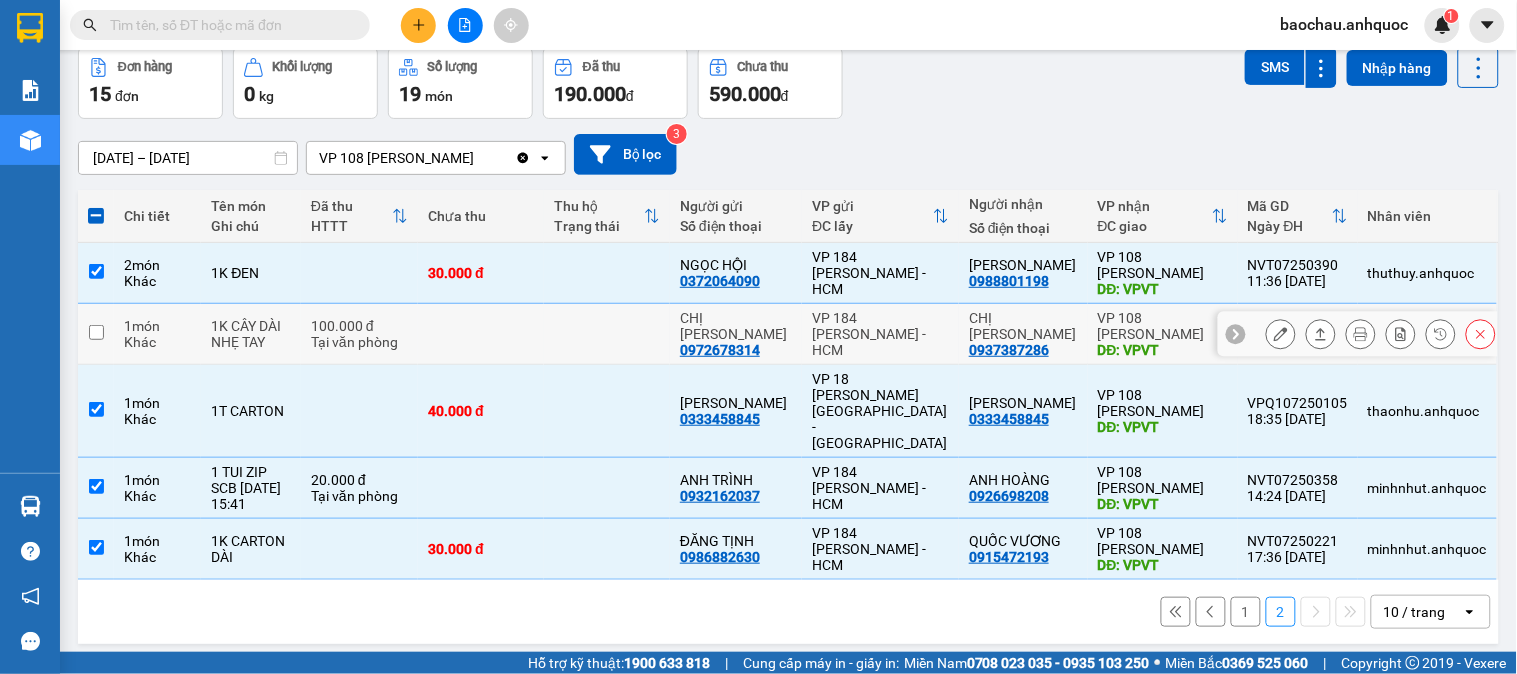 click 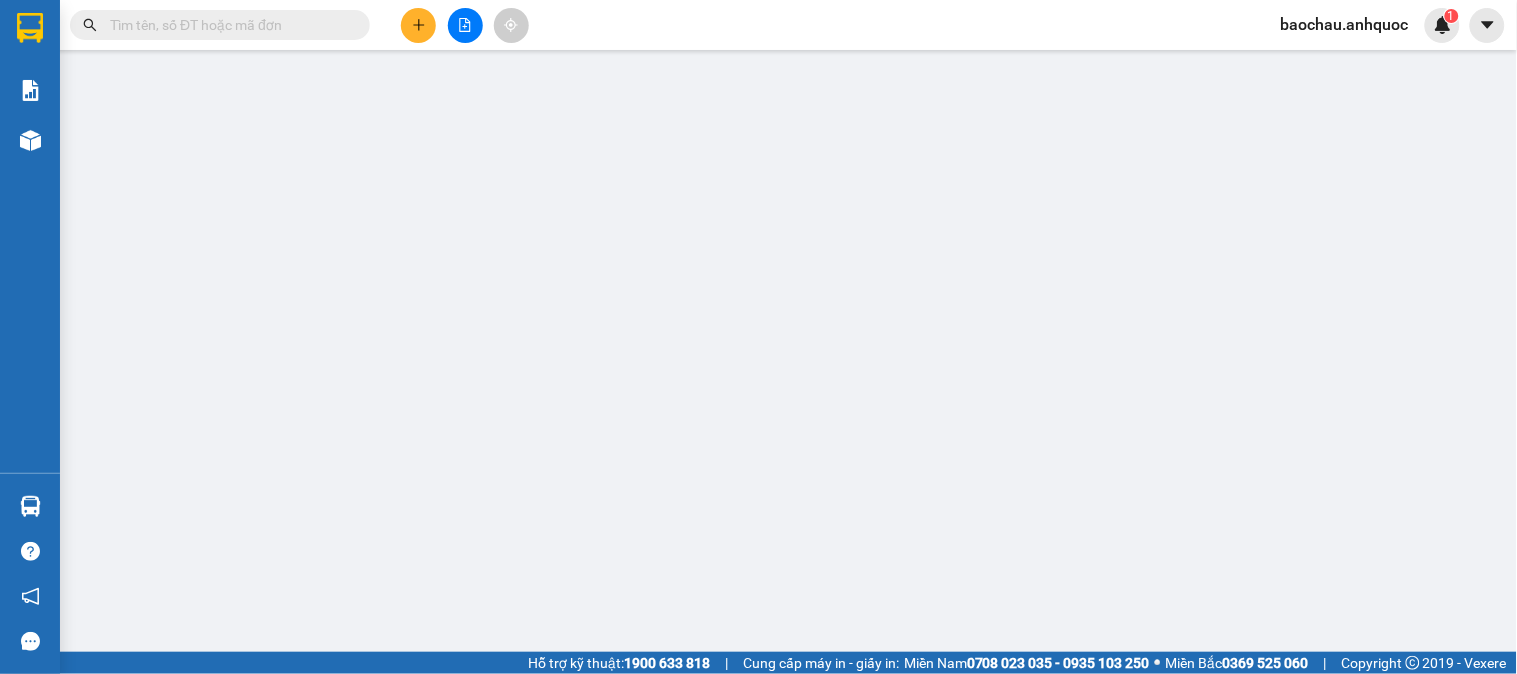 type on "0972678314" 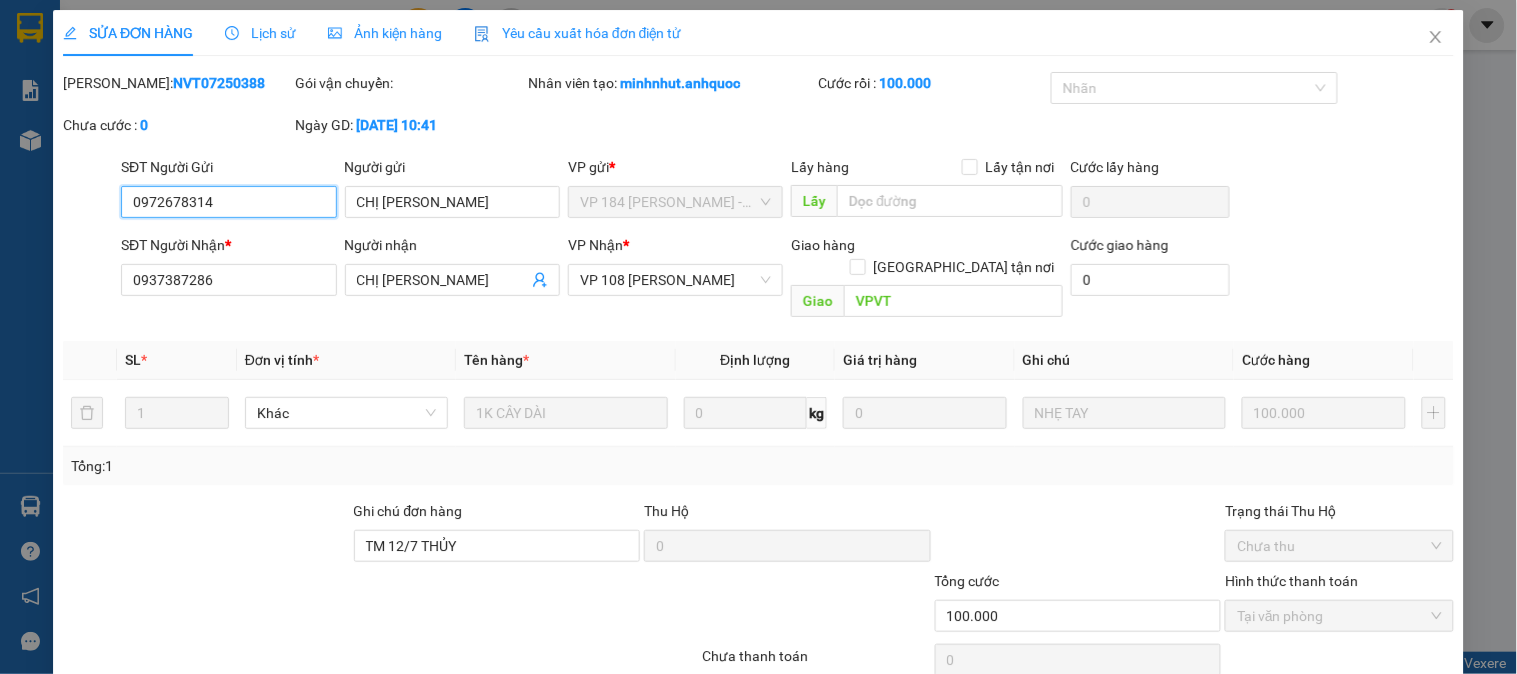 scroll, scrollTop: 0, scrollLeft: 0, axis: both 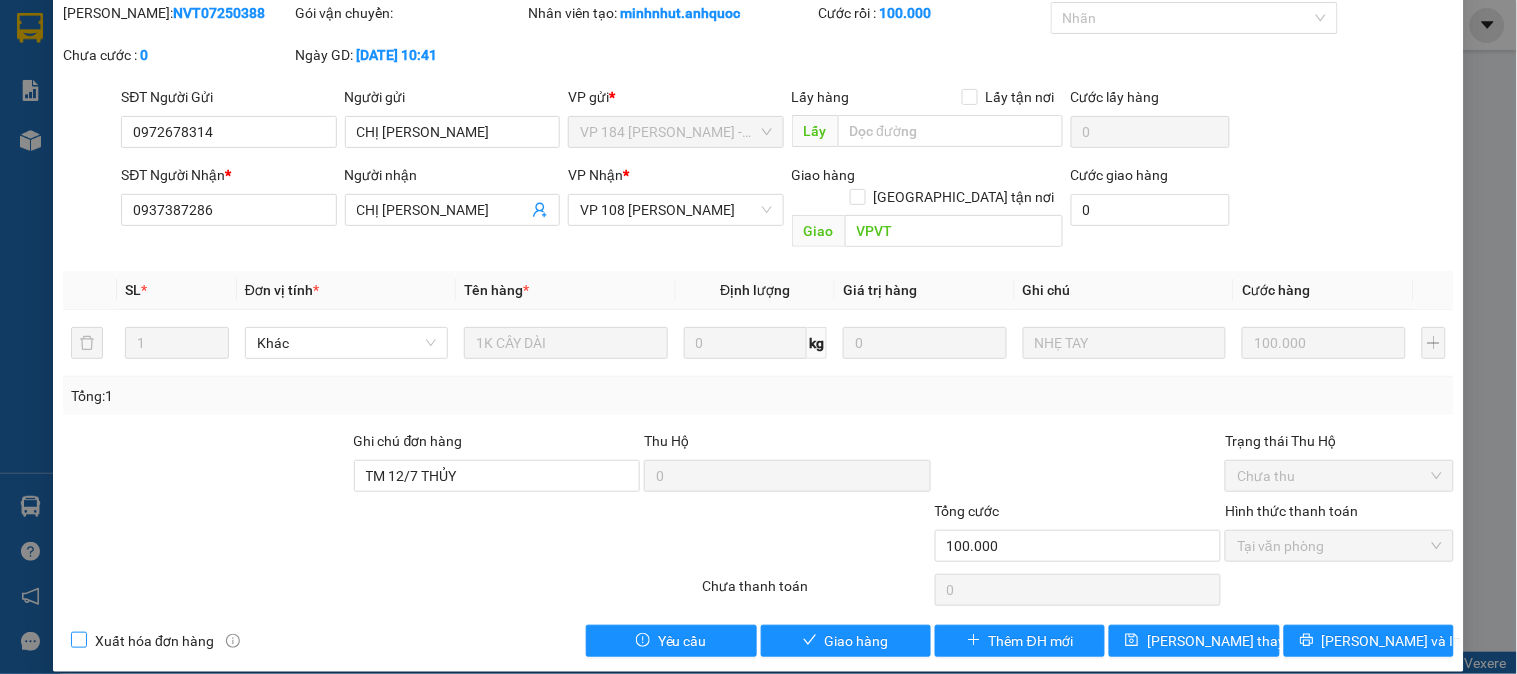 click on "Xuất hóa đơn hàng" at bounding box center (154, 641) 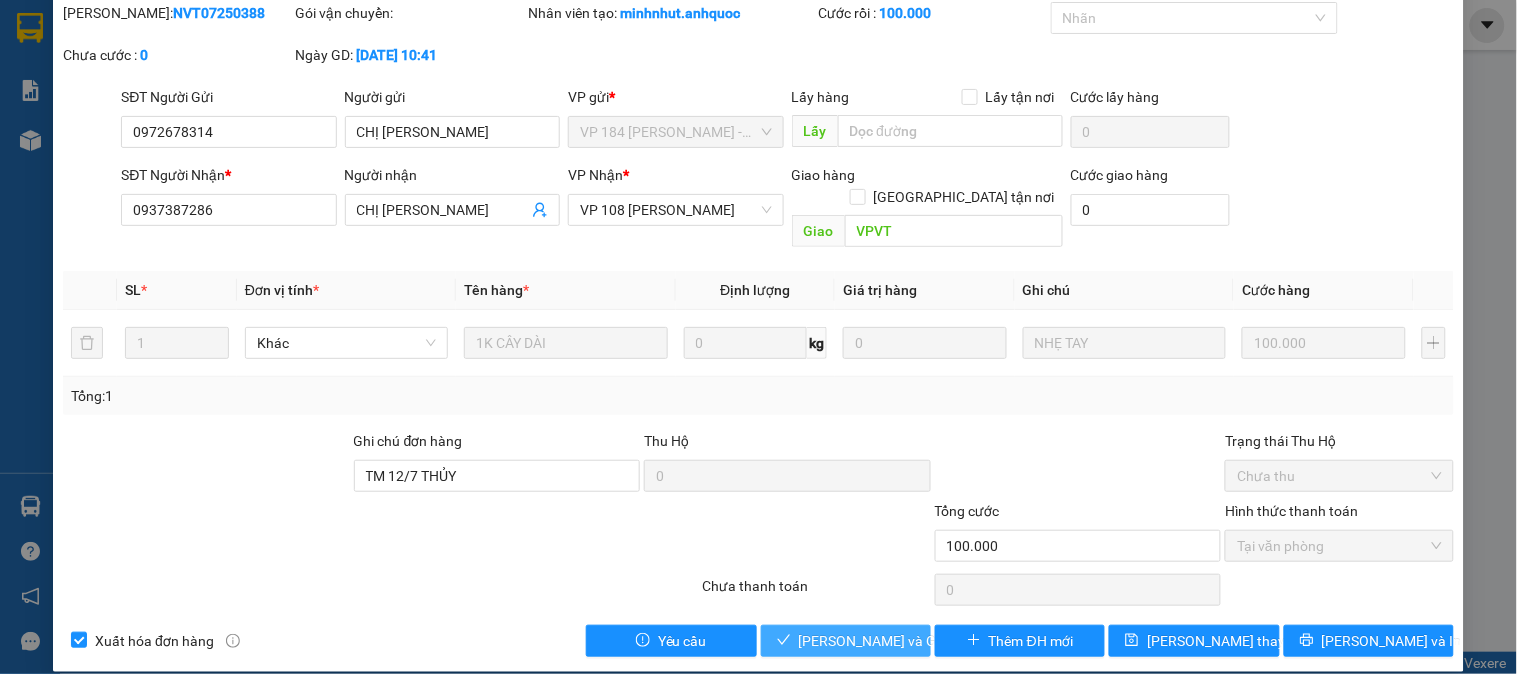 click on "[PERSON_NAME] và Giao hàng" at bounding box center [895, 641] 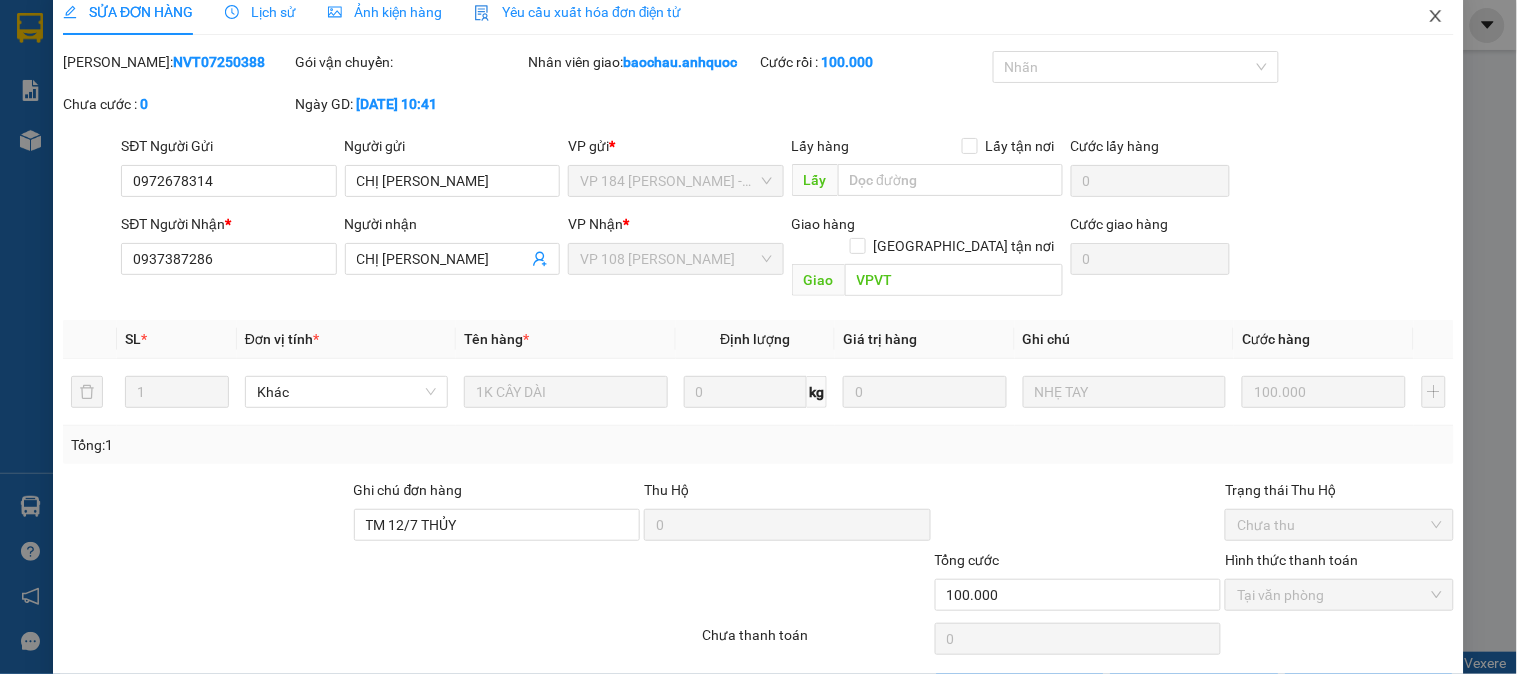 scroll, scrollTop: 0, scrollLeft: 0, axis: both 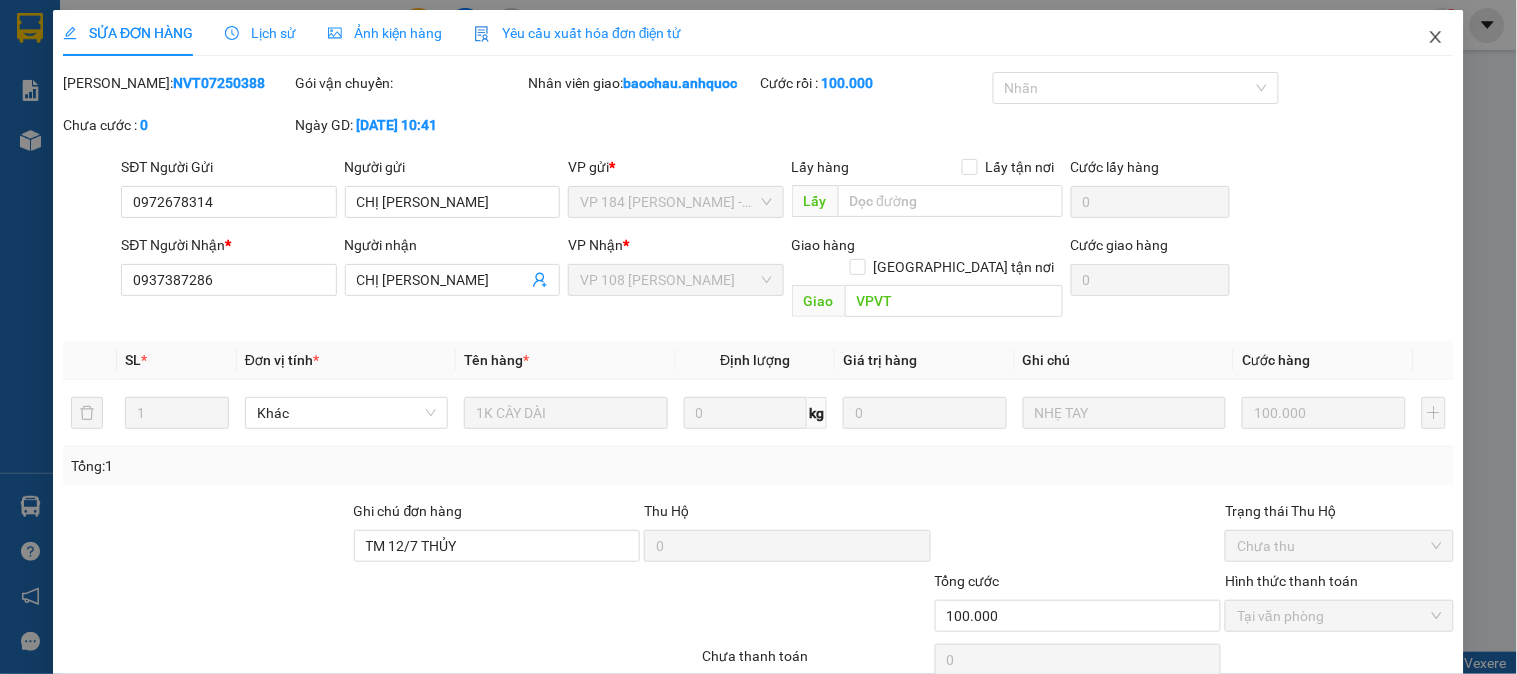 click 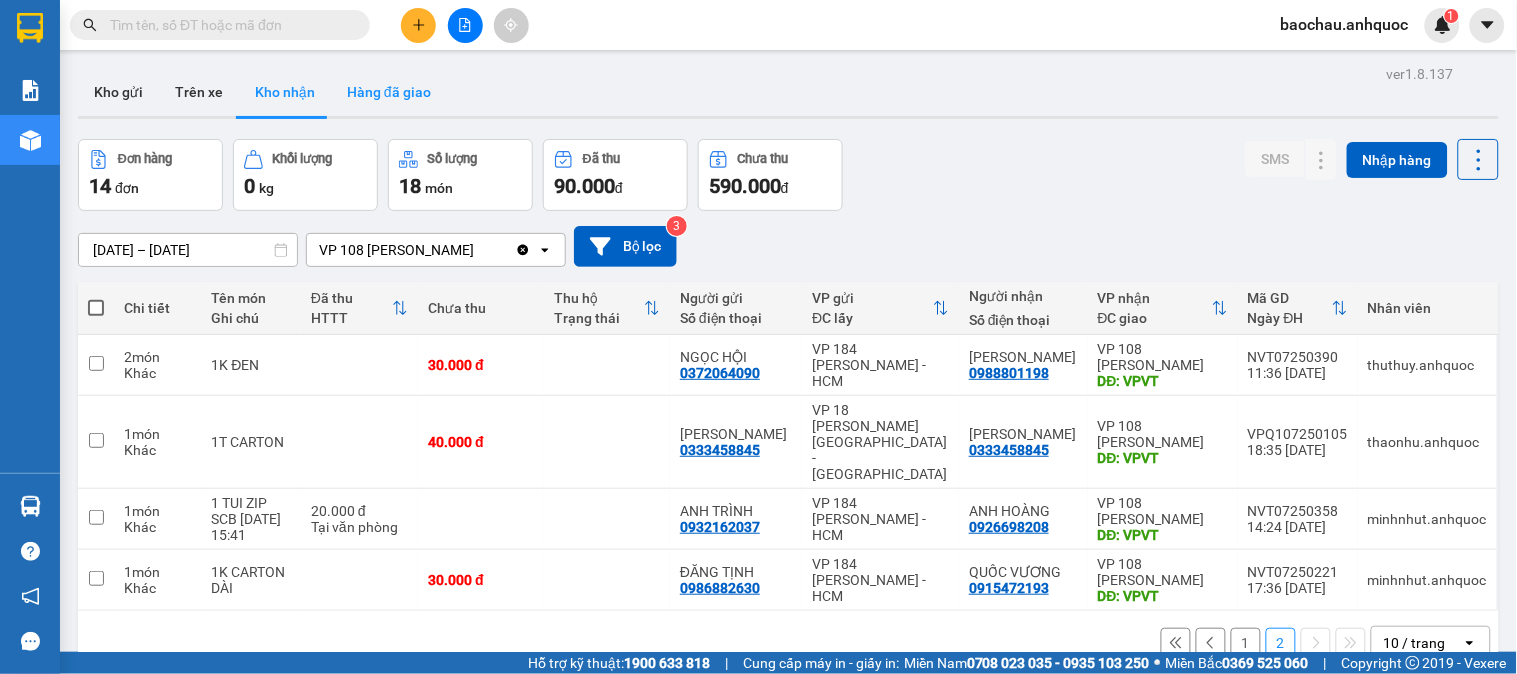 click on "Hàng đã giao" at bounding box center (389, 92) 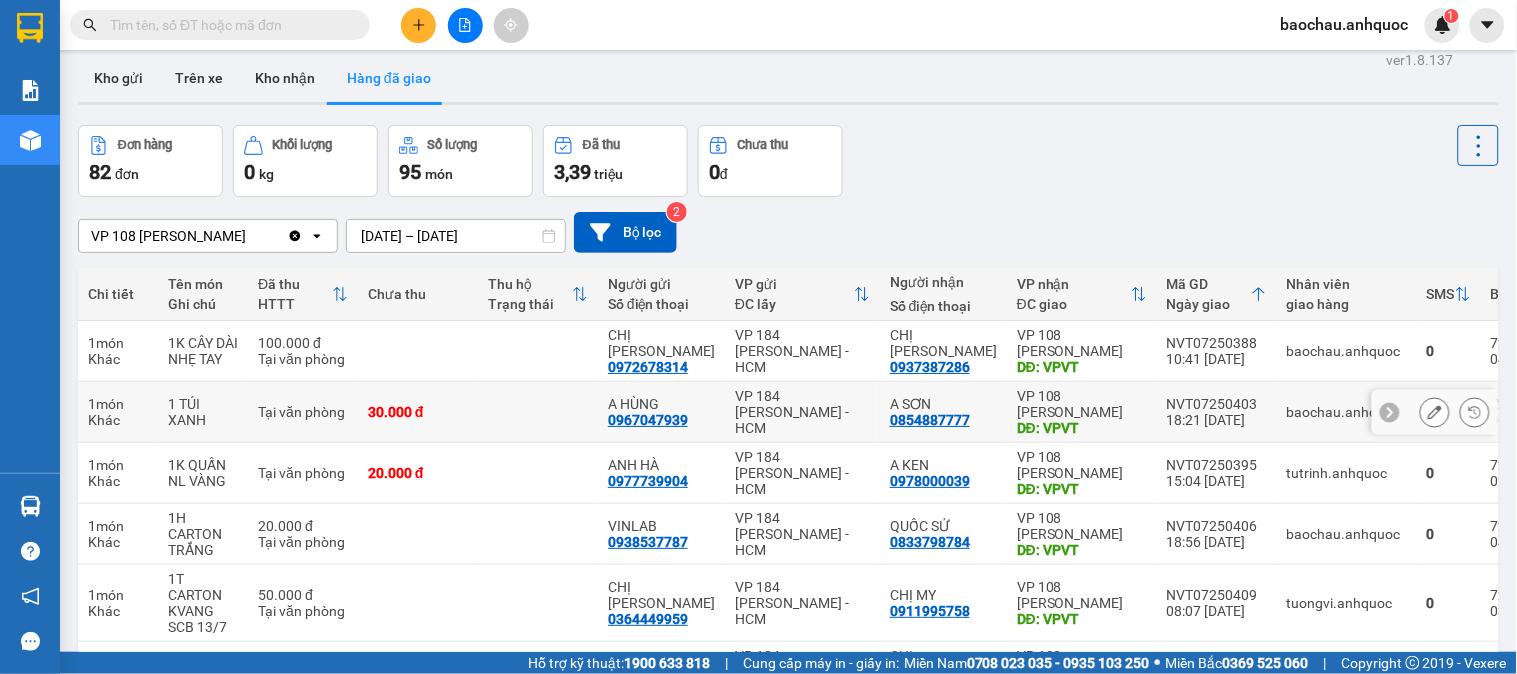 scroll, scrollTop: 0, scrollLeft: 0, axis: both 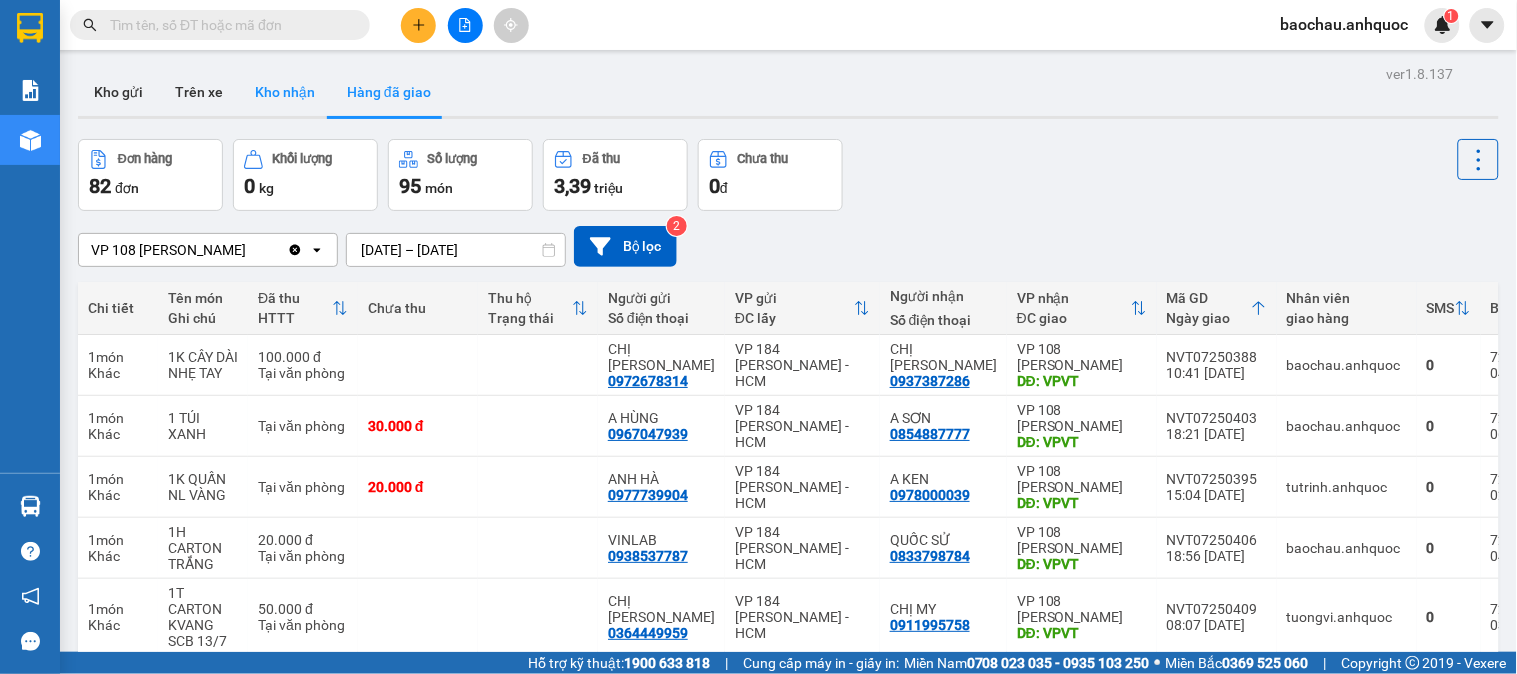 click on "Kho nhận" at bounding box center (285, 92) 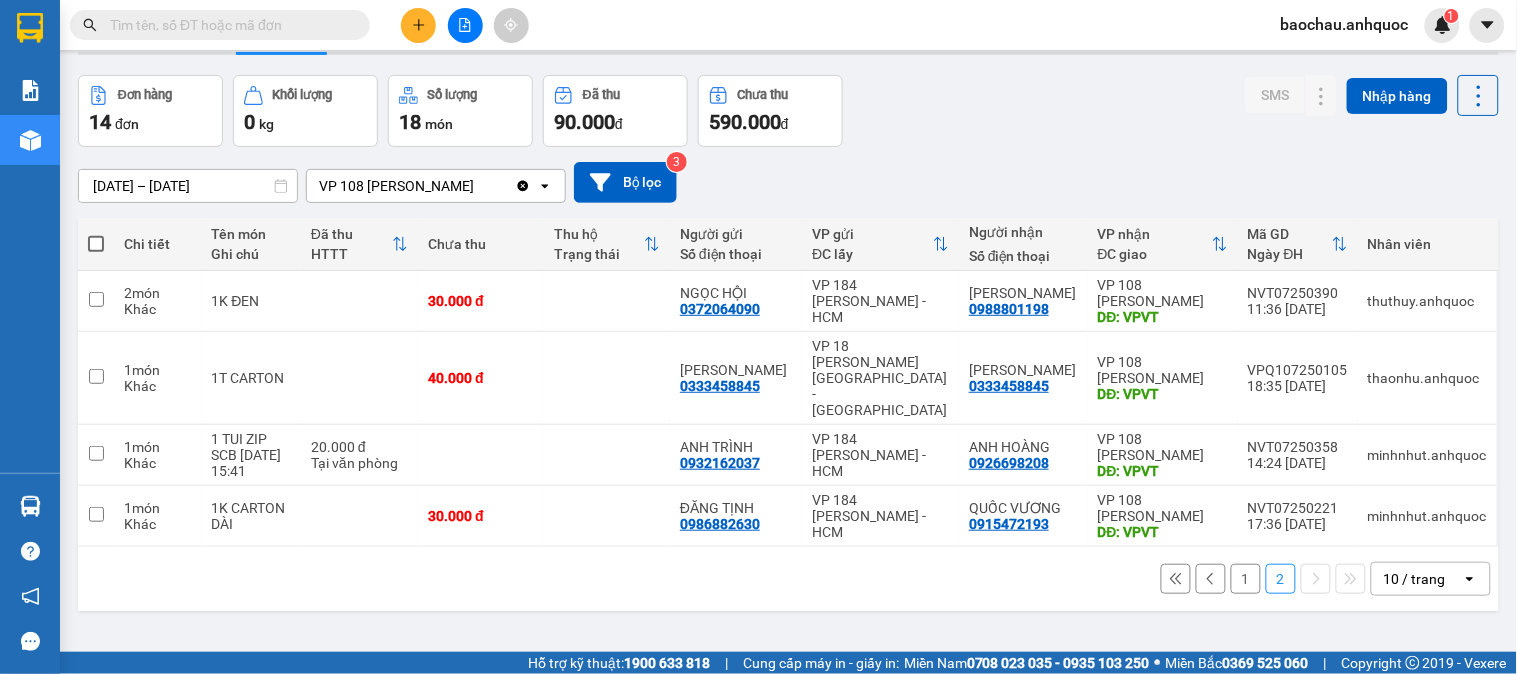 scroll, scrollTop: 92, scrollLeft: 0, axis: vertical 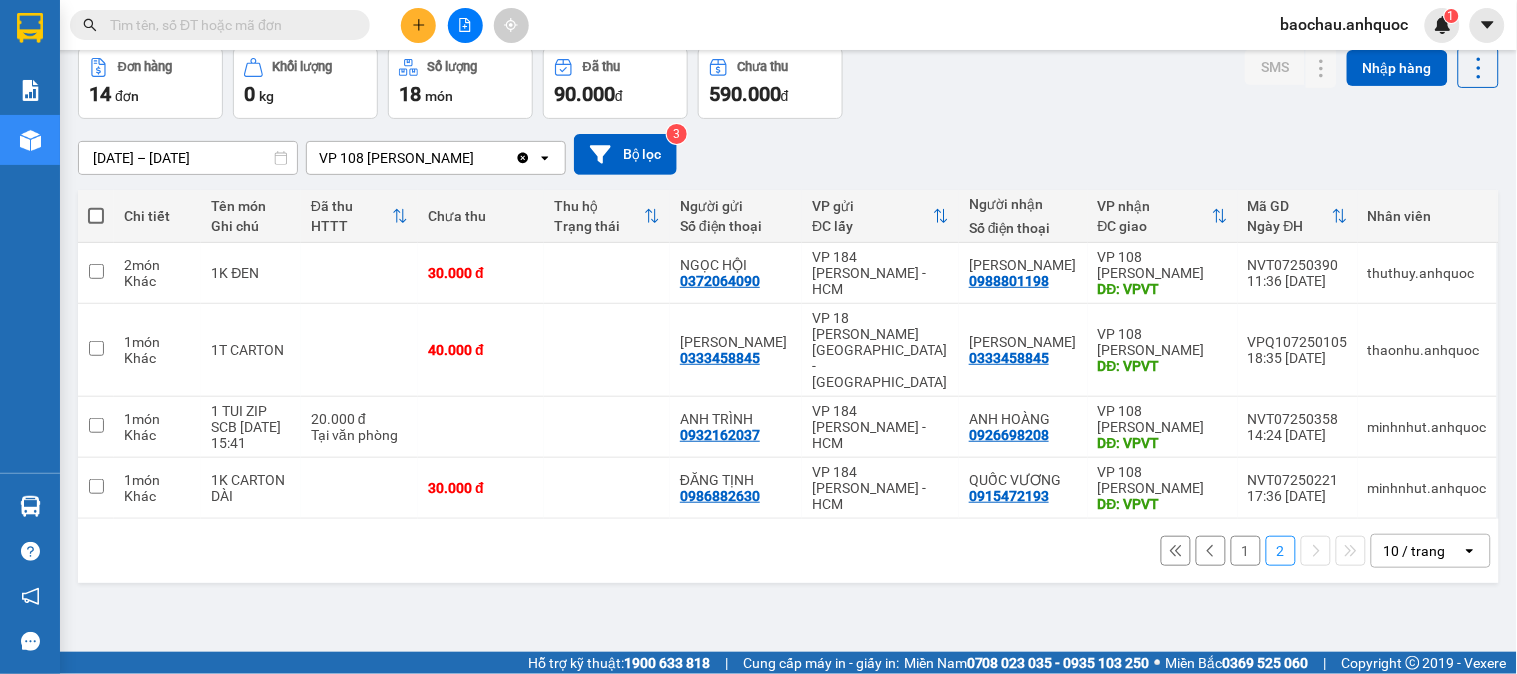 click on "1" at bounding box center [1246, 551] 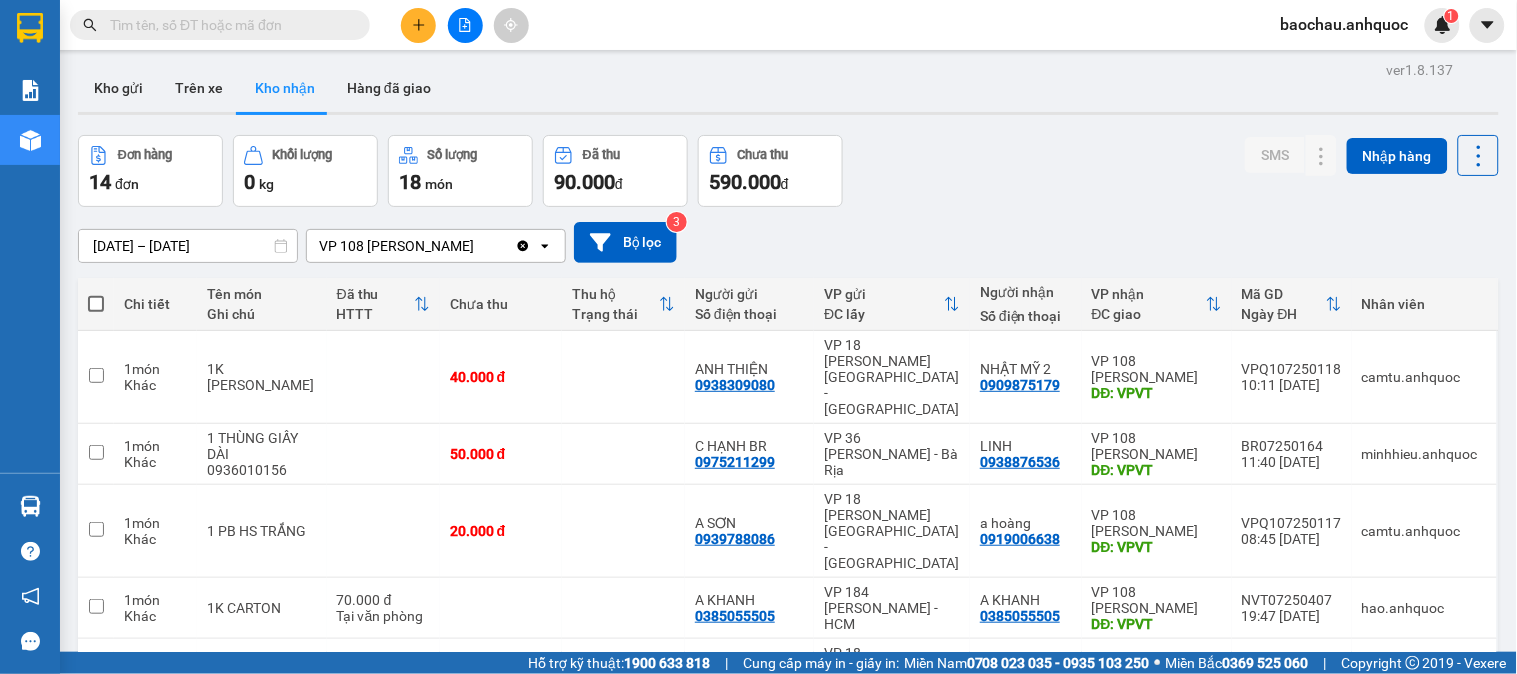 scroll, scrollTop: 0, scrollLeft: 0, axis: both 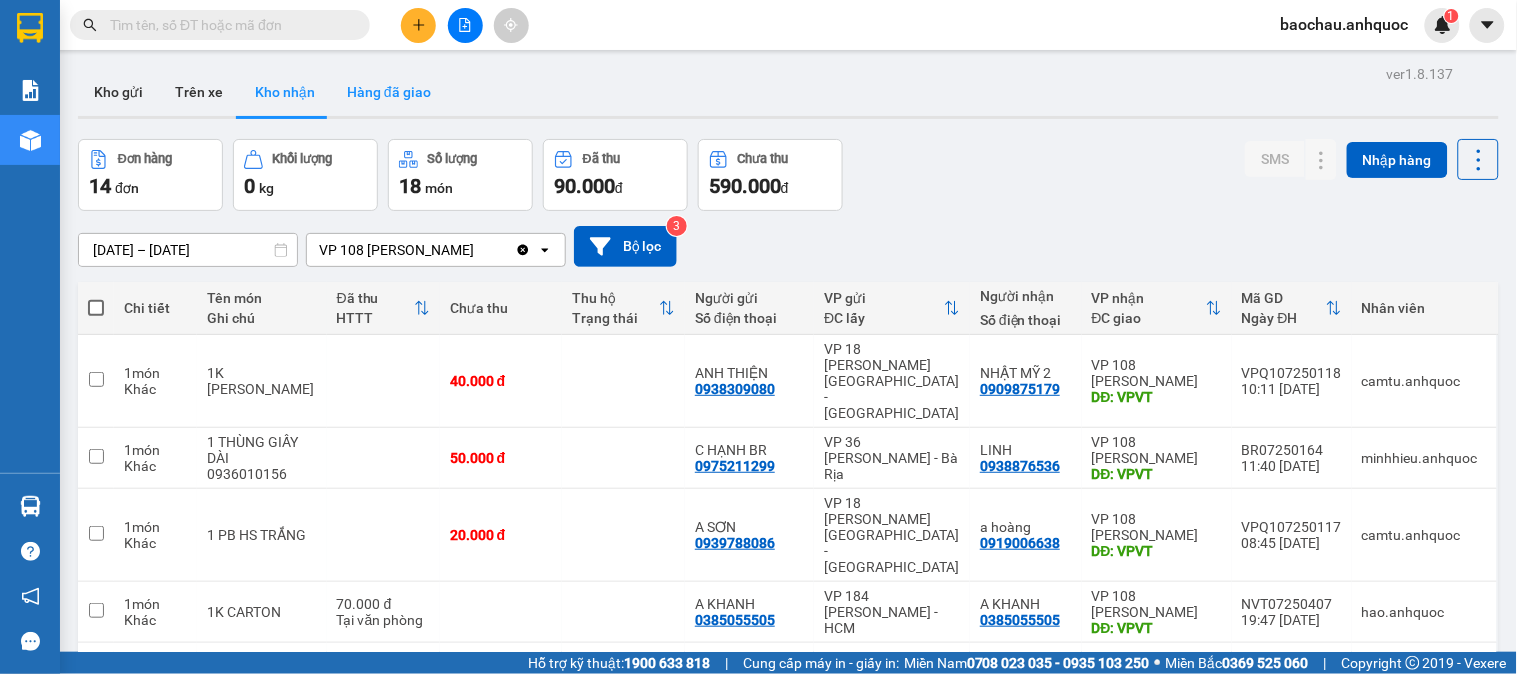 click on "Hàng đã giao" at bounding box center [389, 92] 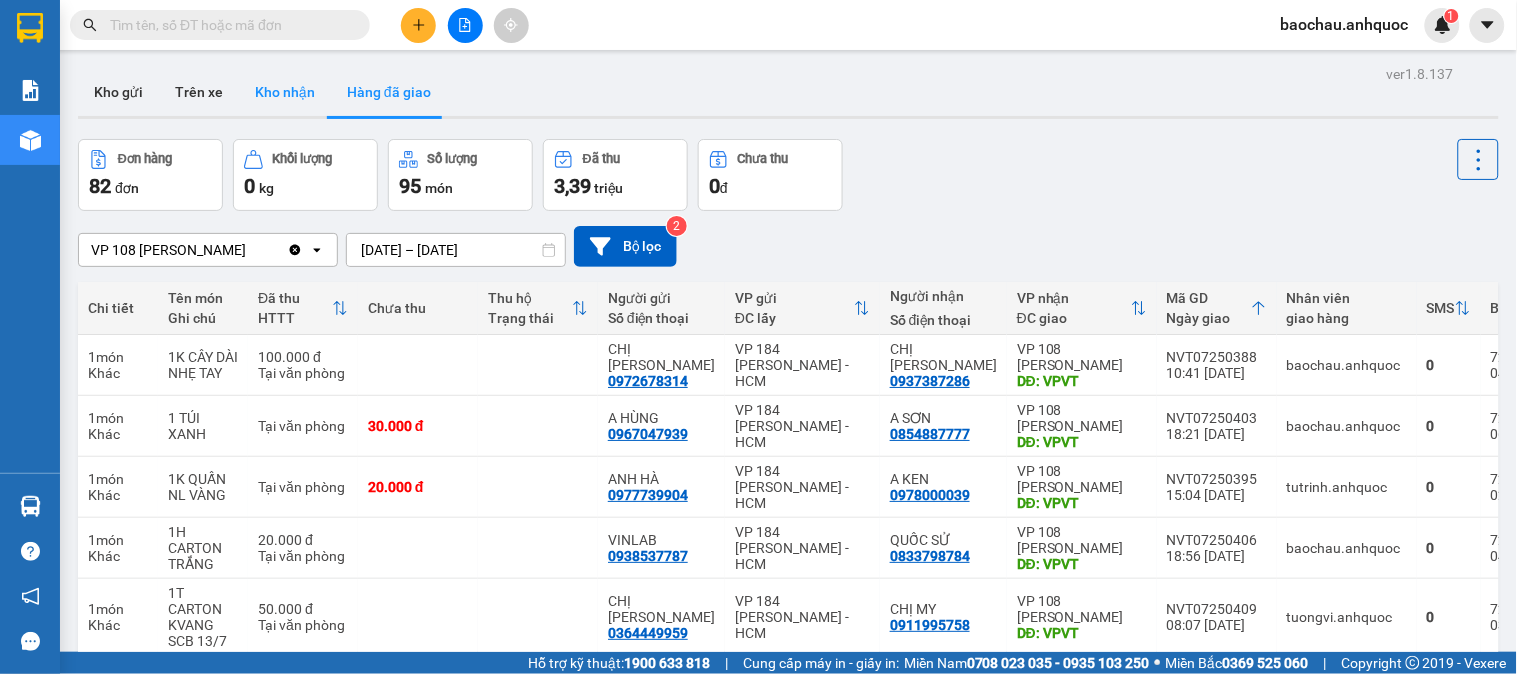 click on "Kho nhận" at bounding box center [285, 92] 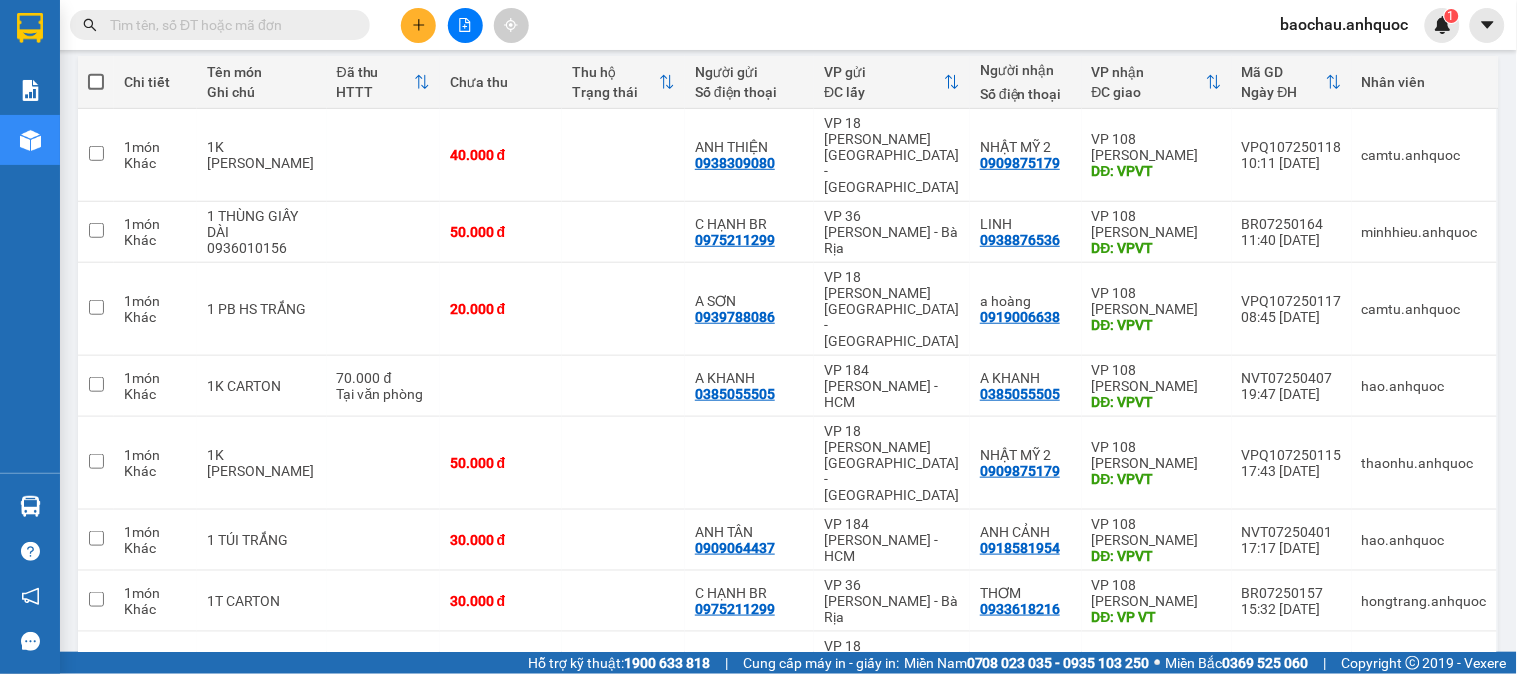 scroll, scrollTop: 0, scrollLeft: 0, axis: both 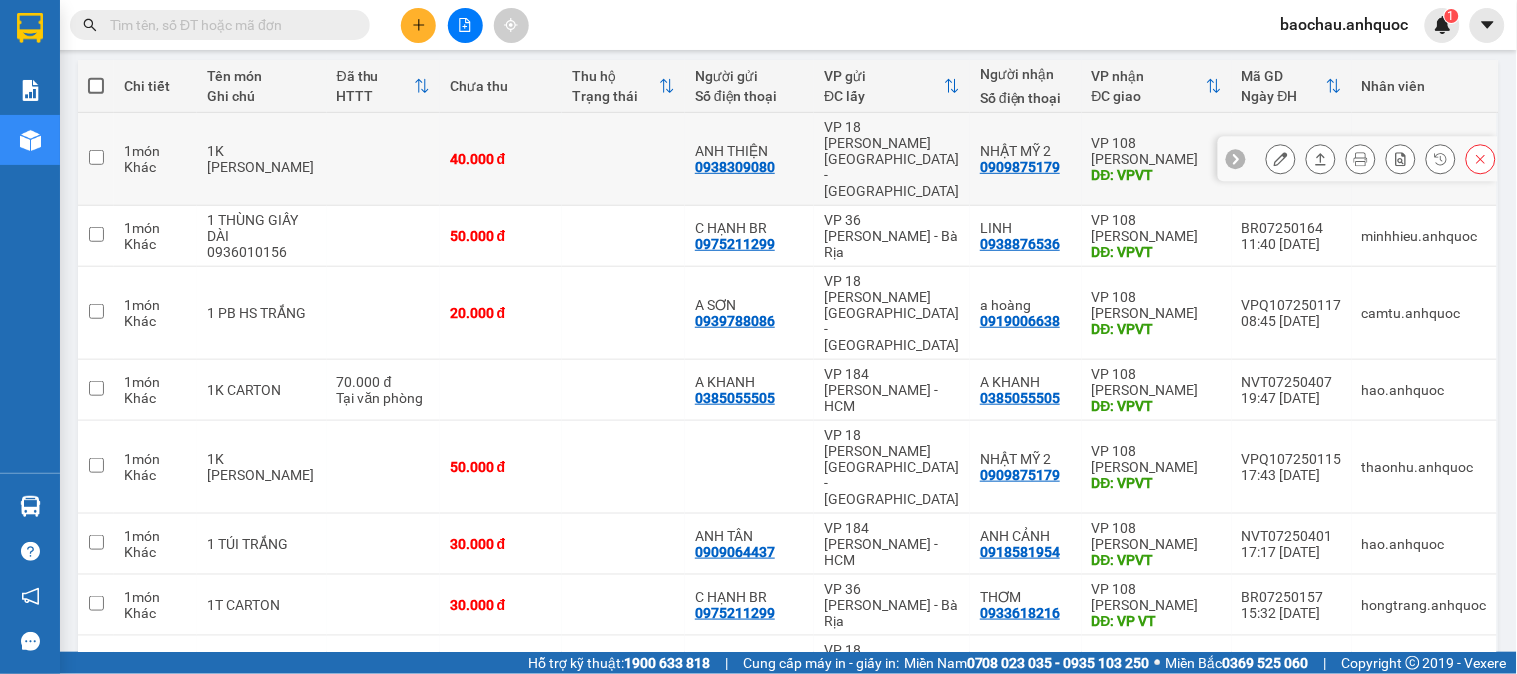type 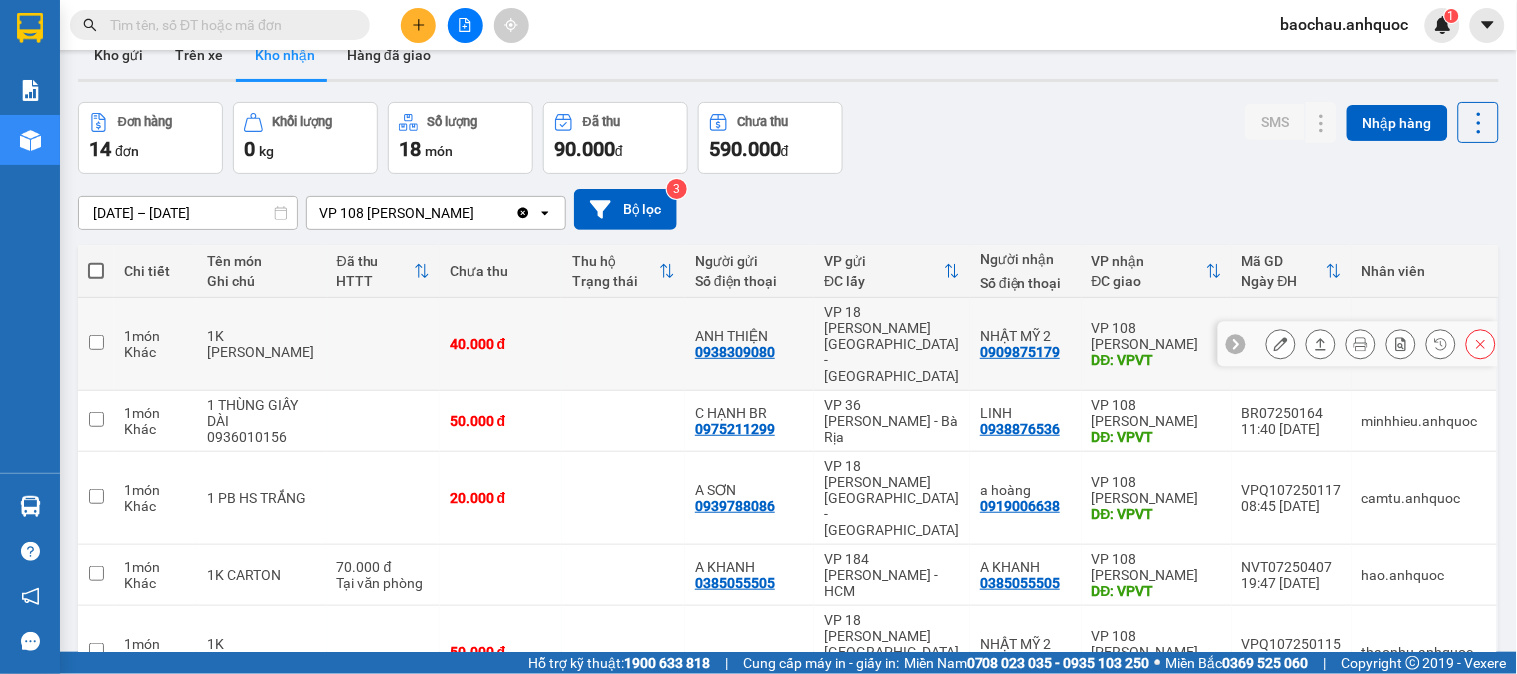 scroll, scrollTop: 0, scrollLeft: 0, axis: both 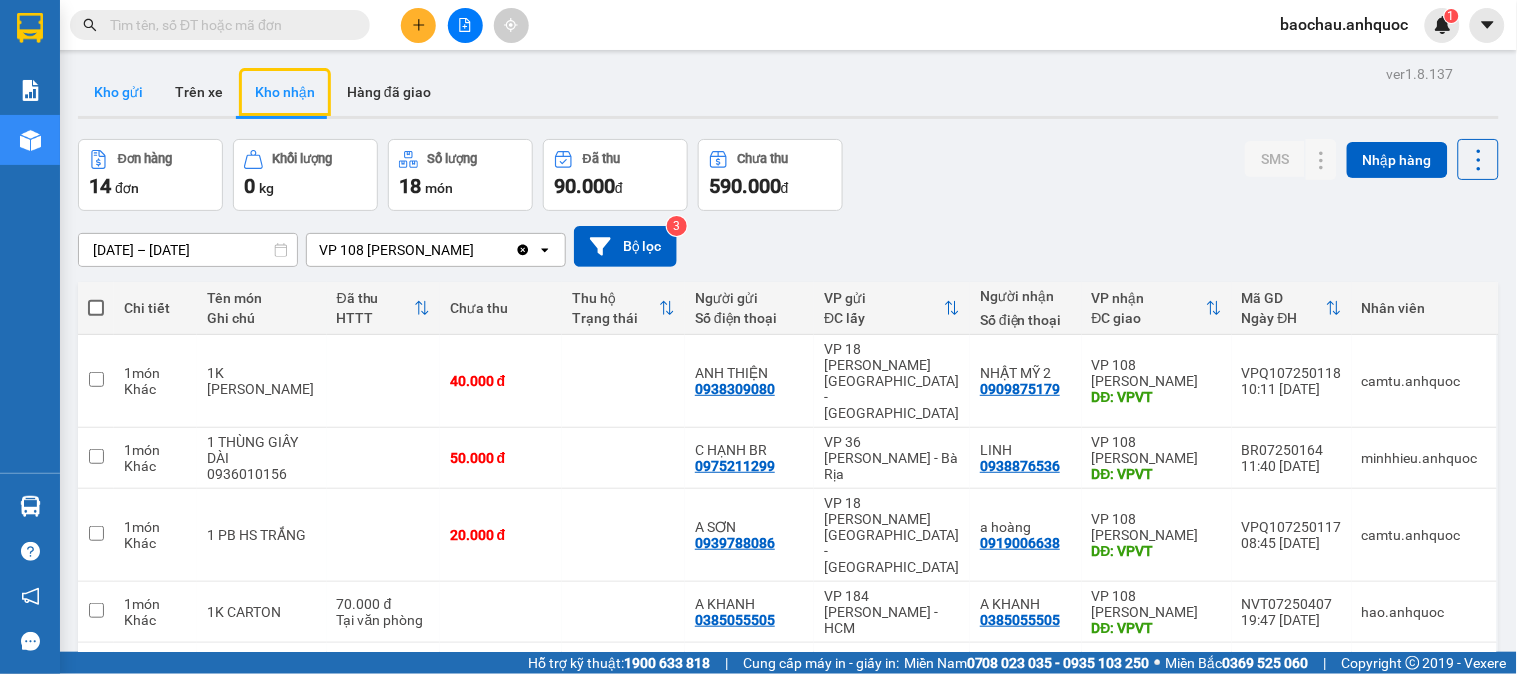 click on "Kho gửi" at bounding box center (118, 92) 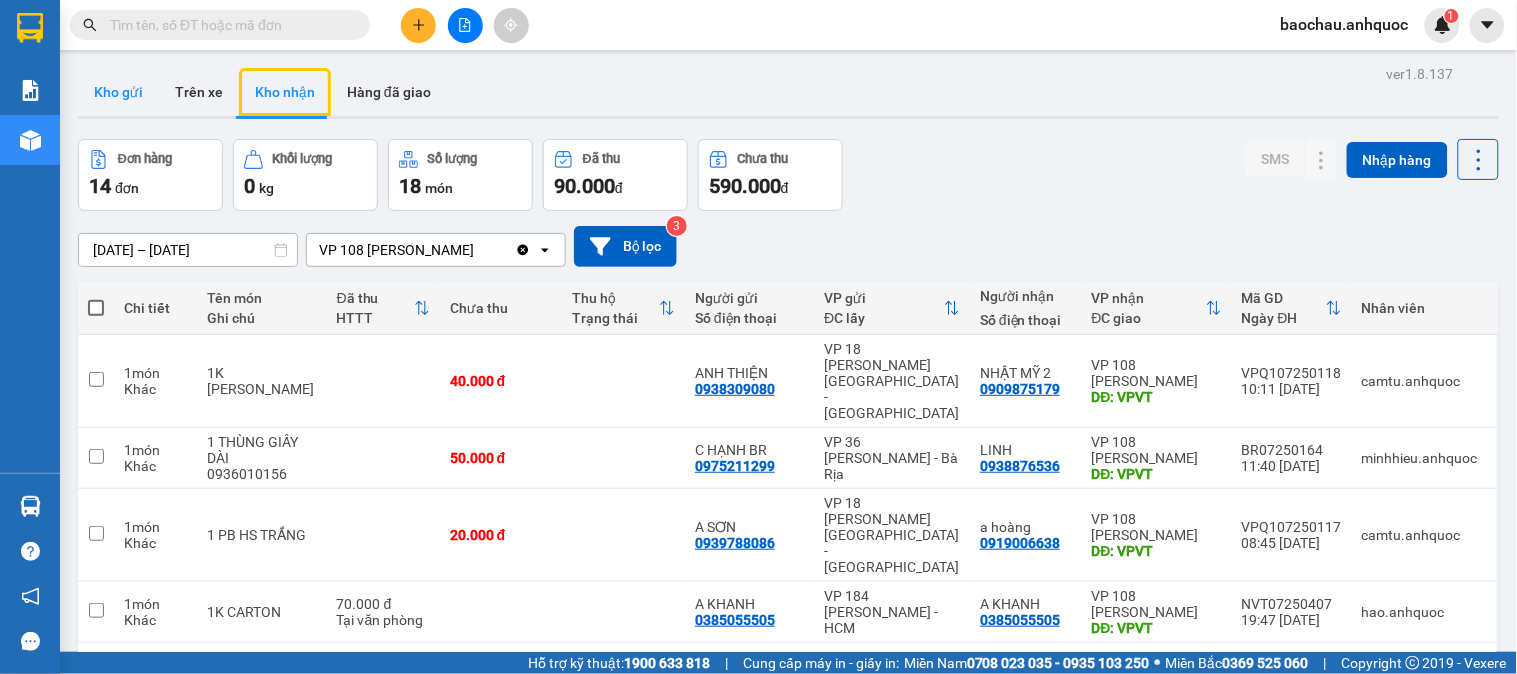 click on "Kho gửi" at bounding box center [118, 92] 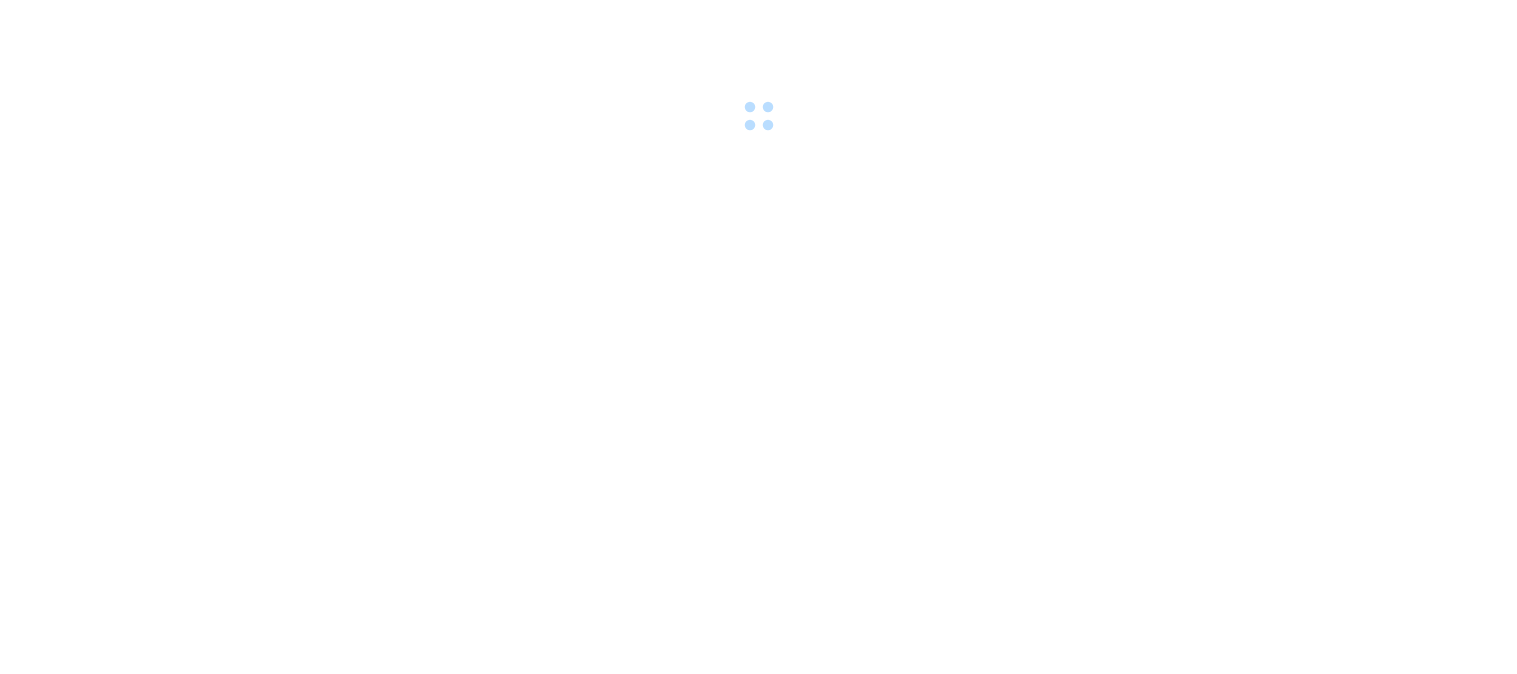 scroll, scrollTop: 0, scrollLeft: 0, axis: both 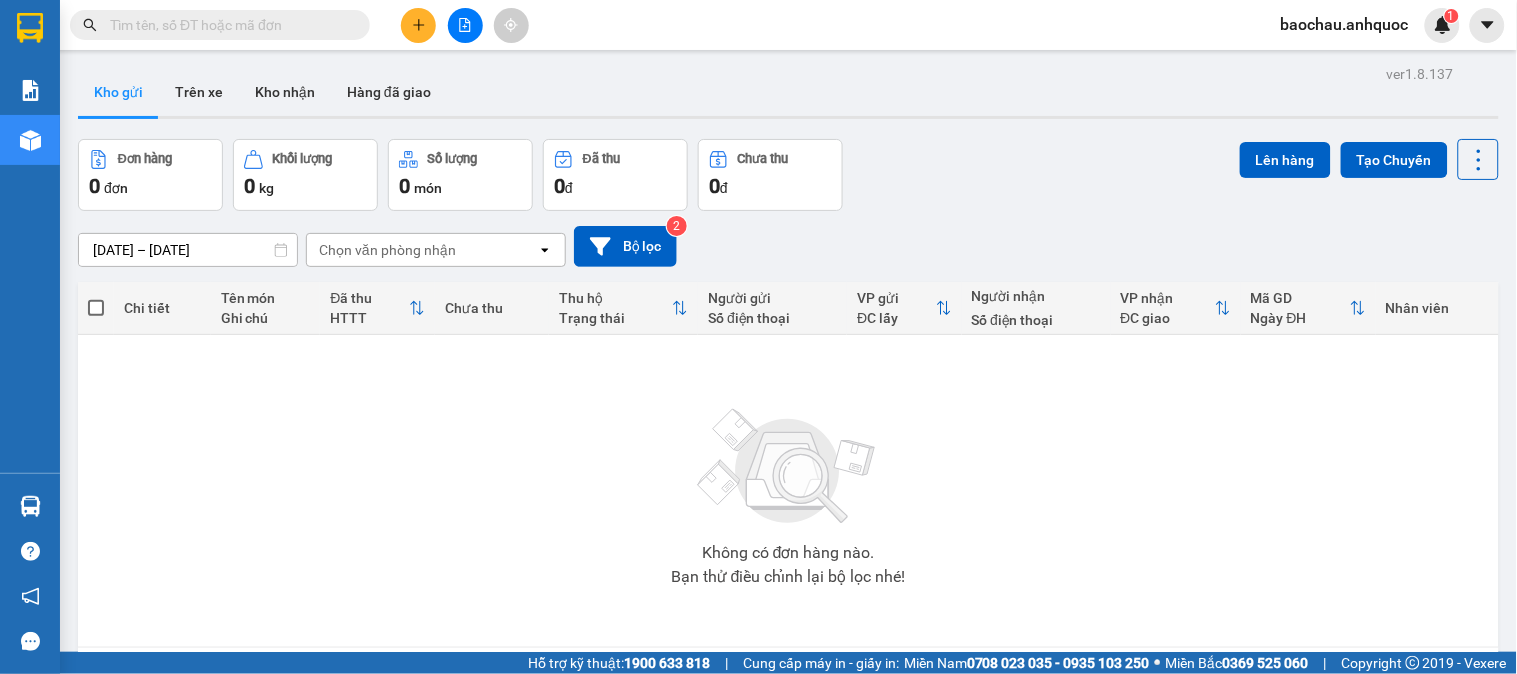 click on "baochau.anhquoc" at bounding box center [1345, 24] 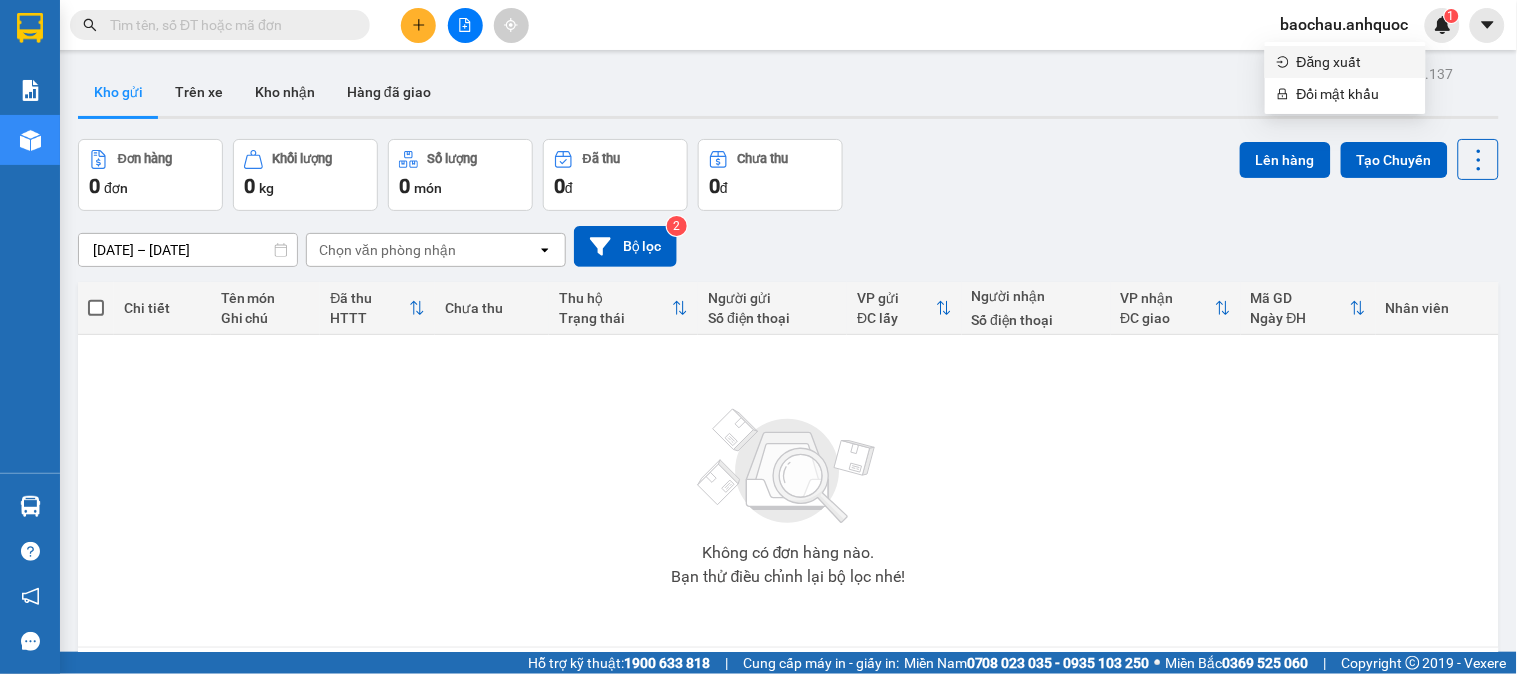 click on "Đăng xuất" at bounding box center (1355, 62) 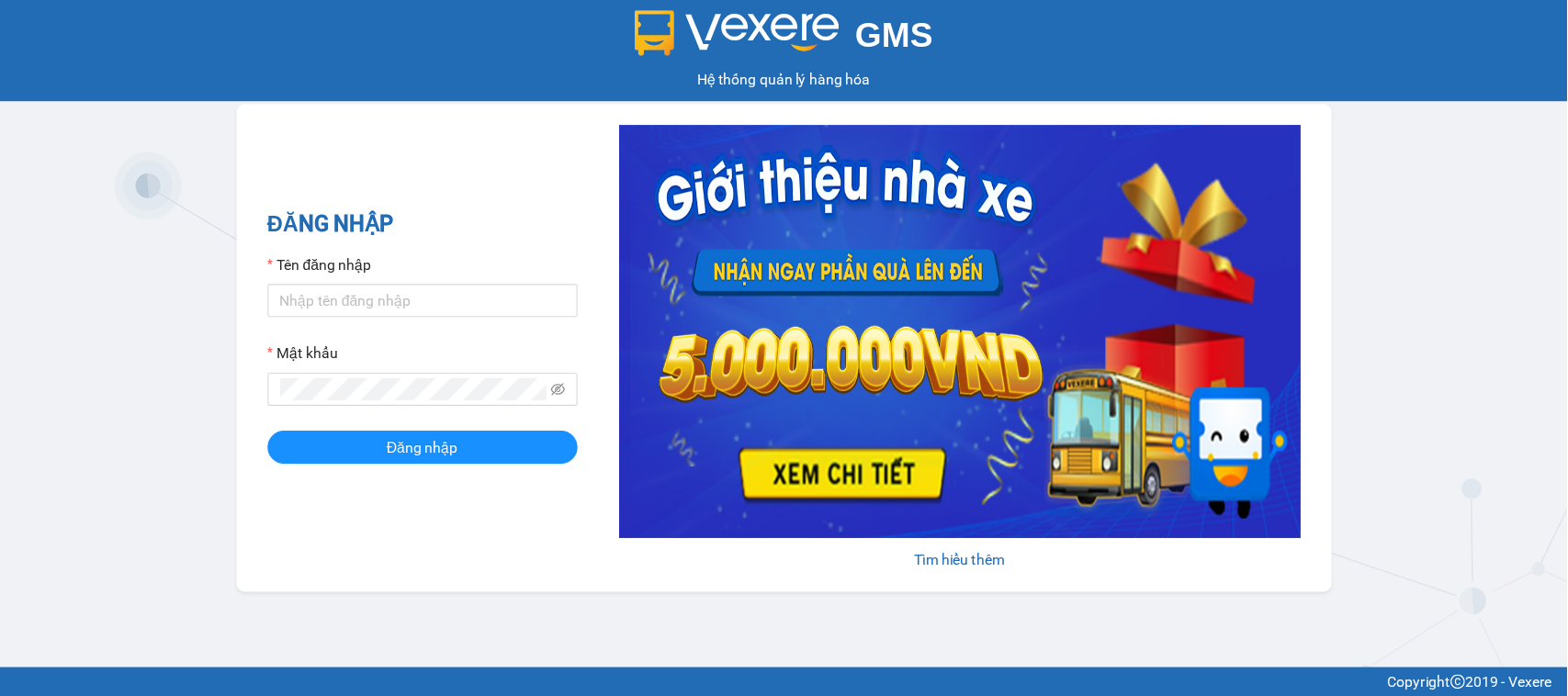 scroll, scrollTop: 0, scrollLeft: 0, axis: both 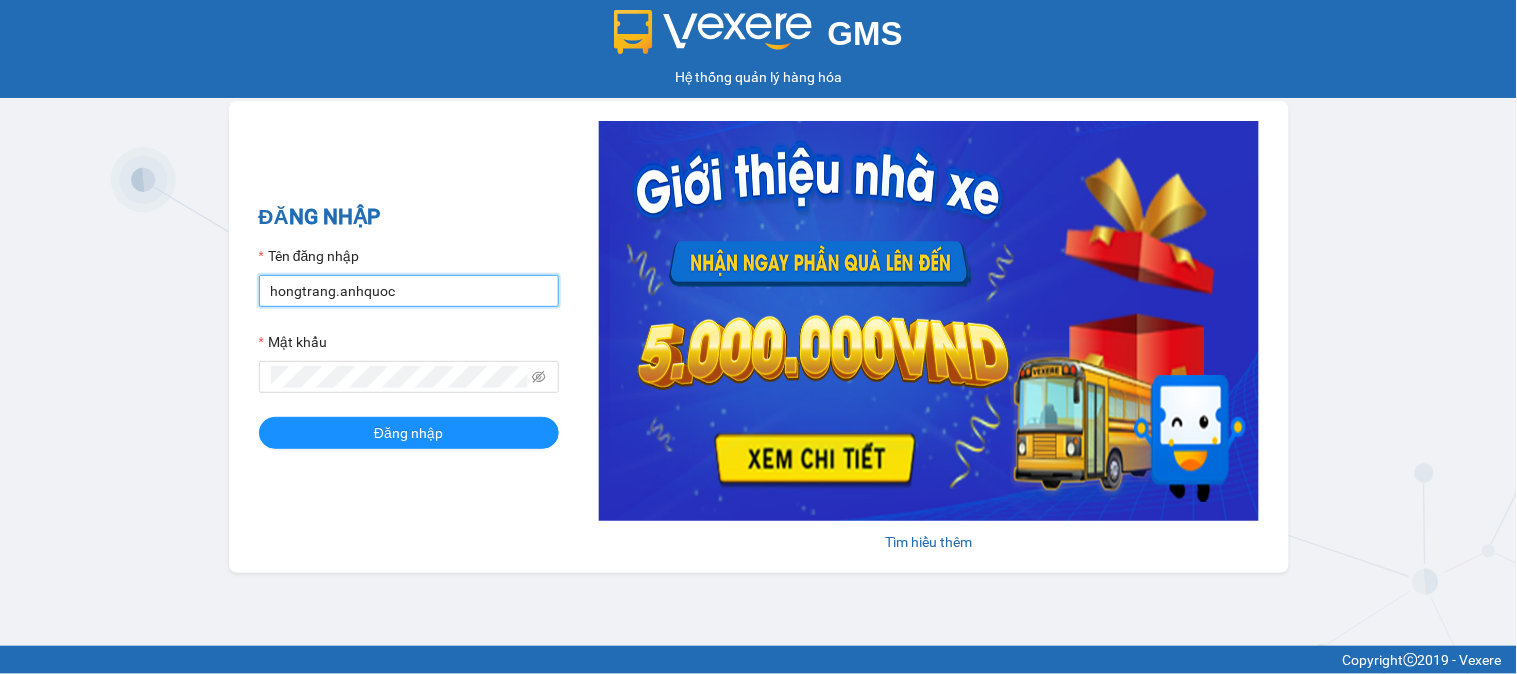click on "hongtrang.anhquoc" at bounding box center (409, 291) 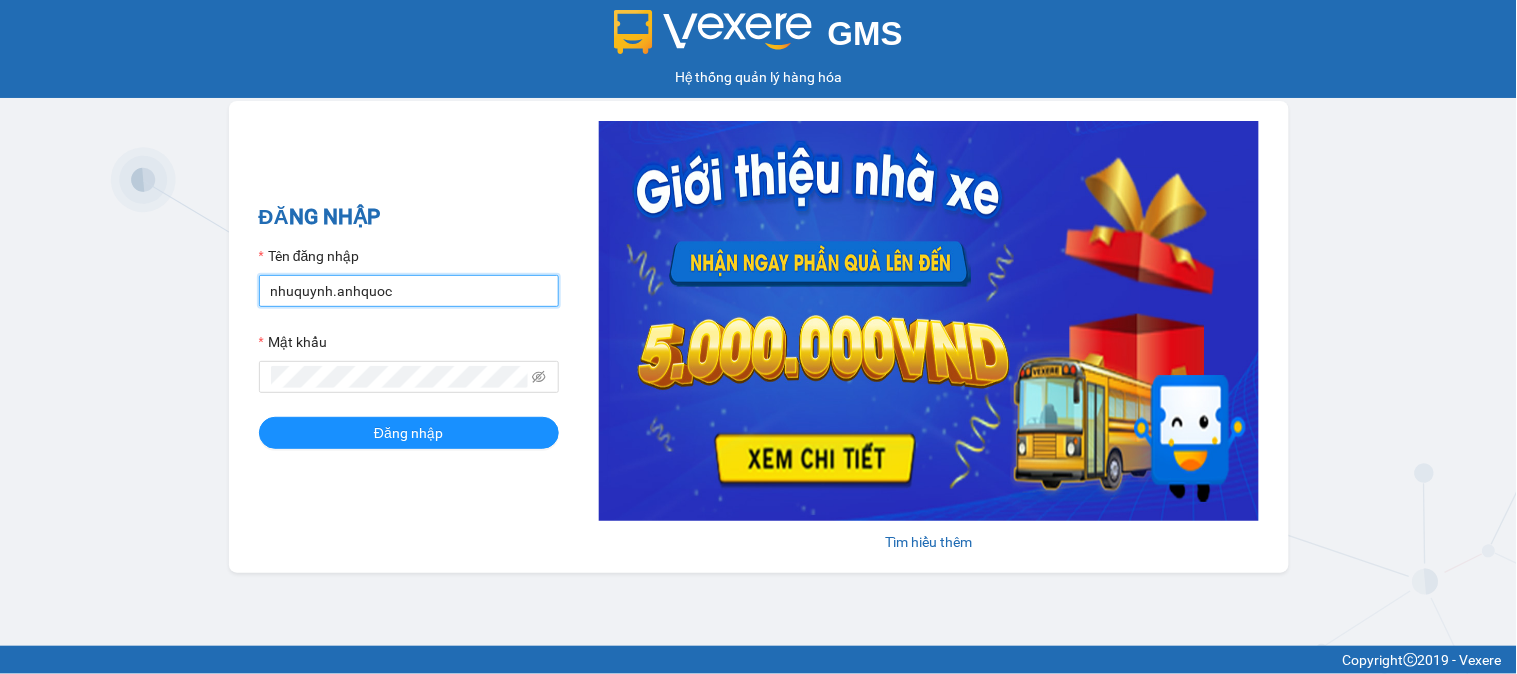 type on "nhuquynh.anhquoc" 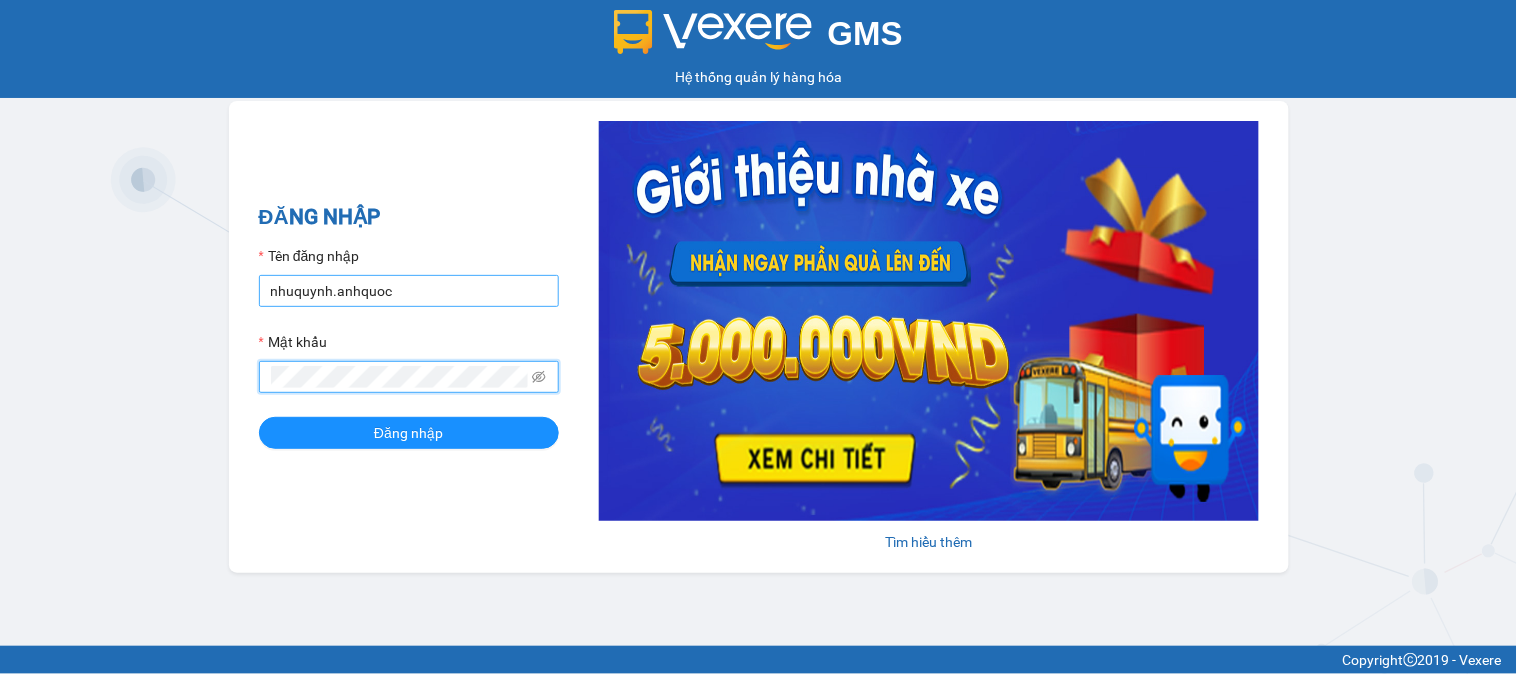 click on "Đăng nhập" at bounding box center (409, 433) 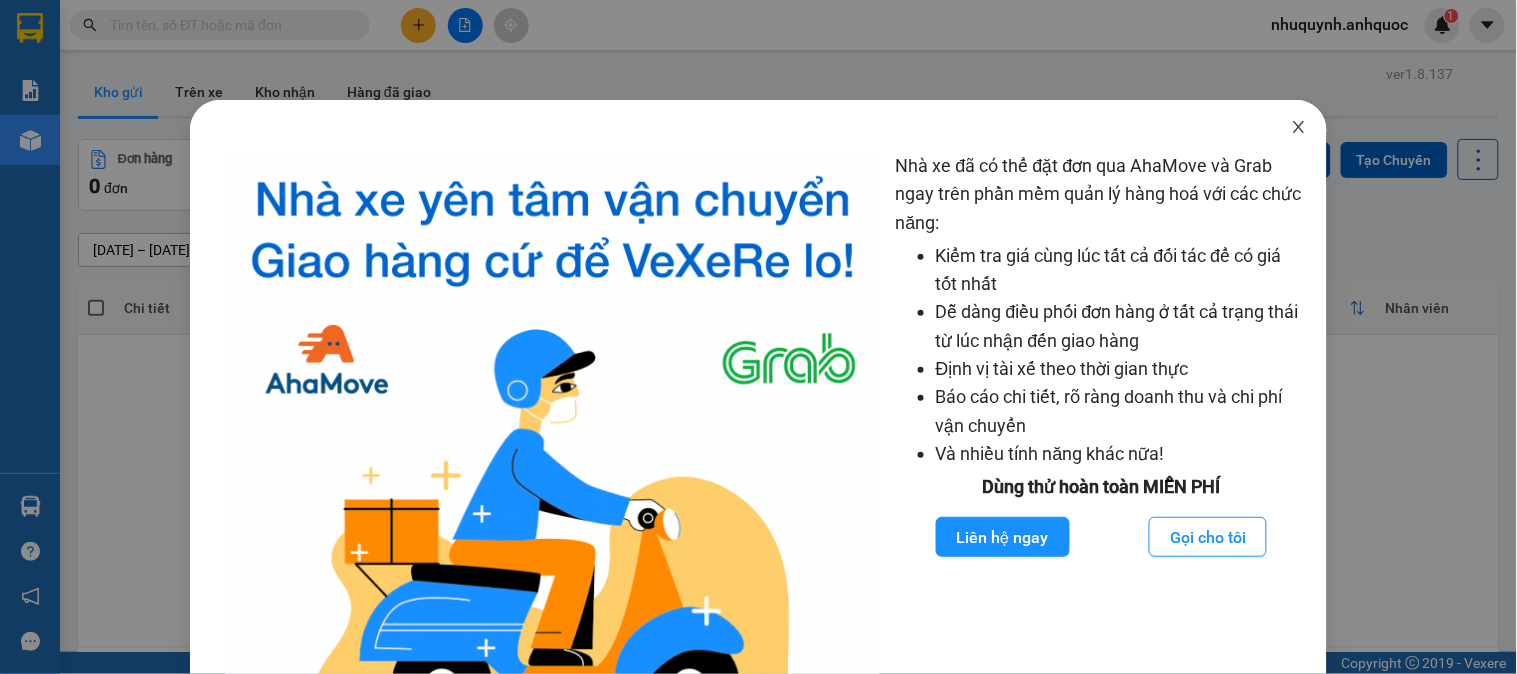 click 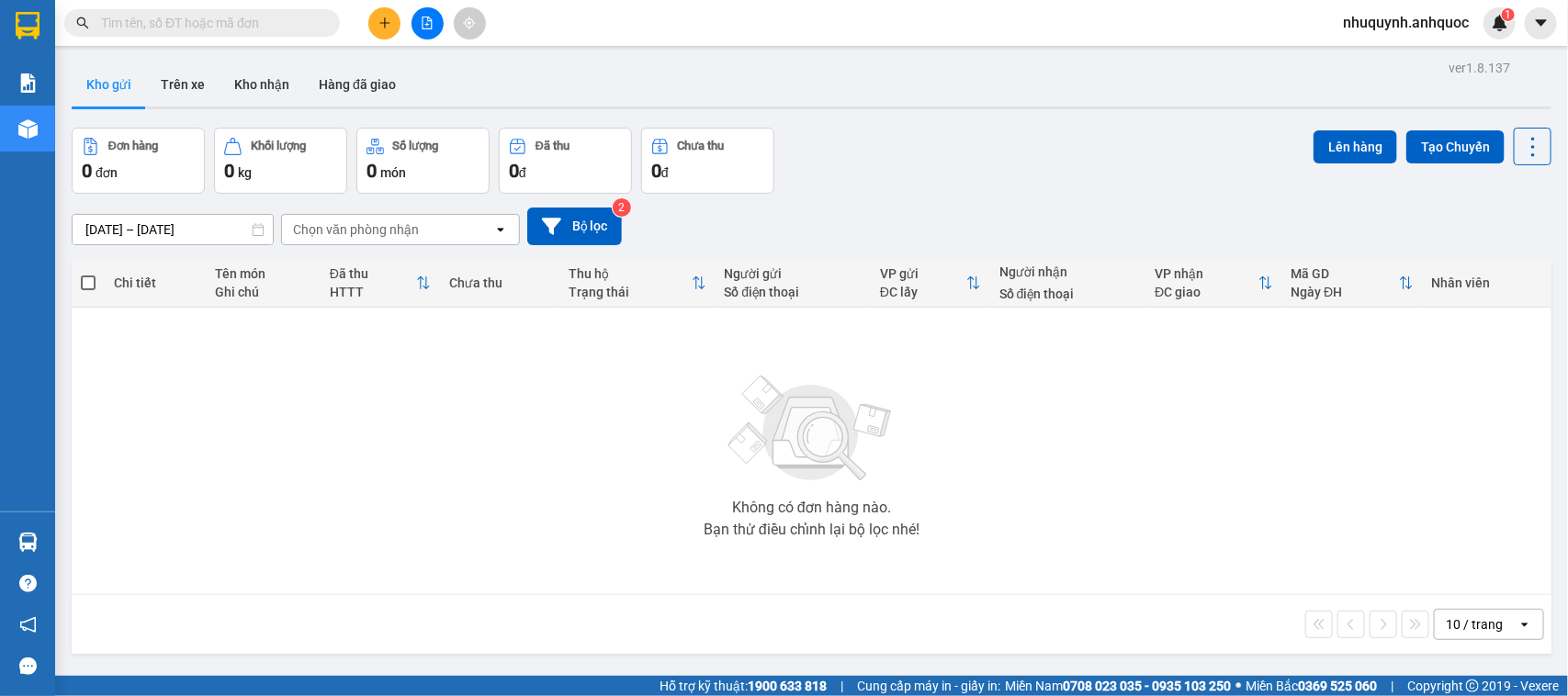 drag, startPoint x: 1344, startPoint y: 2, endPoint x: 1015, endPoint y: 203, distance: 385.5412 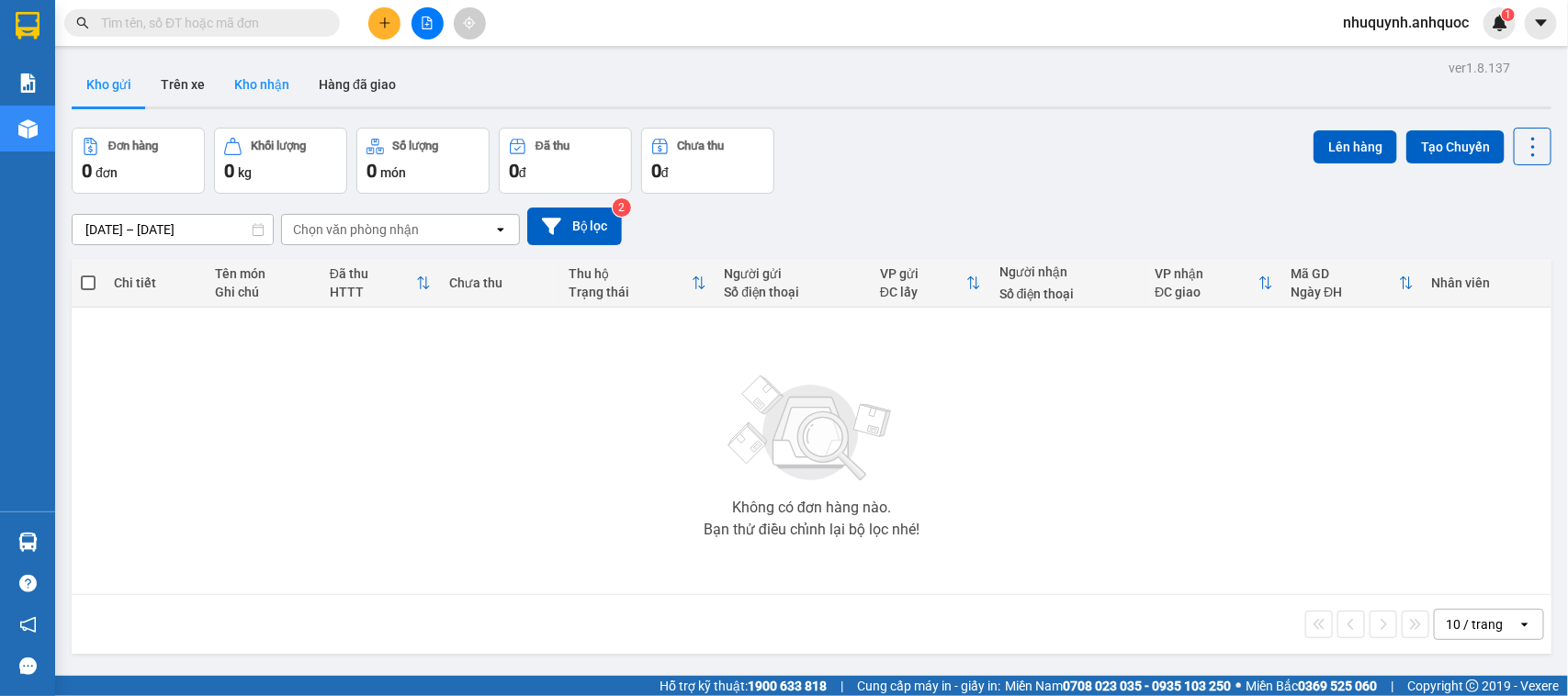 click on "Kho nhận" at bounding box center [262, 84] 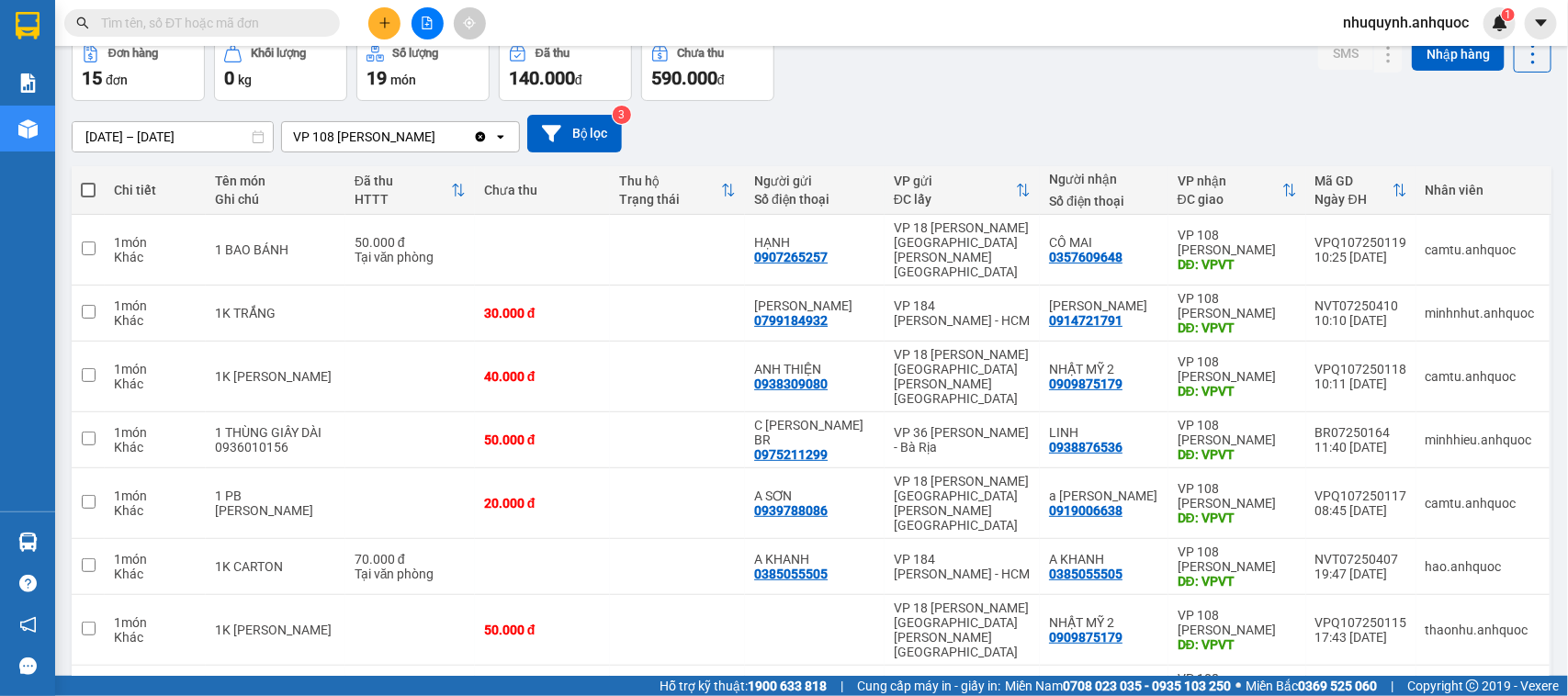scroll, scrollTop: 115, scrollLeft: 0, axis: vertical 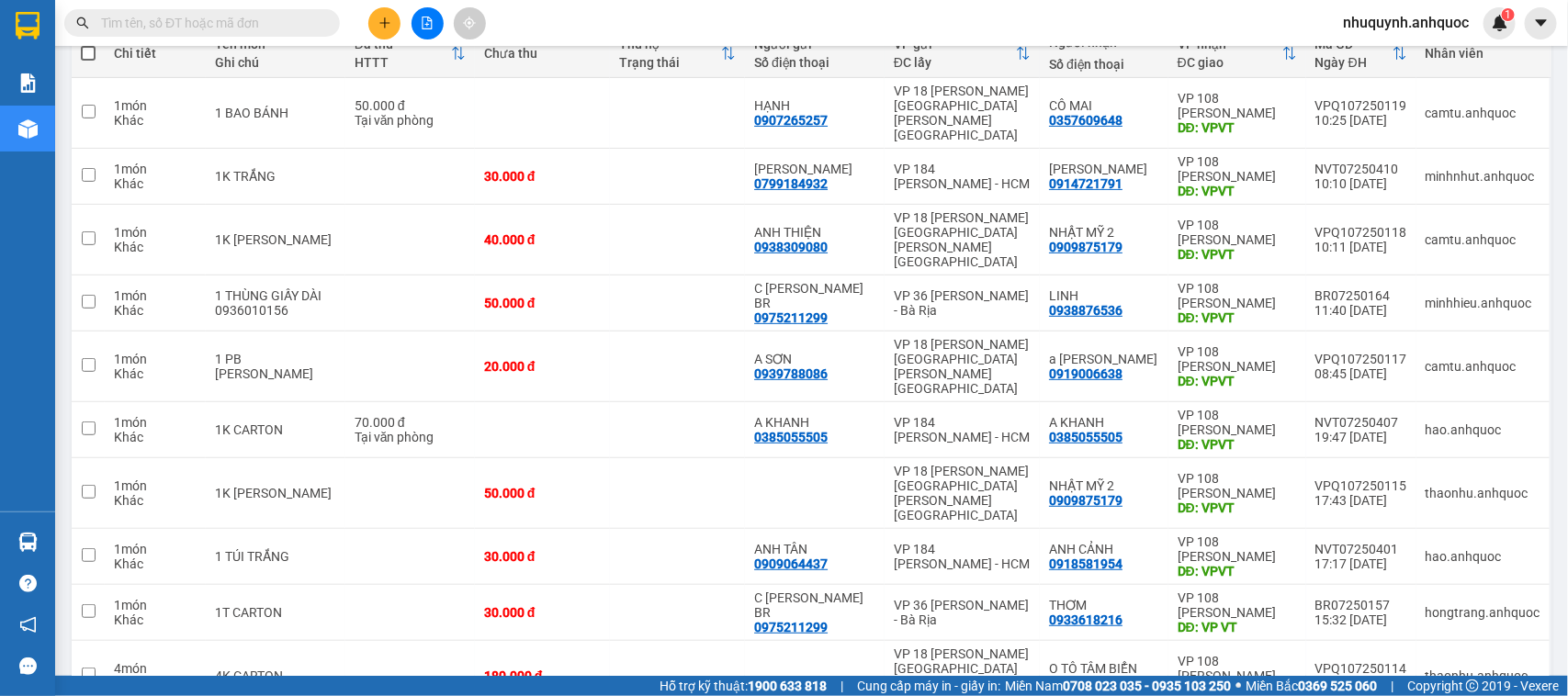 click on "10 / trang" at bounding box center [1474, 741] 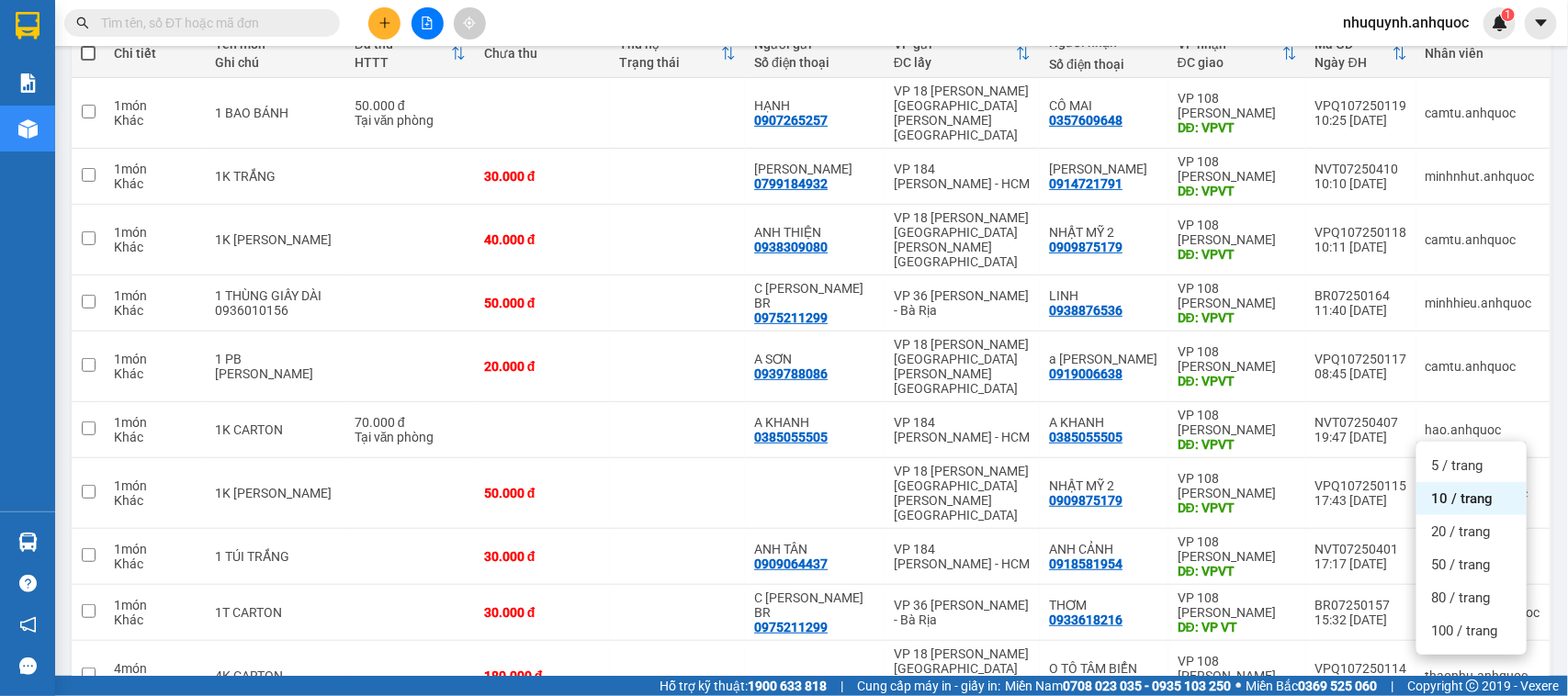 scroll, scrollTop: 231, scrollLeft: 0, axis: vertical 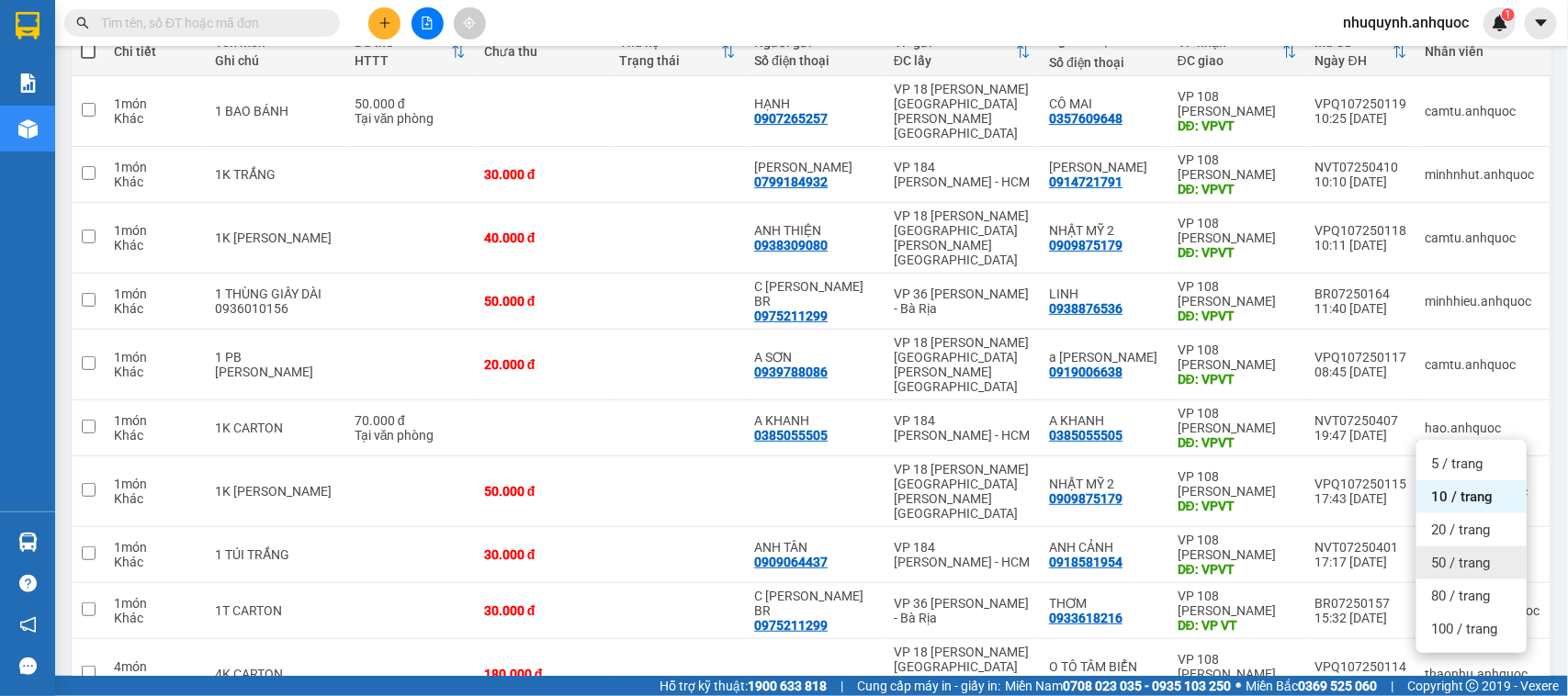 click on "50 / trang" at bounding box center [1461, 563] 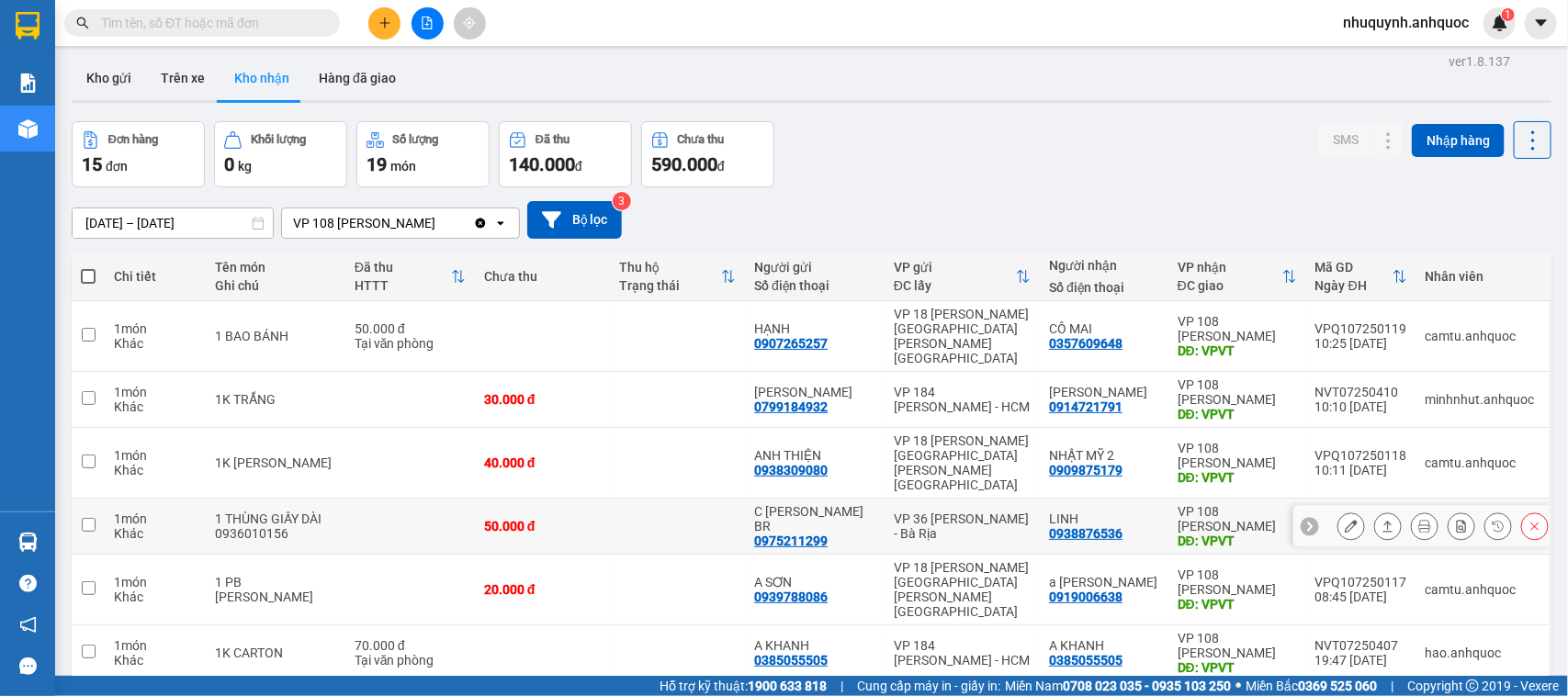 scroll, scrollTop: 2, scrollLeft: 0, axis: vertical 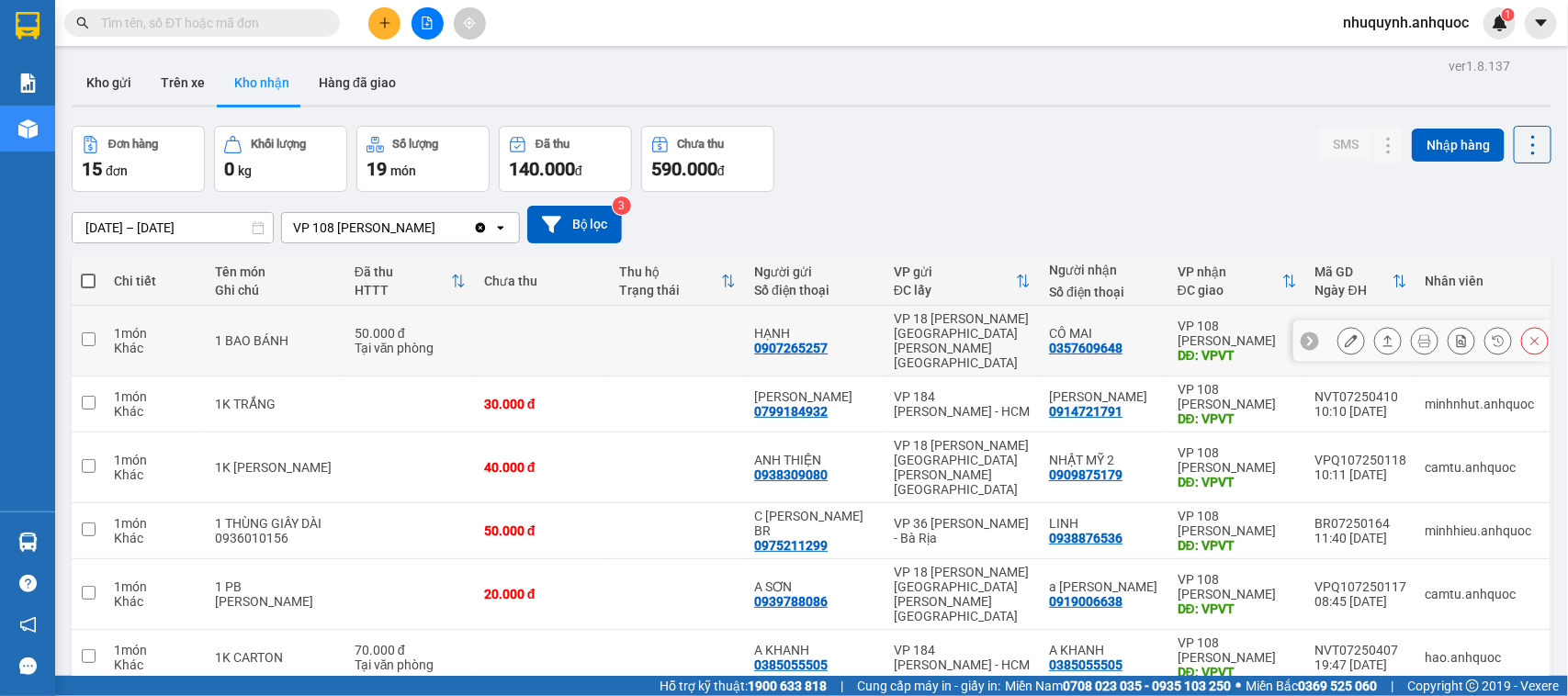 click 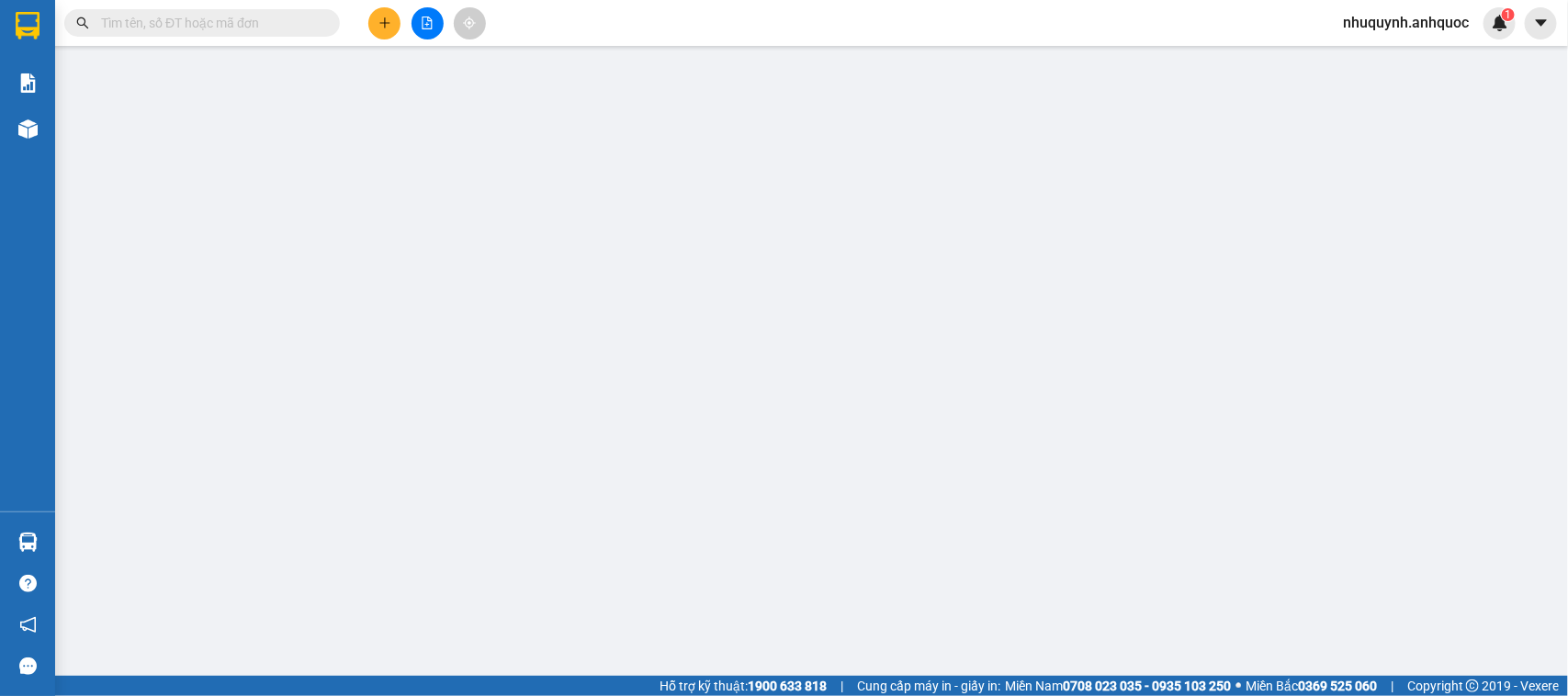 scroll, scrollTop: 0, scrollLeft: 0, axis: both 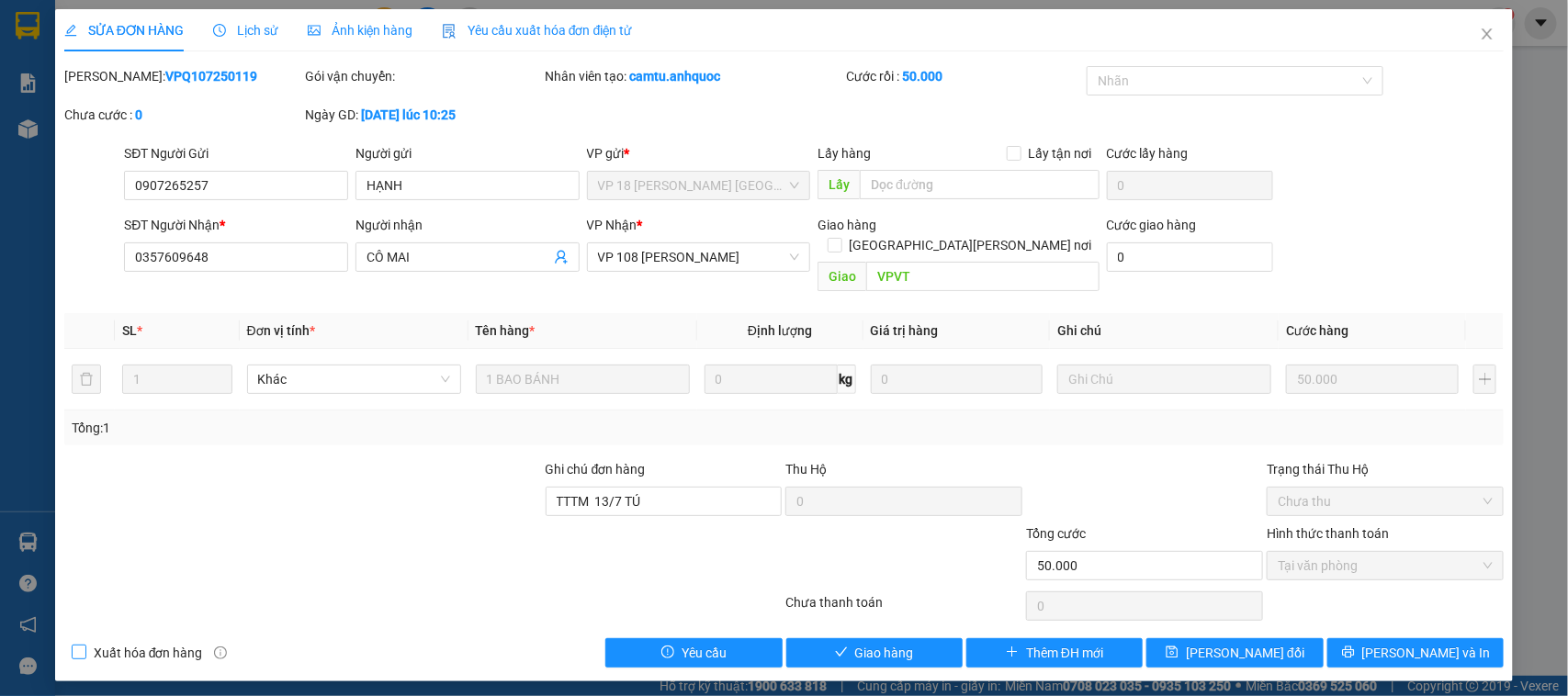 click on "Xuất hóa đơn hàng" at bounding box center [148, 653] 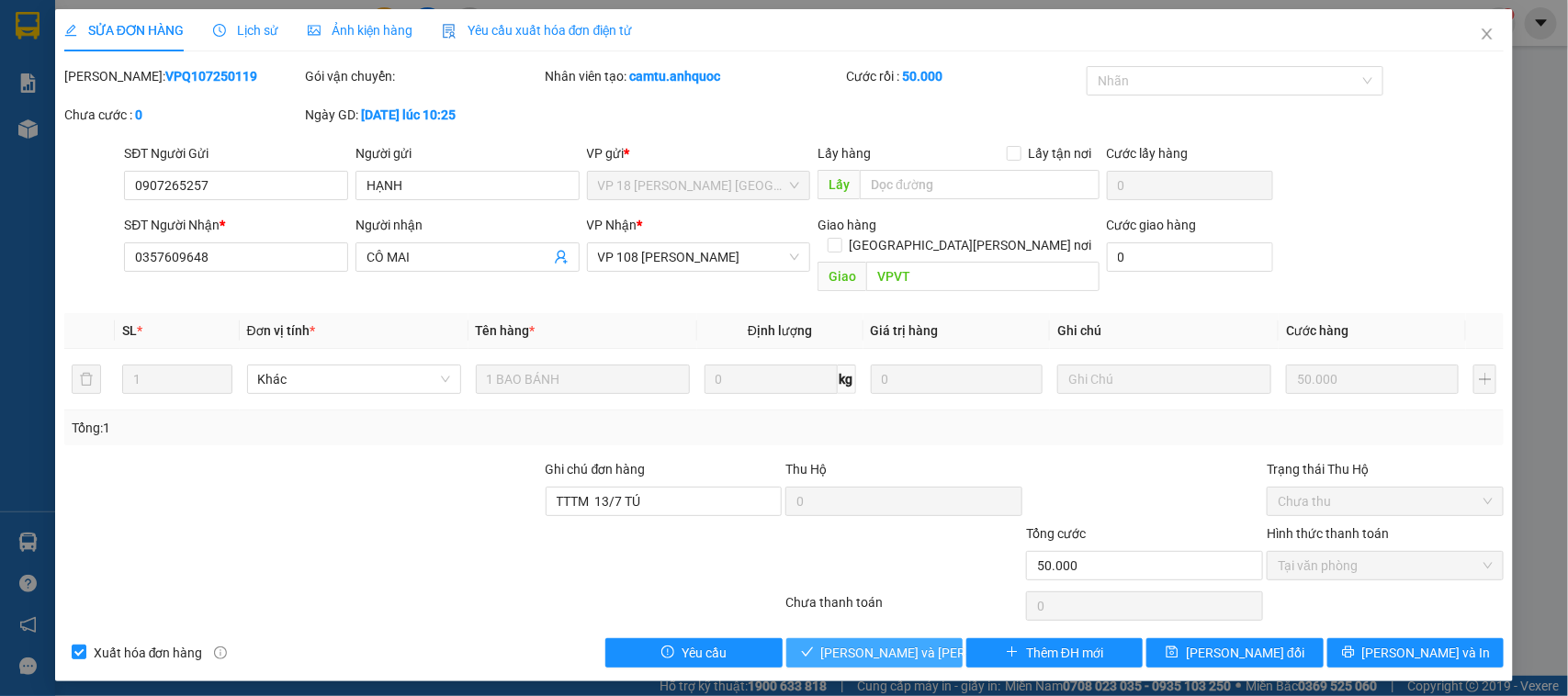 click on "[PERSON_NAME] và Giao hàng" at bounding box center [945, 653] 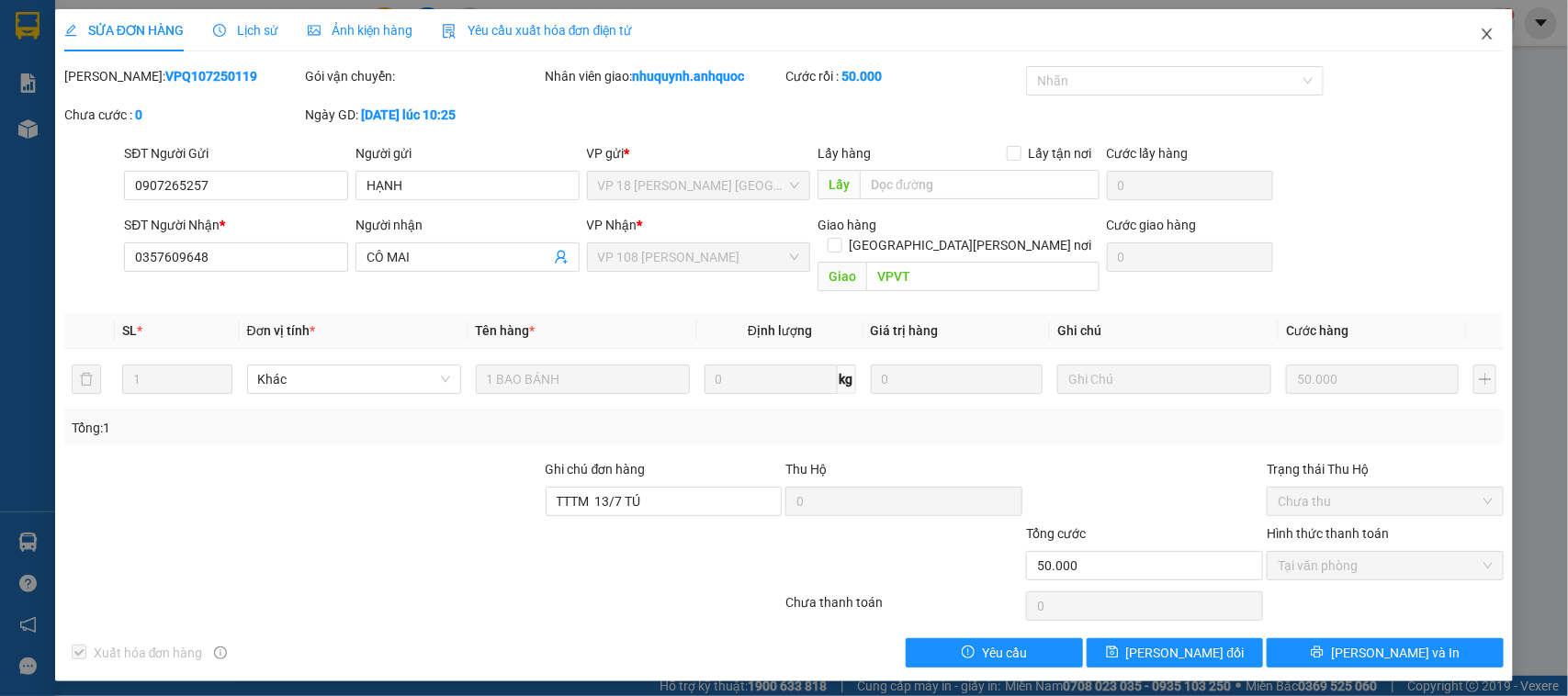 click 